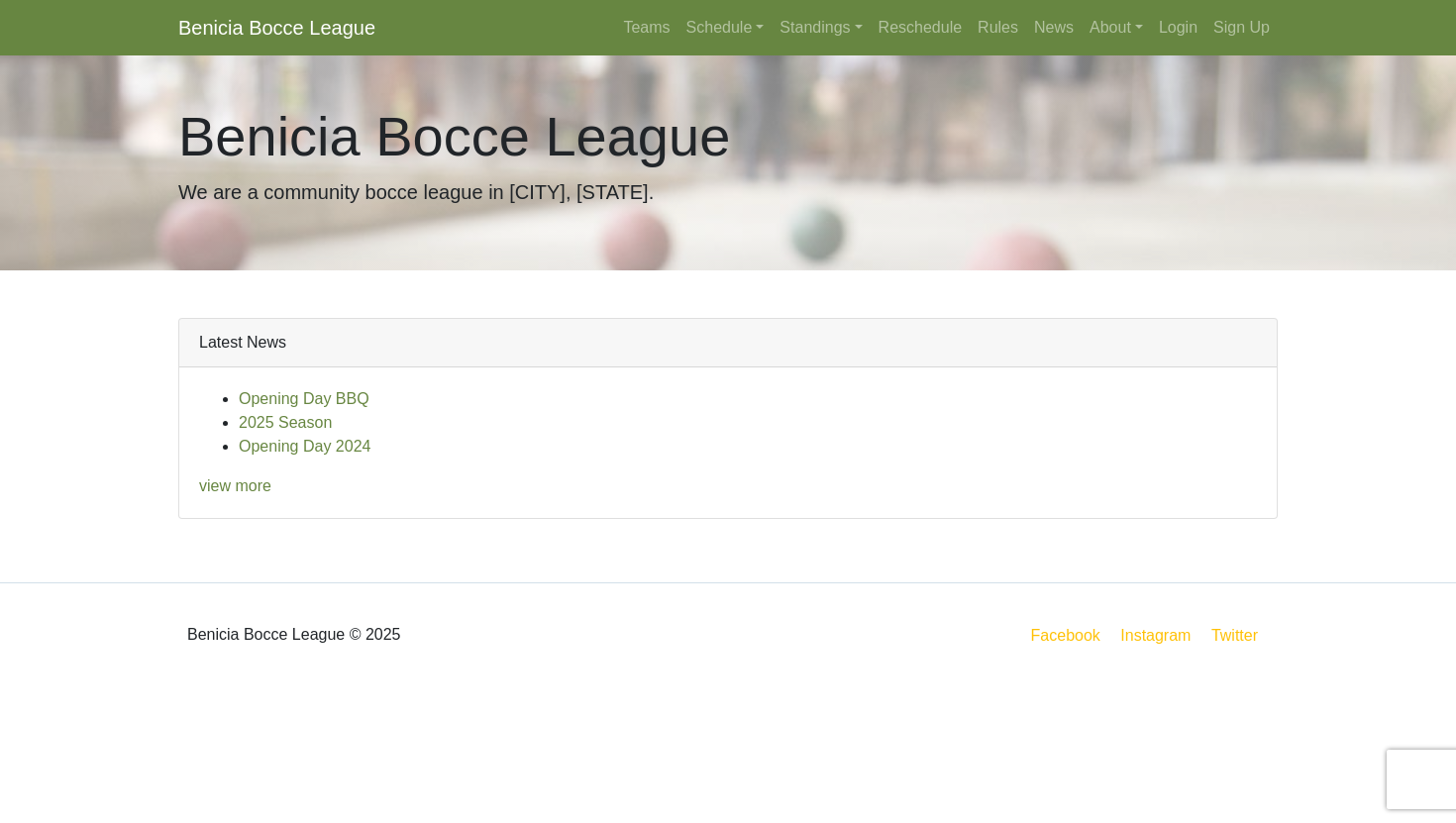 scroll, scrollTop: 0, scrollLeft: 0, axis: both 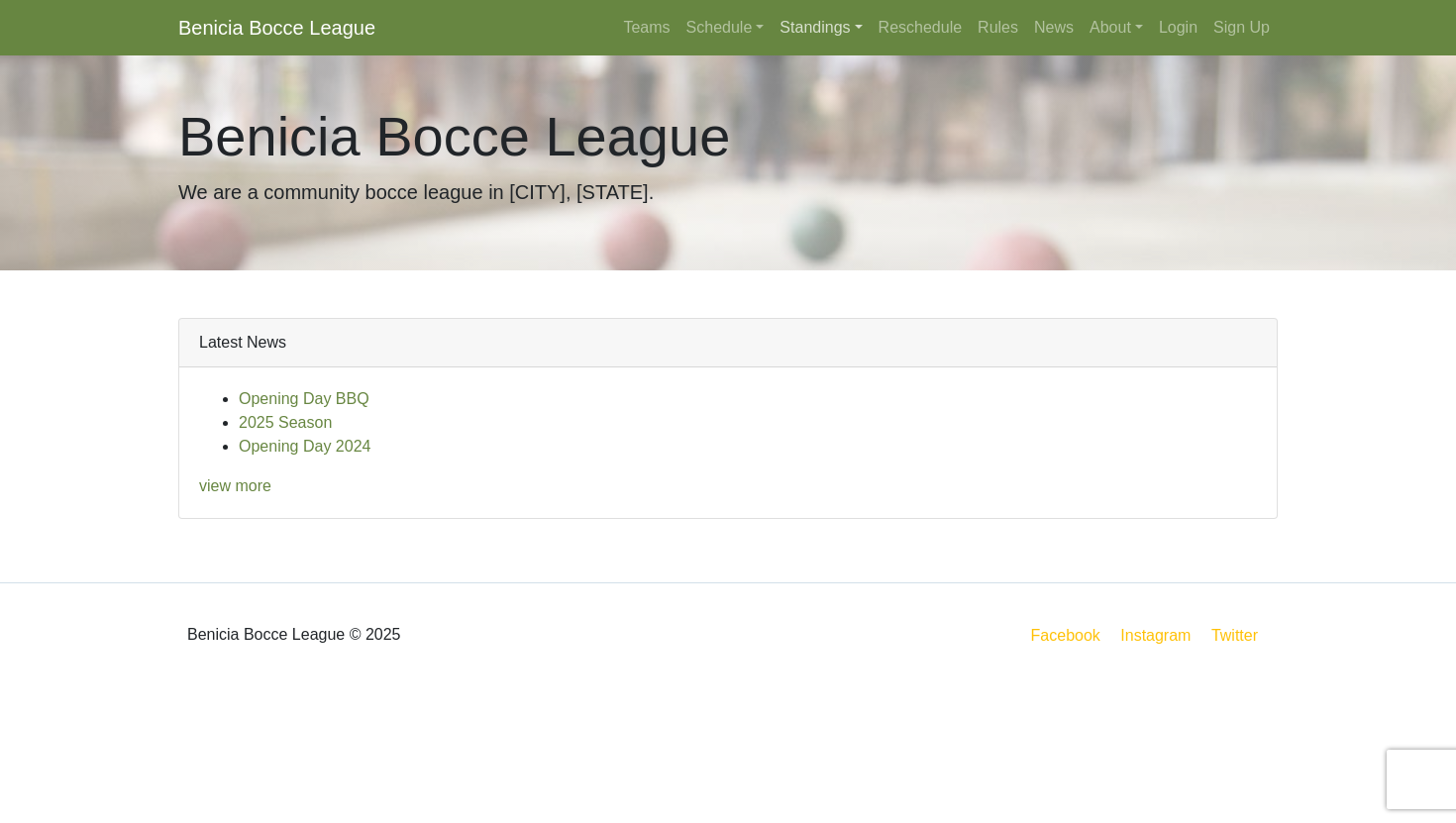 click on "Standings" at bounding box center [820, 28] 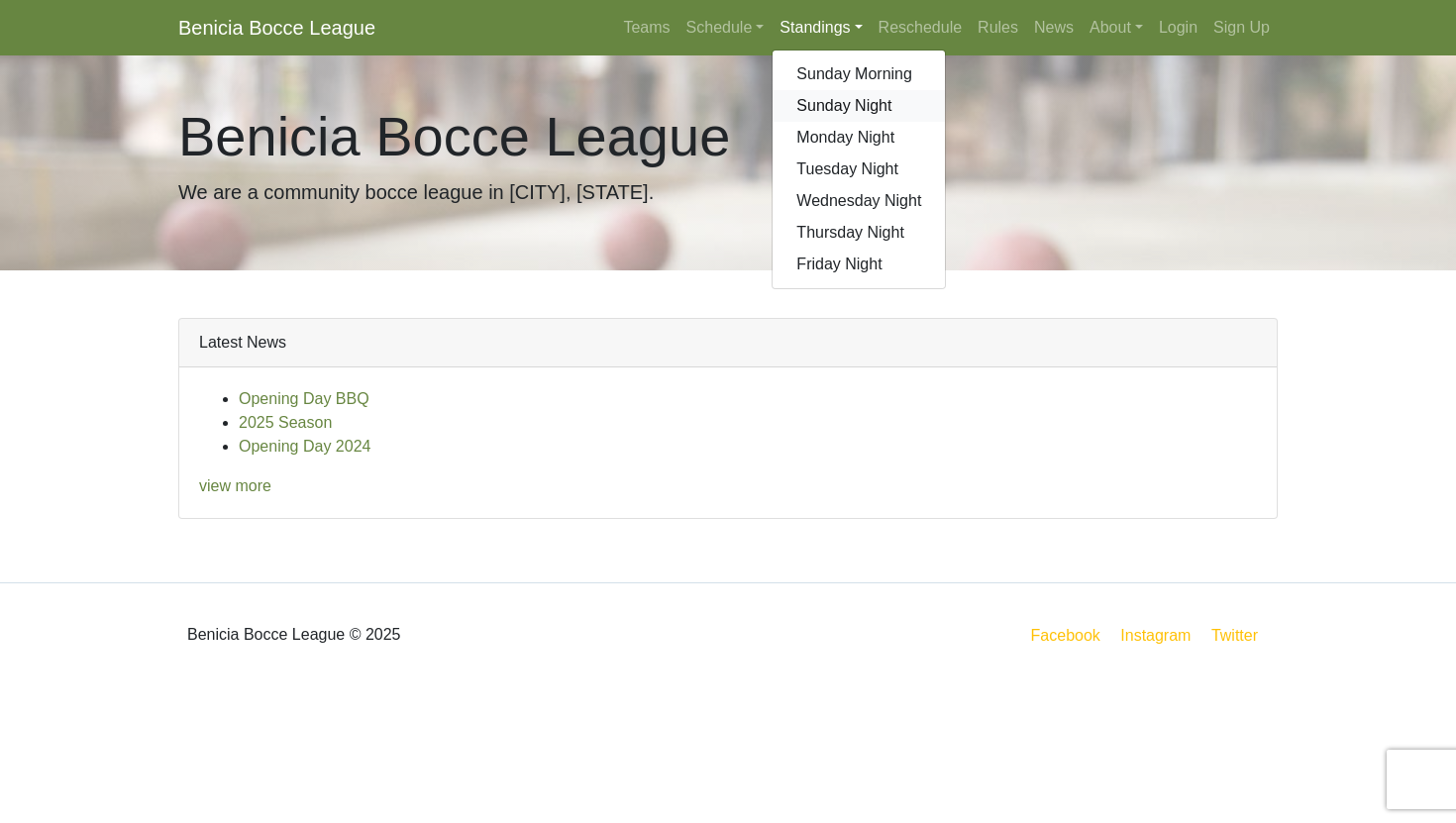 click on "Sunday Night" at bounding box center (859, 106) 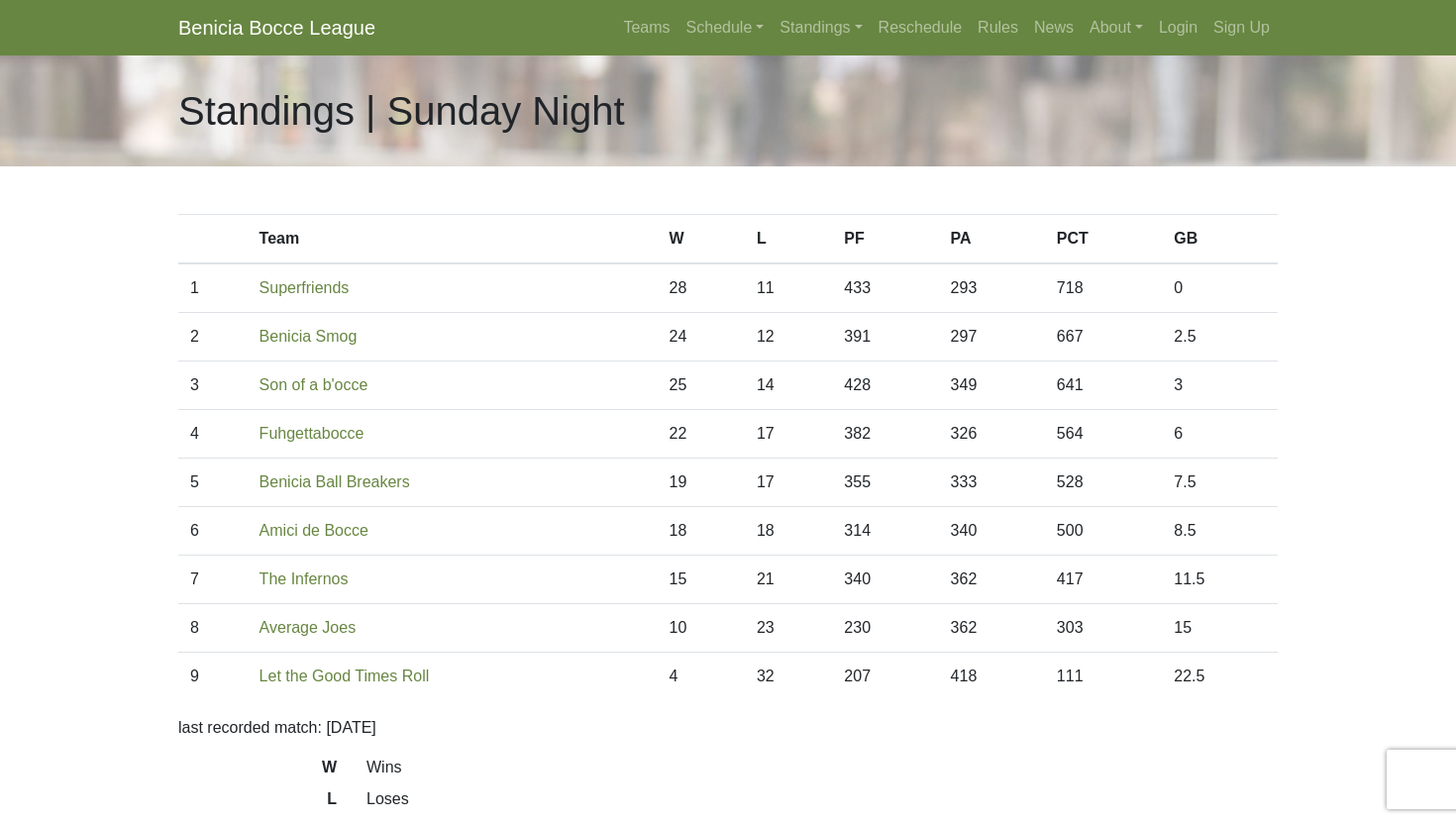 scroll, scrollTop: 0, scrollLeft: 0, axis: both 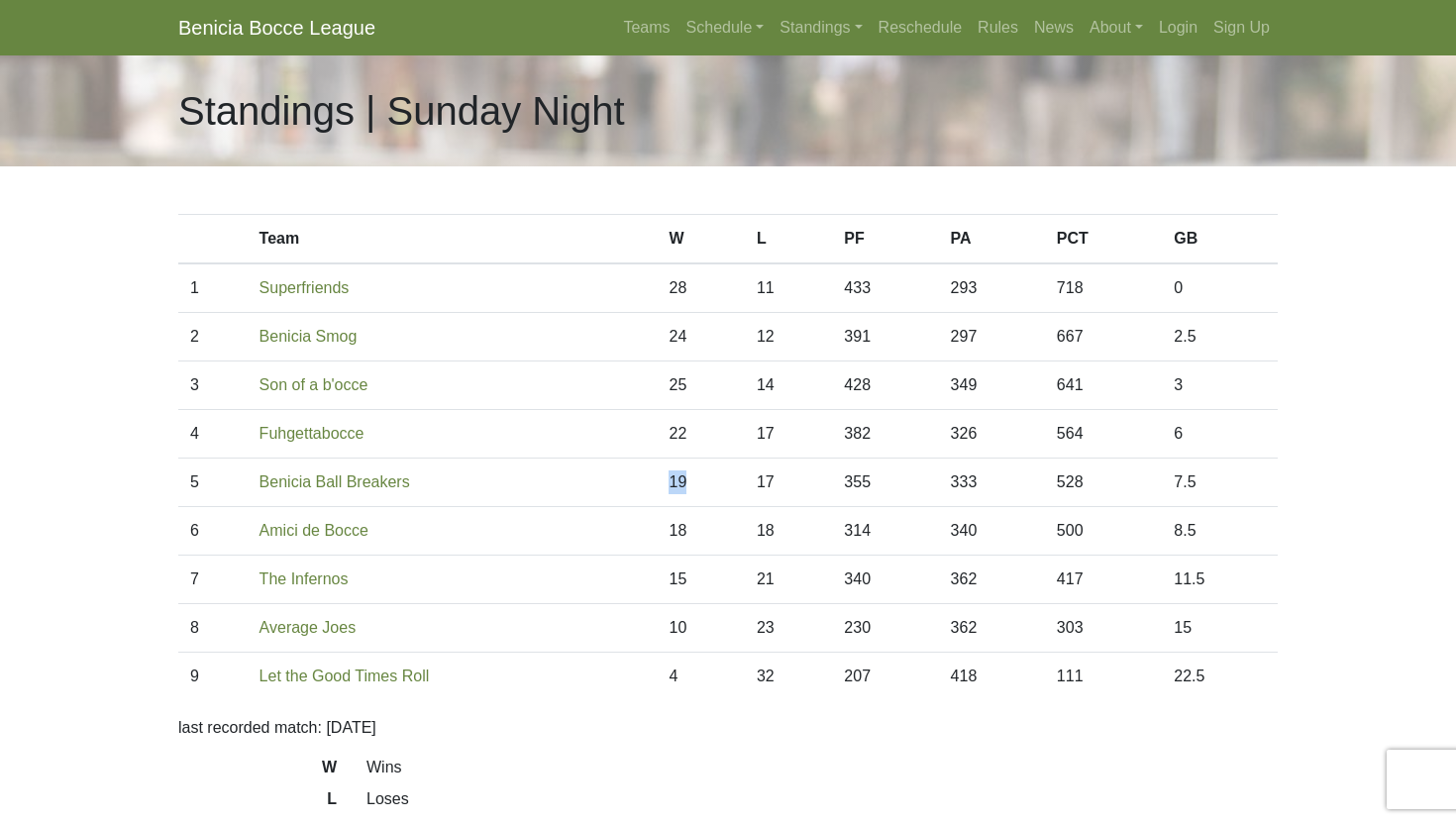 click on "19" at bounding box center (700, 482) 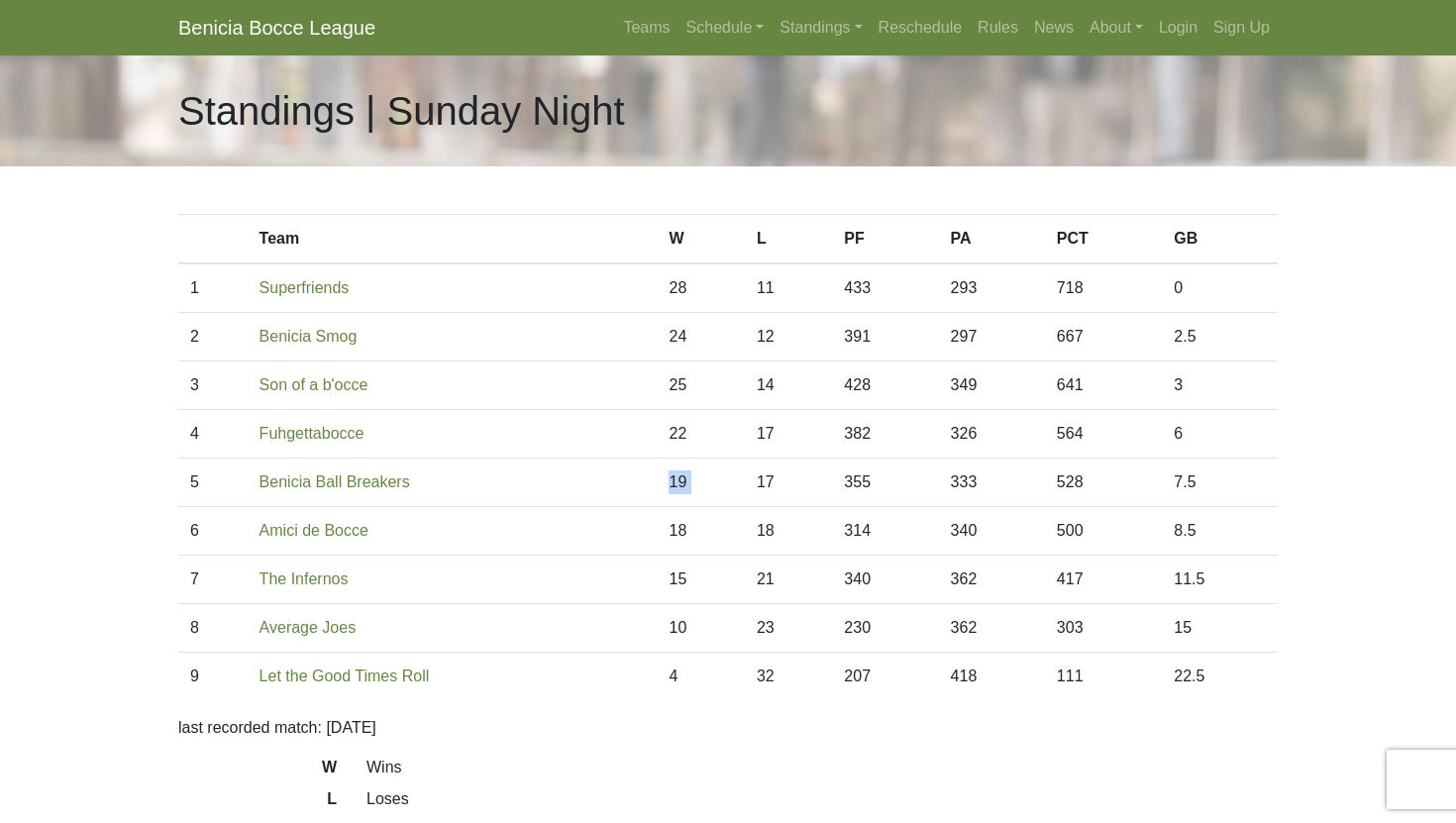 click on "19" at bounding box center [700, 482] 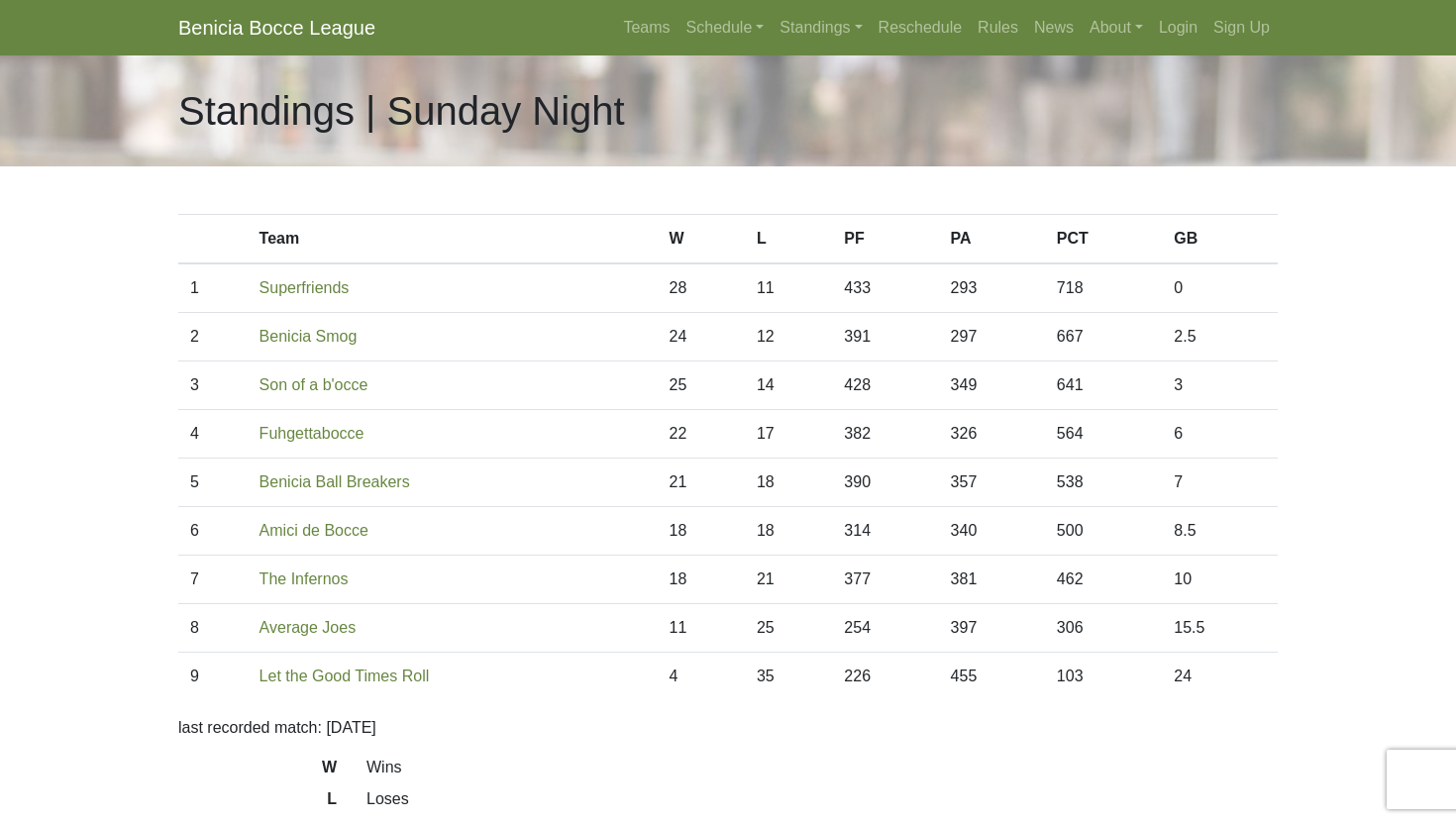 scroll, scrollTop: 0, scrollLeft: 0, axis: both 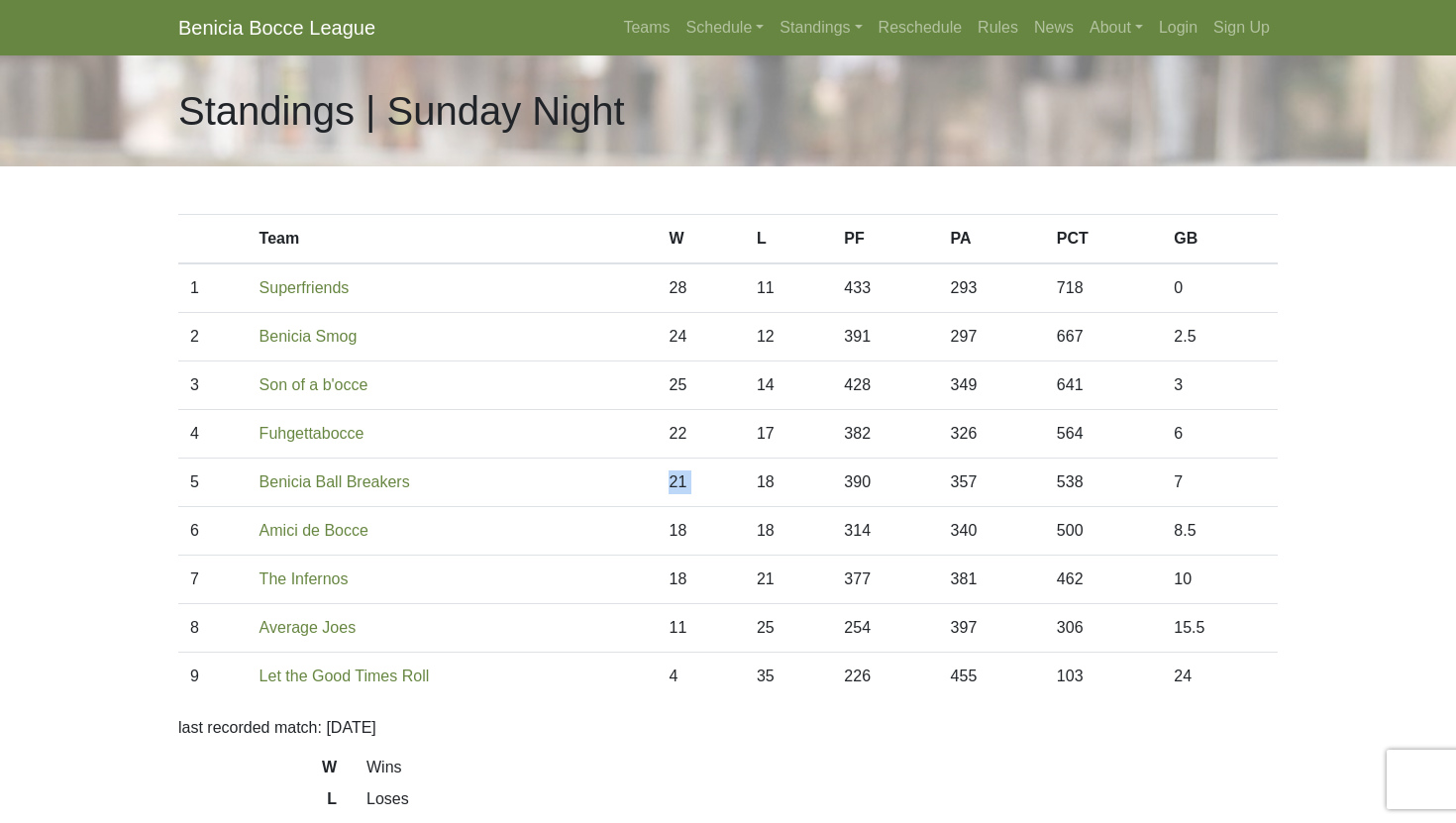 click on "21" at bounding box center (700, 482) 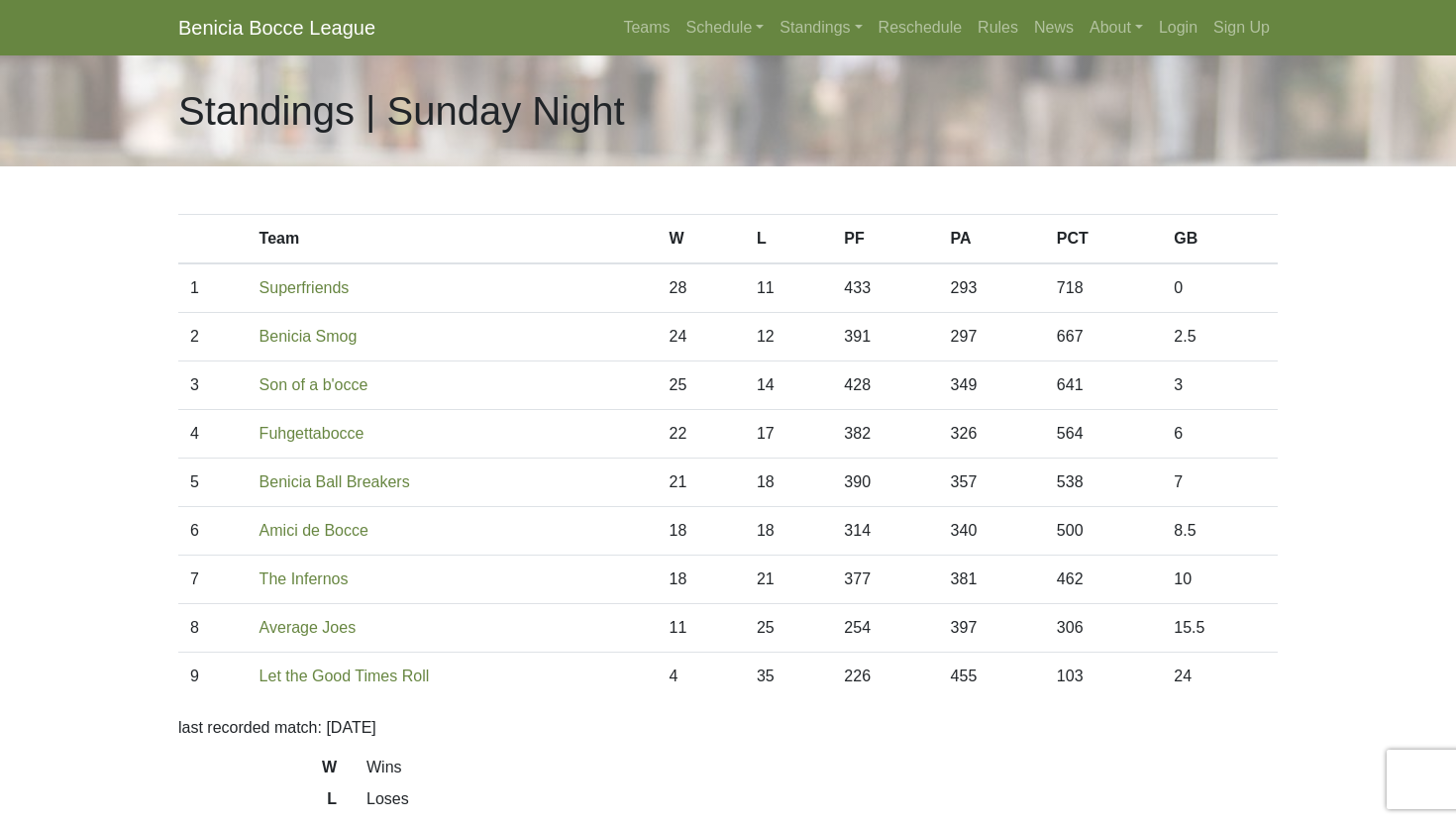 click on "Benicia Ball Breakers" at bounding box center [453, 482] 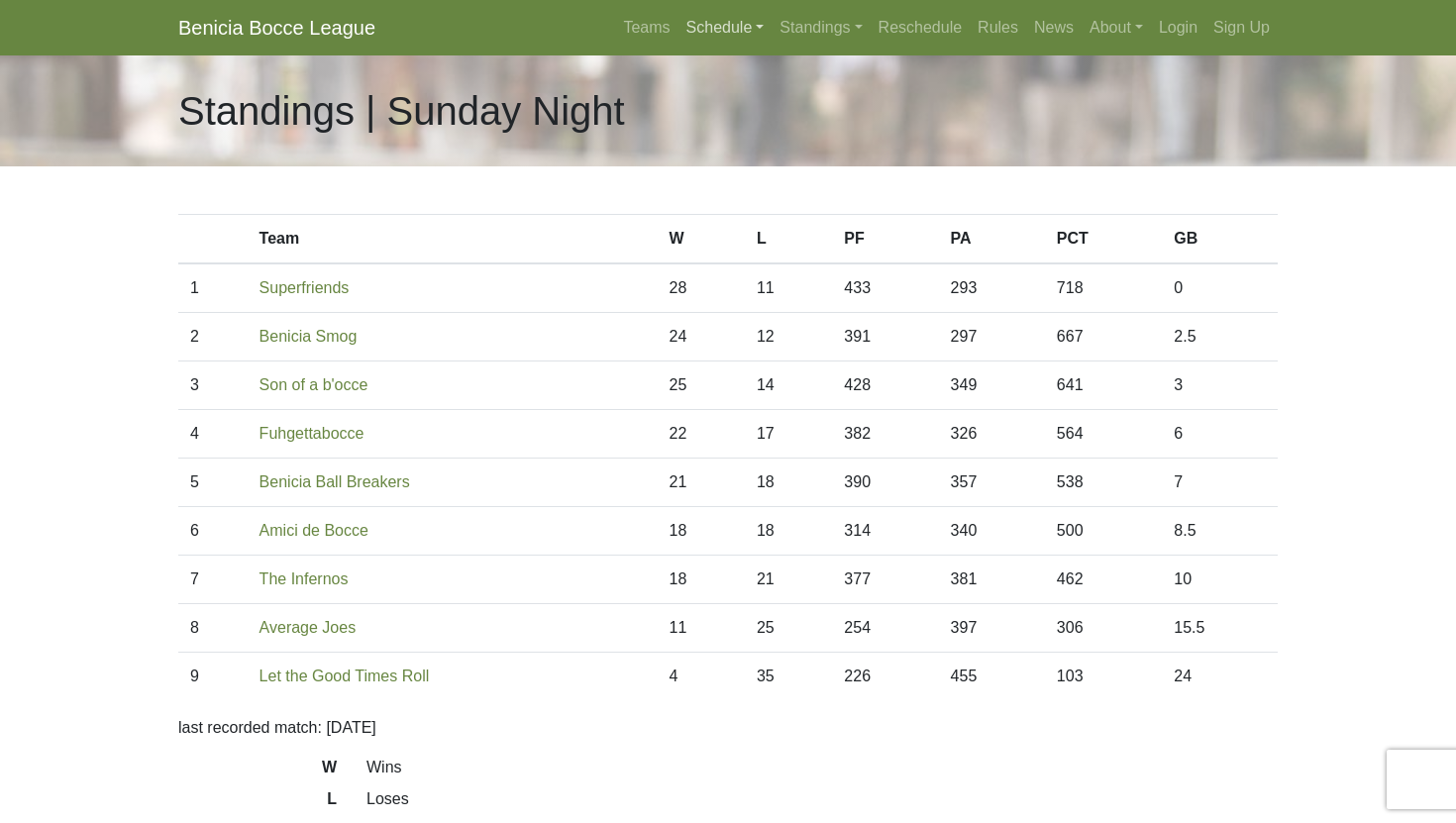click on "Schedule" at bounding box center [725, 28] 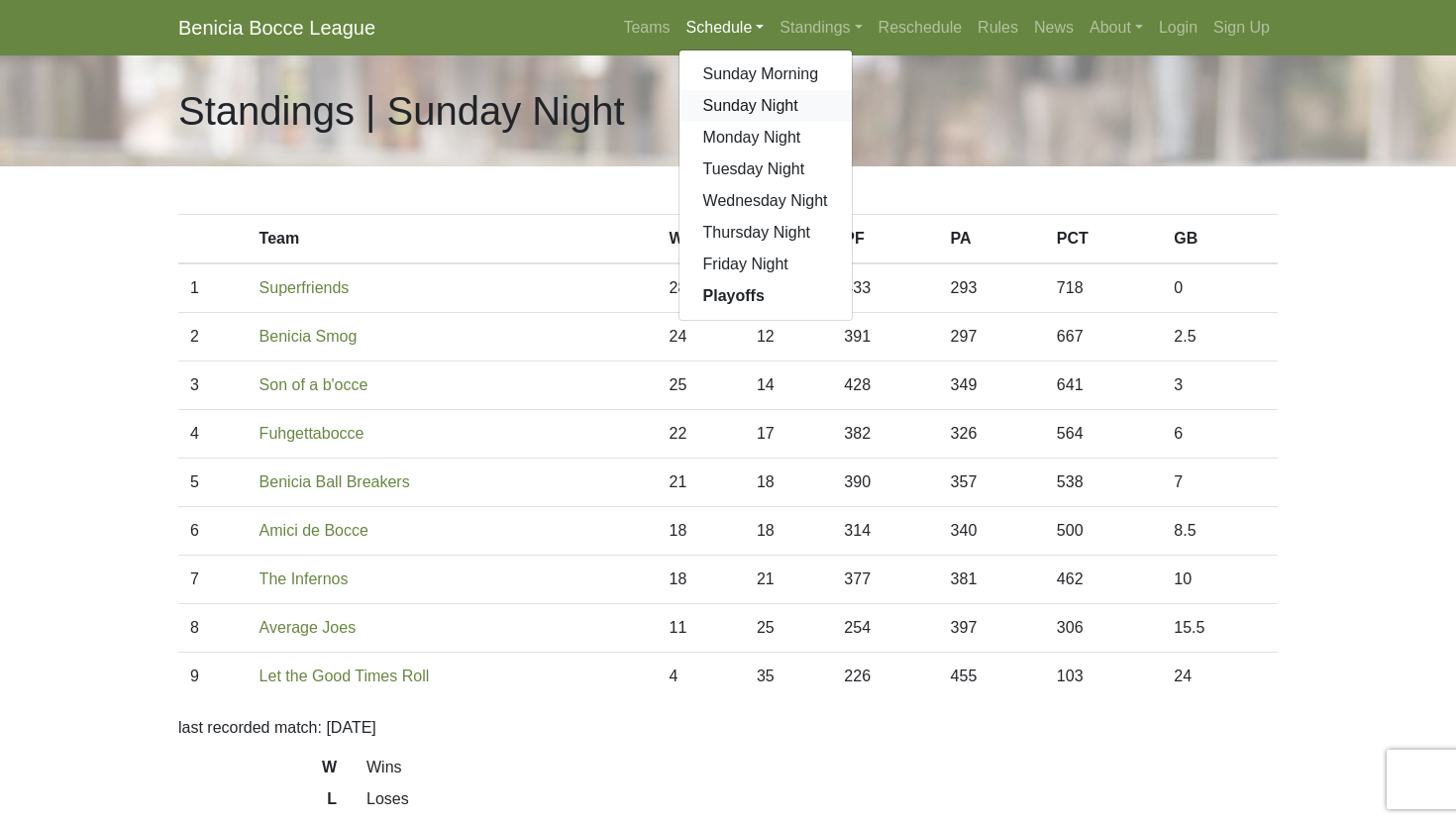 click on "Sunday Night" at bounding box center [766, 106] 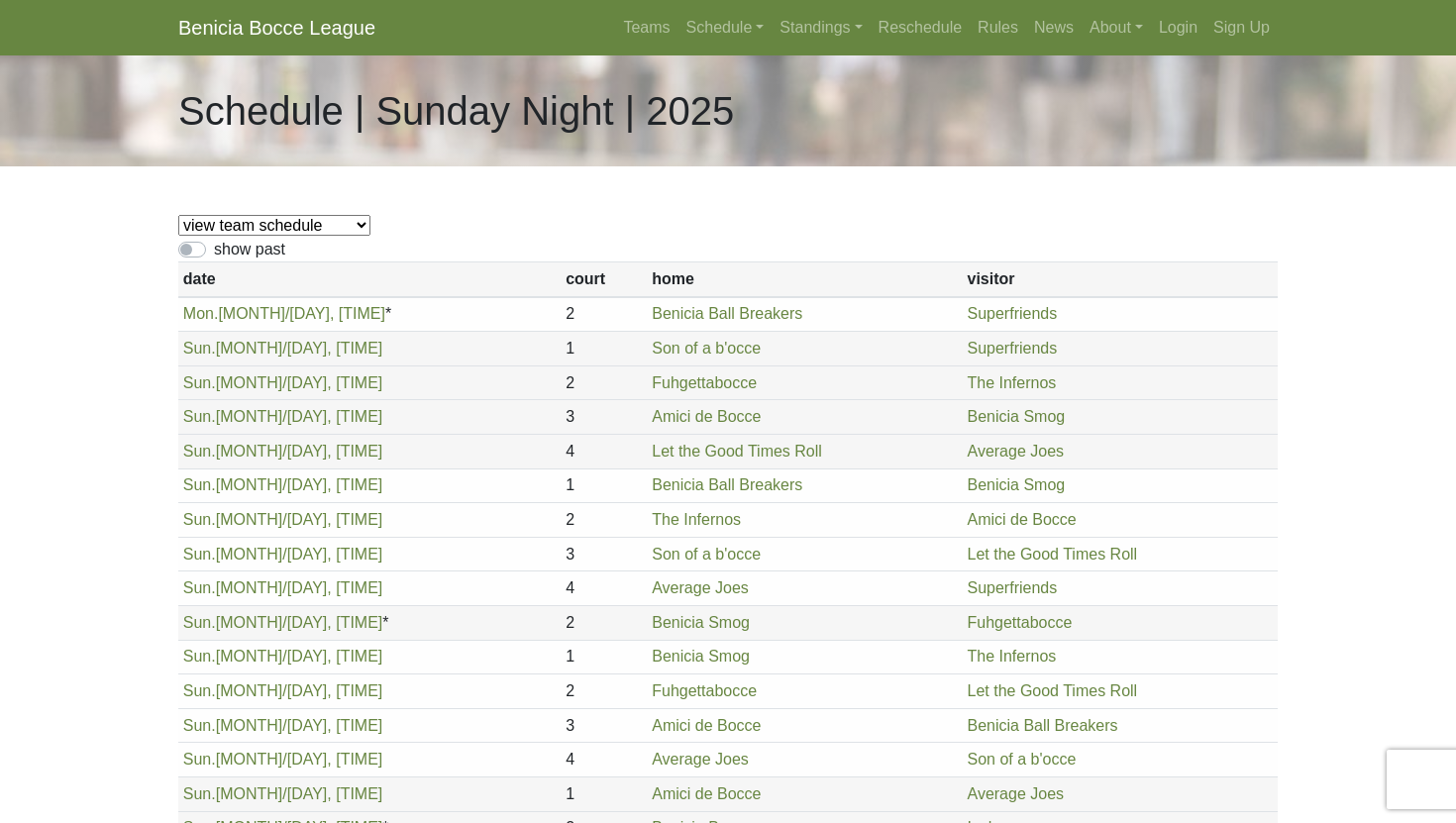 scroll, scrollTop: 0, scrollLeft: 0, axis: both 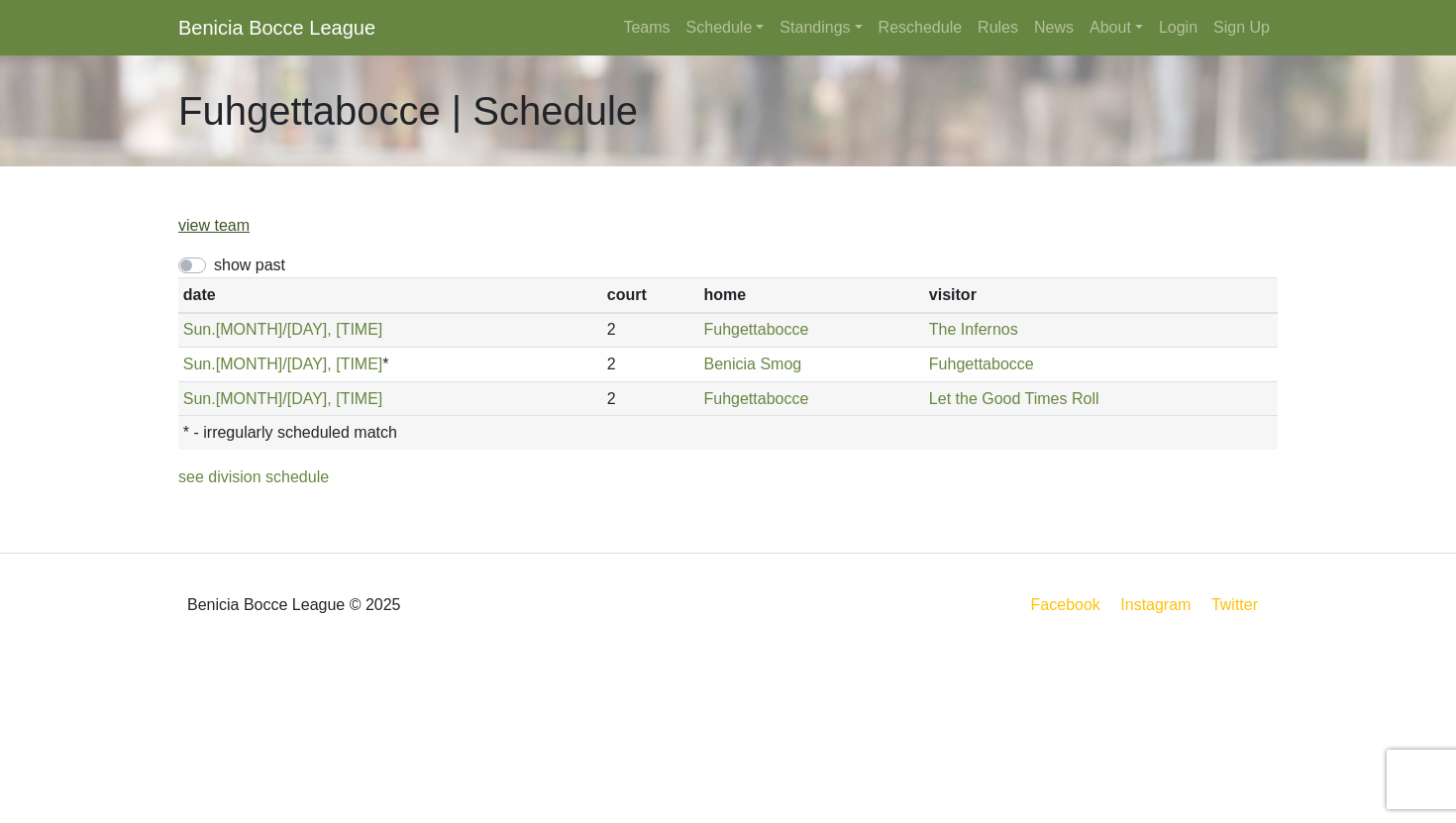 click on "view team" at bounding box center (214, 225) 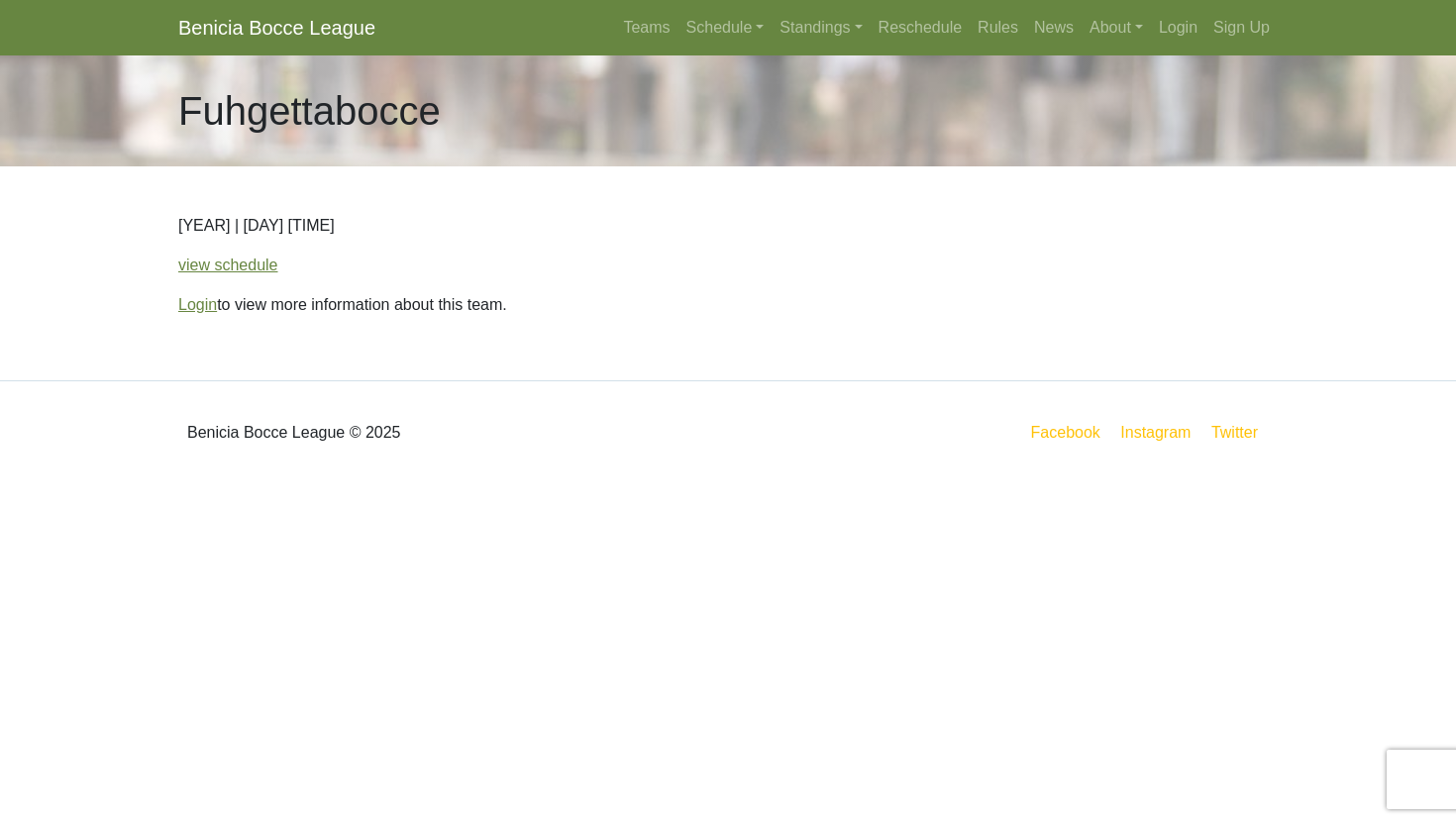 scroll, scrollTop: 0, scrollLeft: 0, axis: both 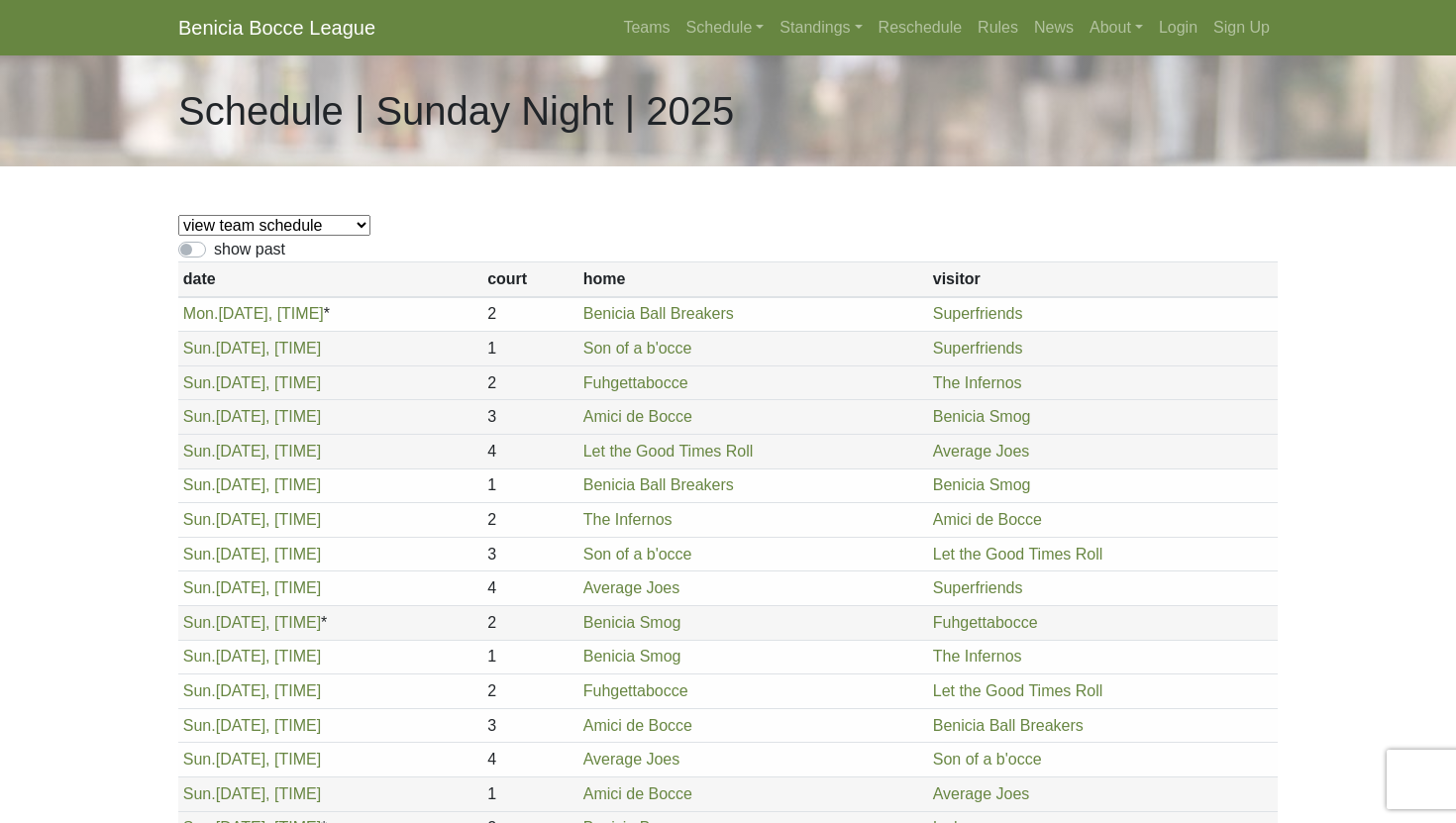 click on "view team schedule
Superfriends
Fuhgettabocce
Benicia Ball Breakers
Average Joes
The Infernos
Let the Good Times Roll
Benicia Smog
Son of a b'occe
Amici de Bocce" at bounding box center [274, 225] 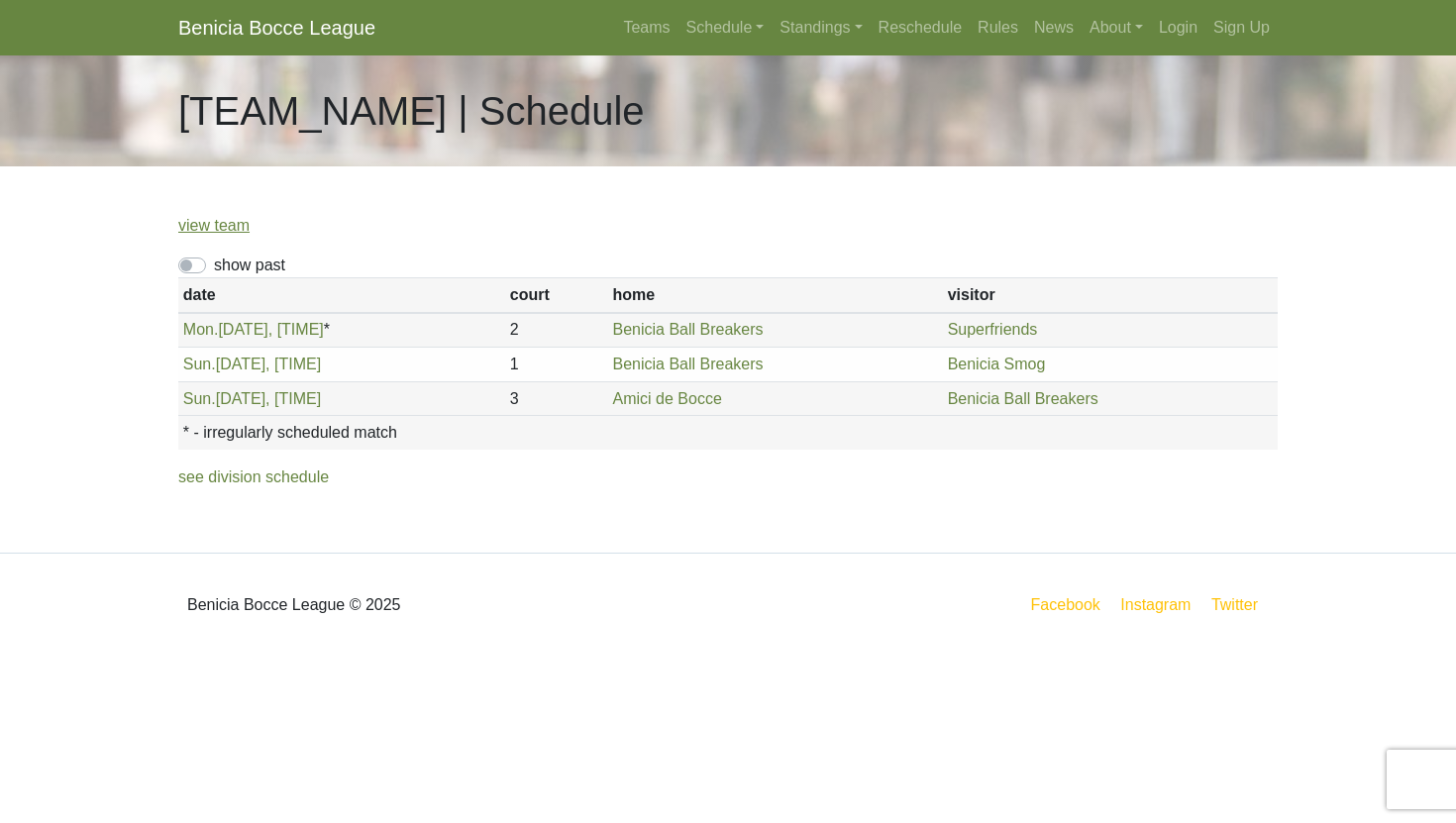 scroll, scrollTop: 0, scrollLeft: 0, axis: both 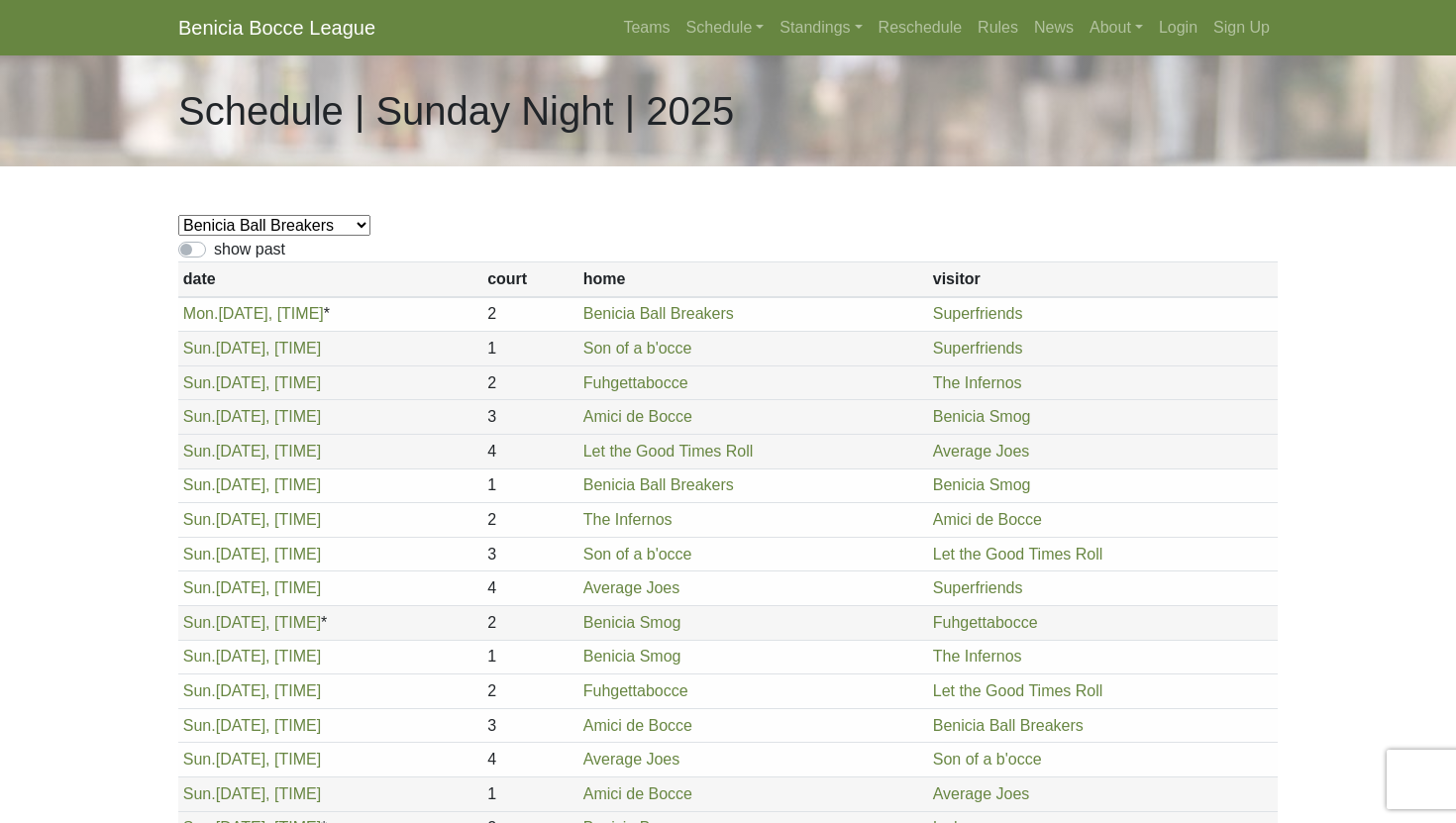 select on "1879" 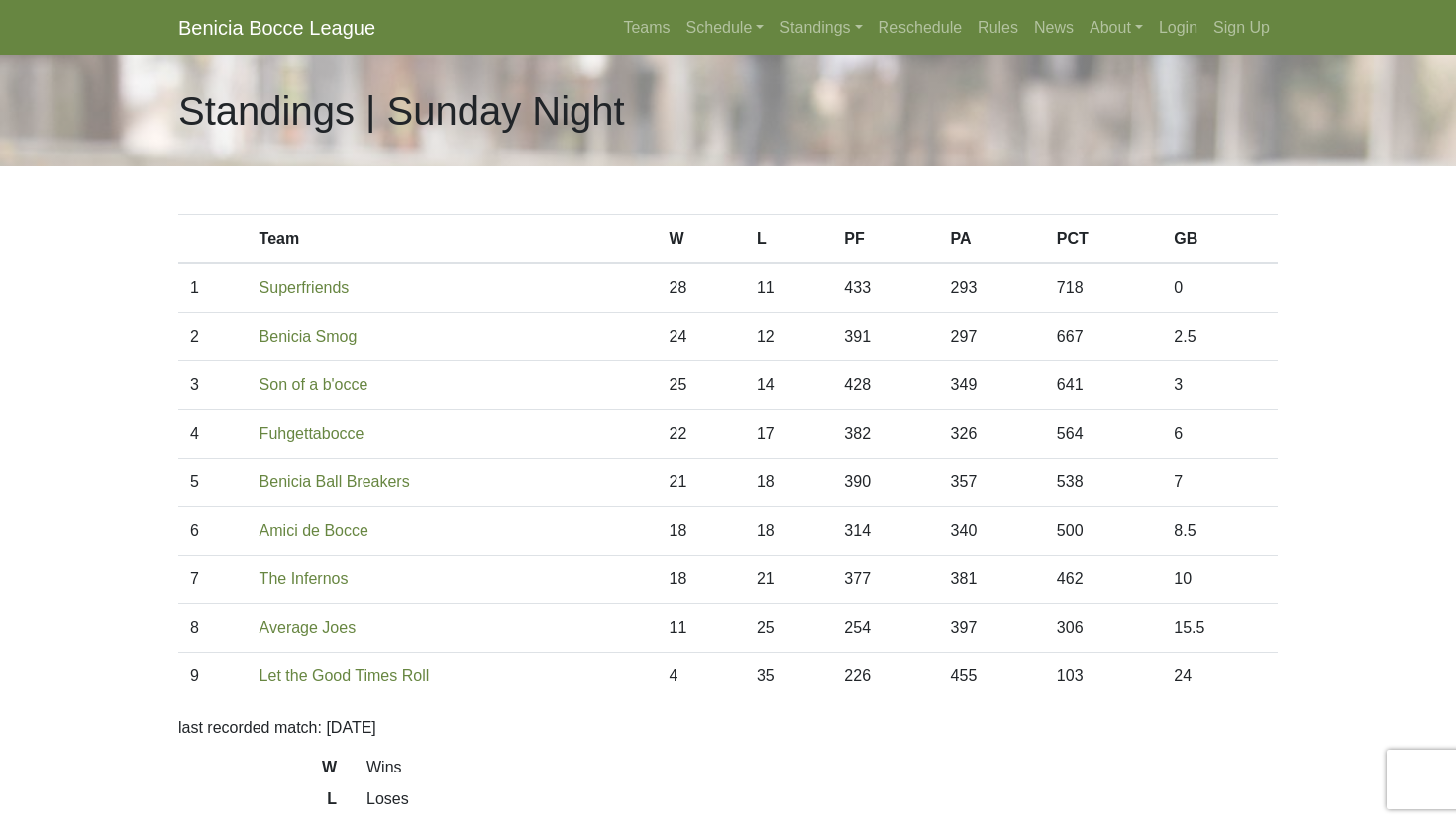 scroll, scrollTop: 0, scrollLeft: 0, axis: both 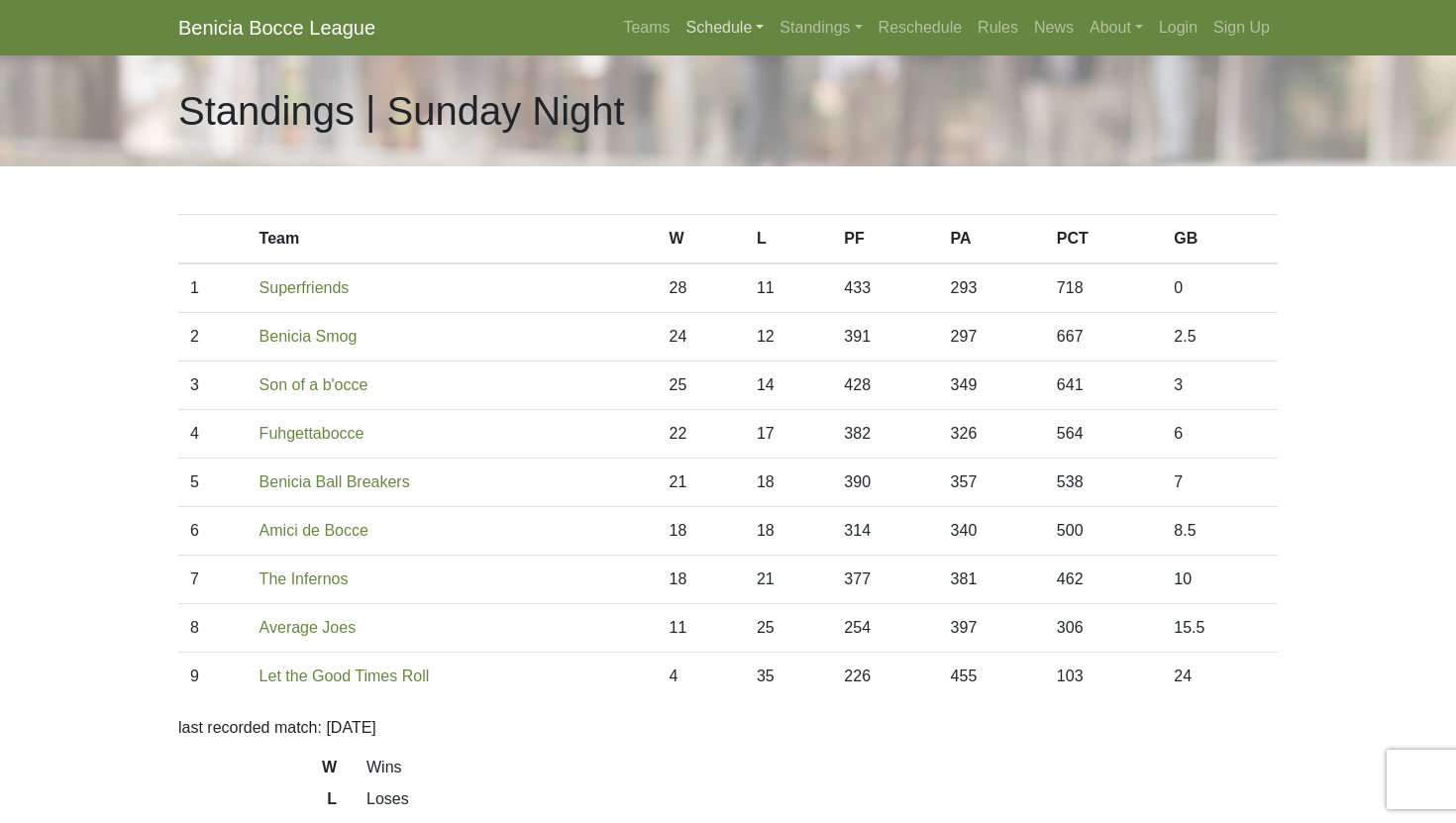 click on "Schedule" at bounding box center [725, 28] 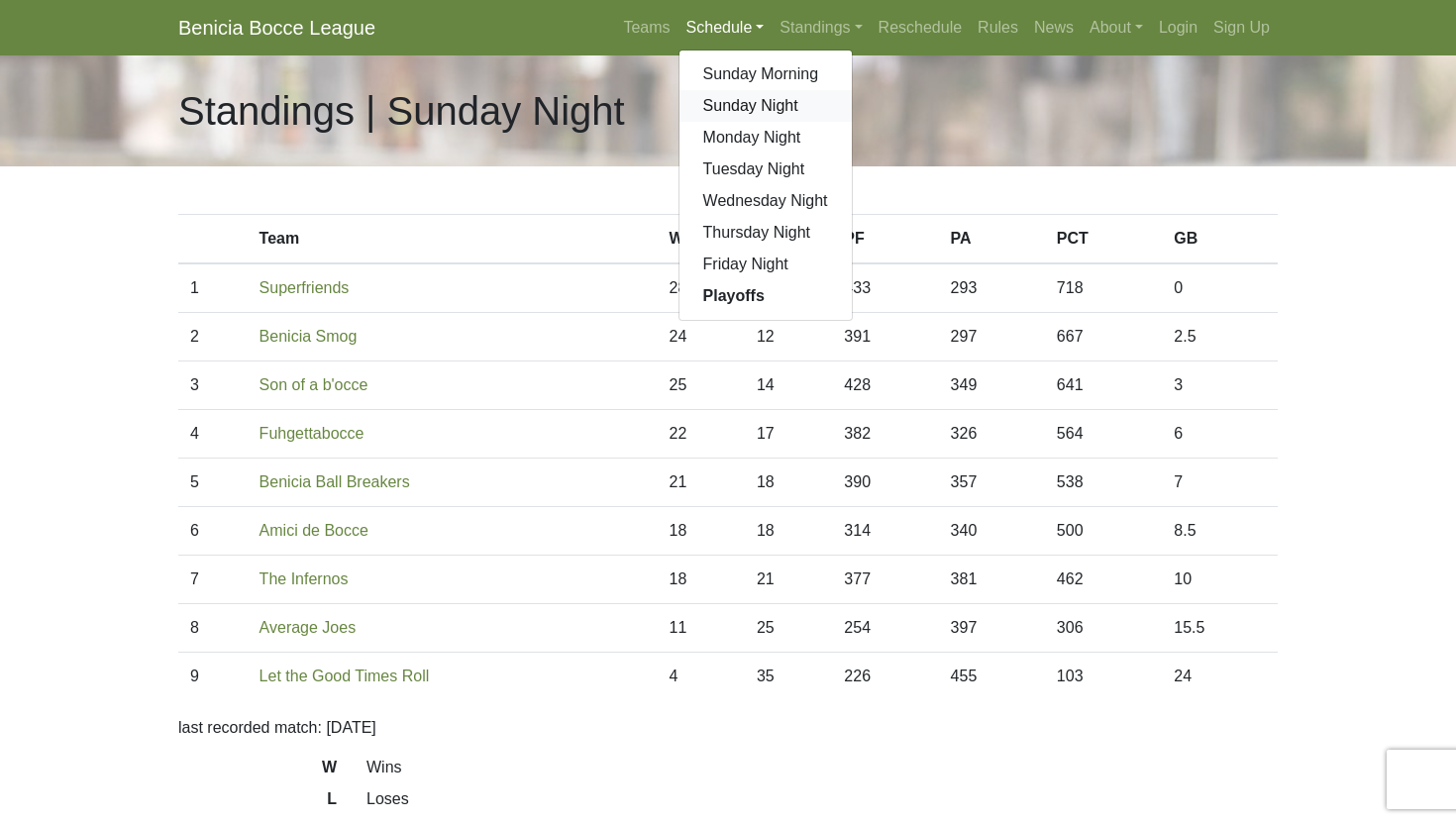 click on "Sunday Night" at bounding box center (766, 106) 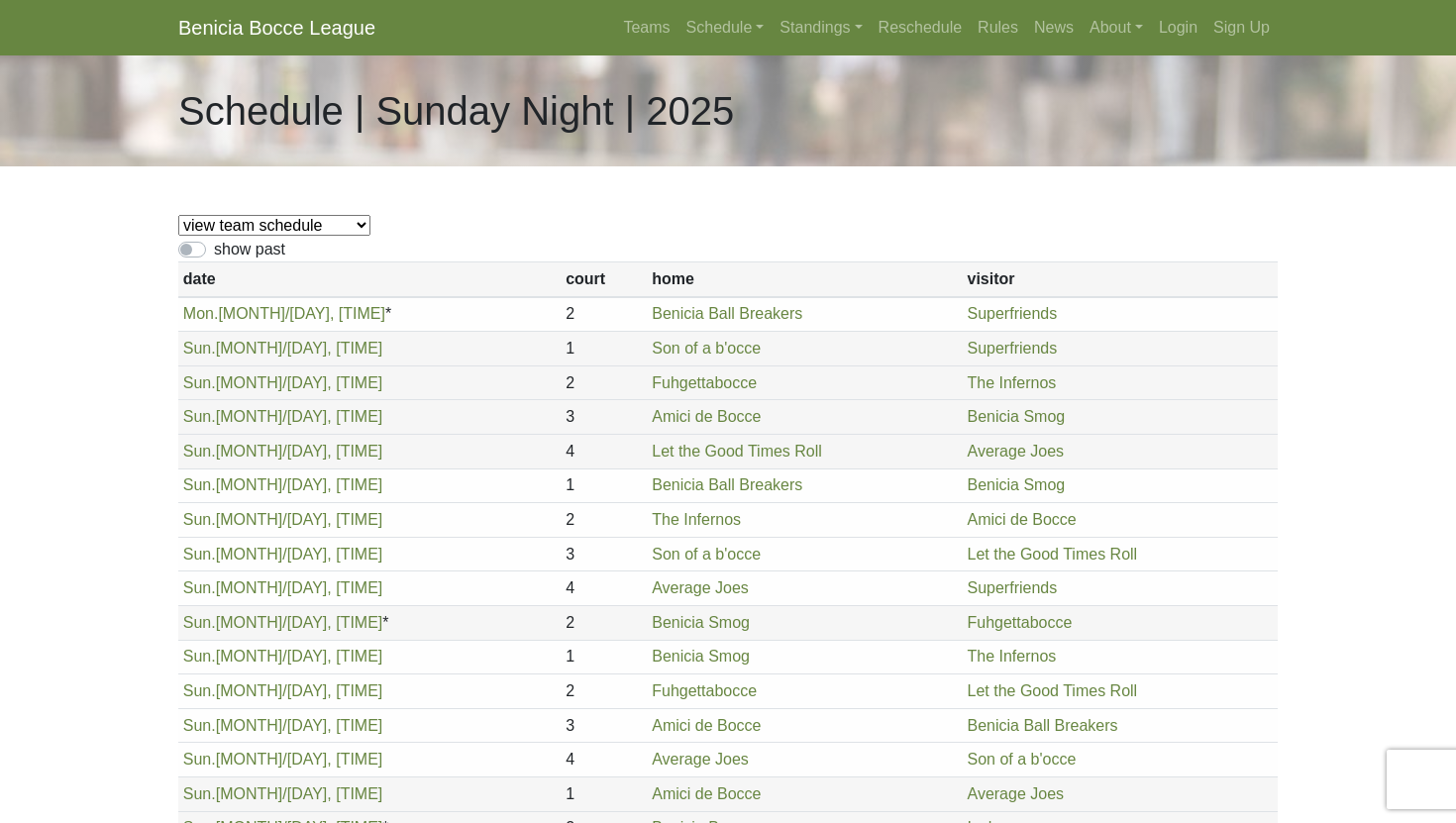 scroll, scrollTop: 0, scrollLeft: 0, axis: both 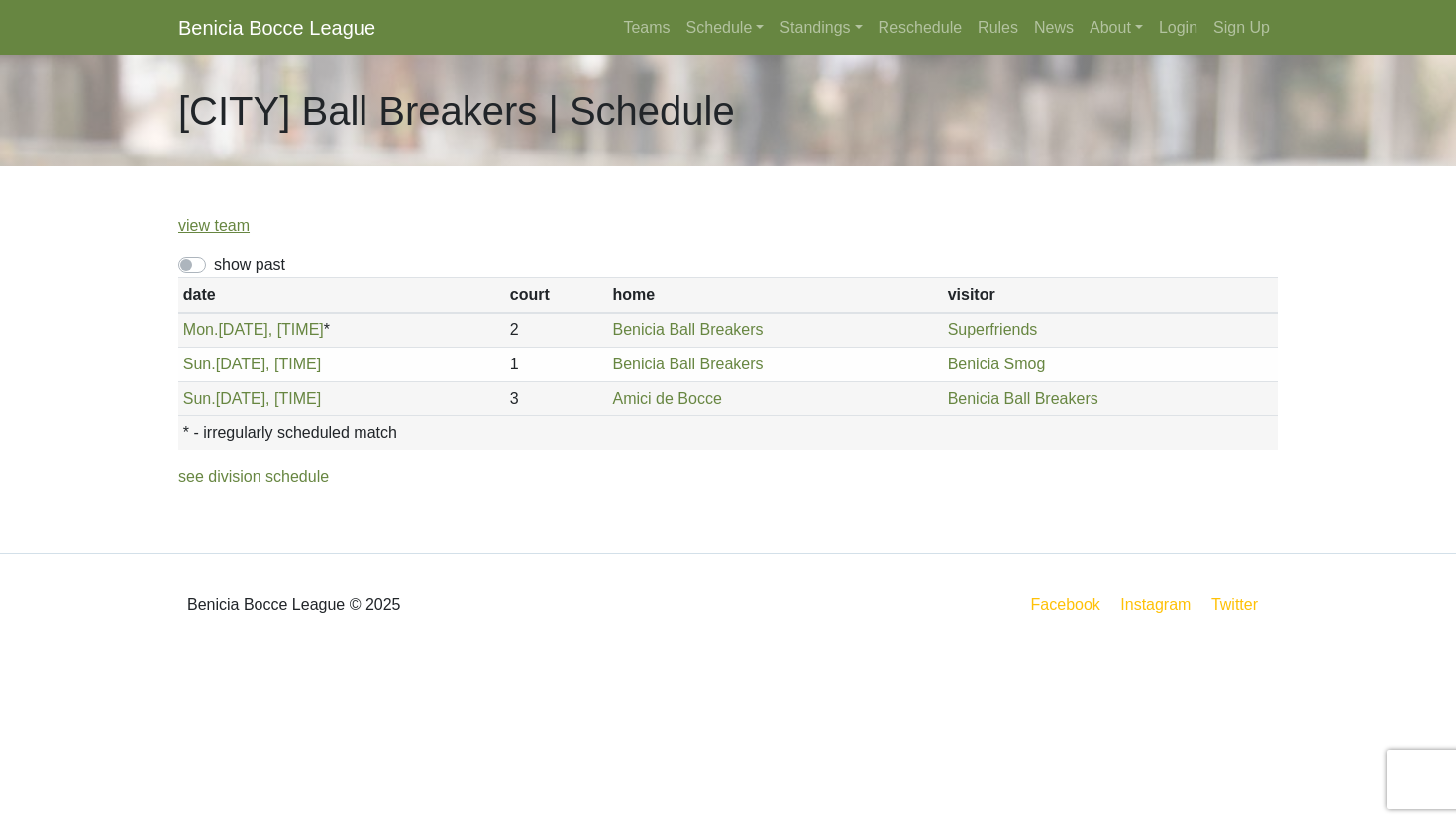 click on "[CITY] Bocce League © [YEAR]
Facebook
Instagram
Twitter" at bounding box center [728, 604] 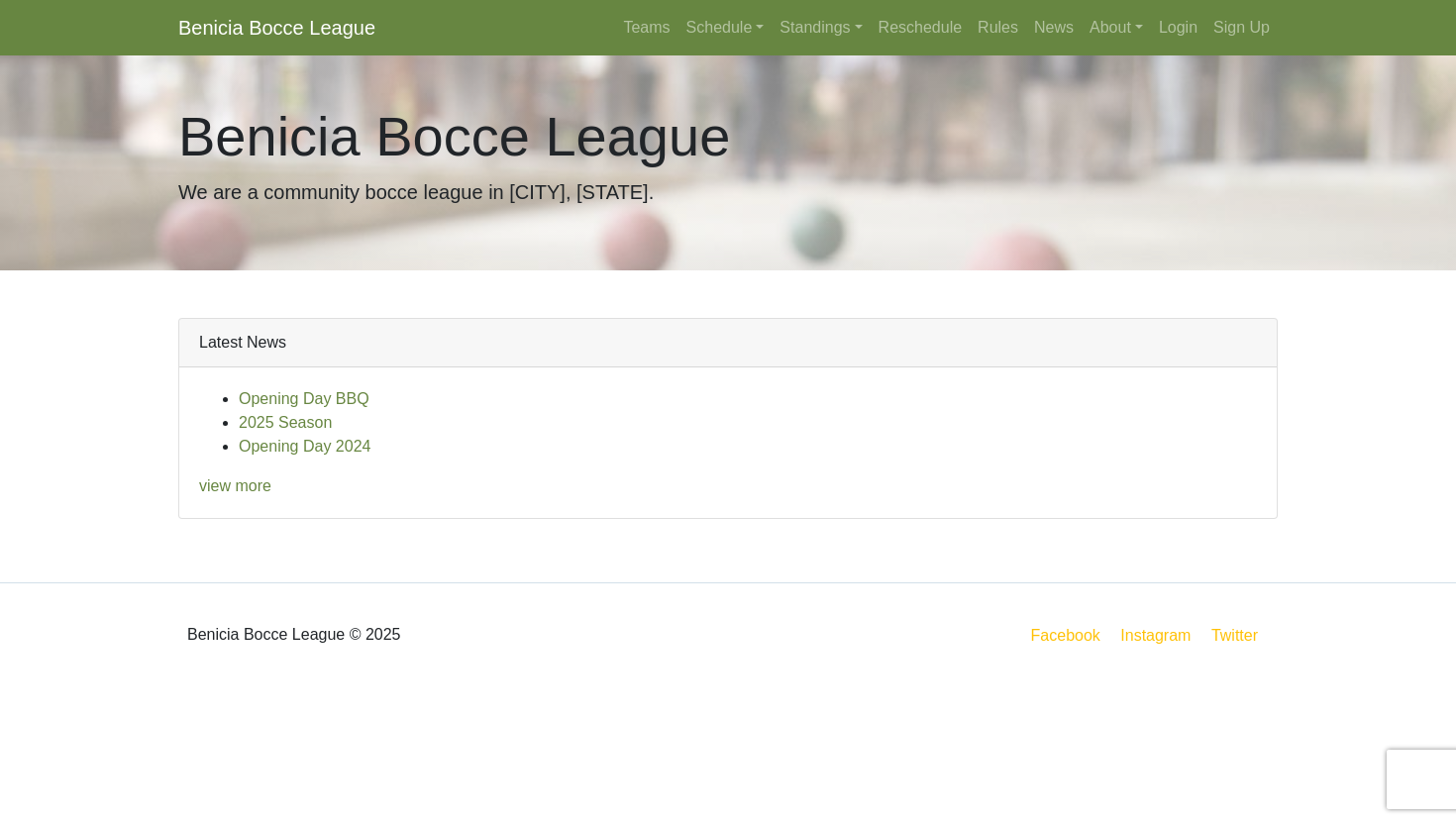 scroll, scrollTop: 0, scrollLeft: 0, axis: both 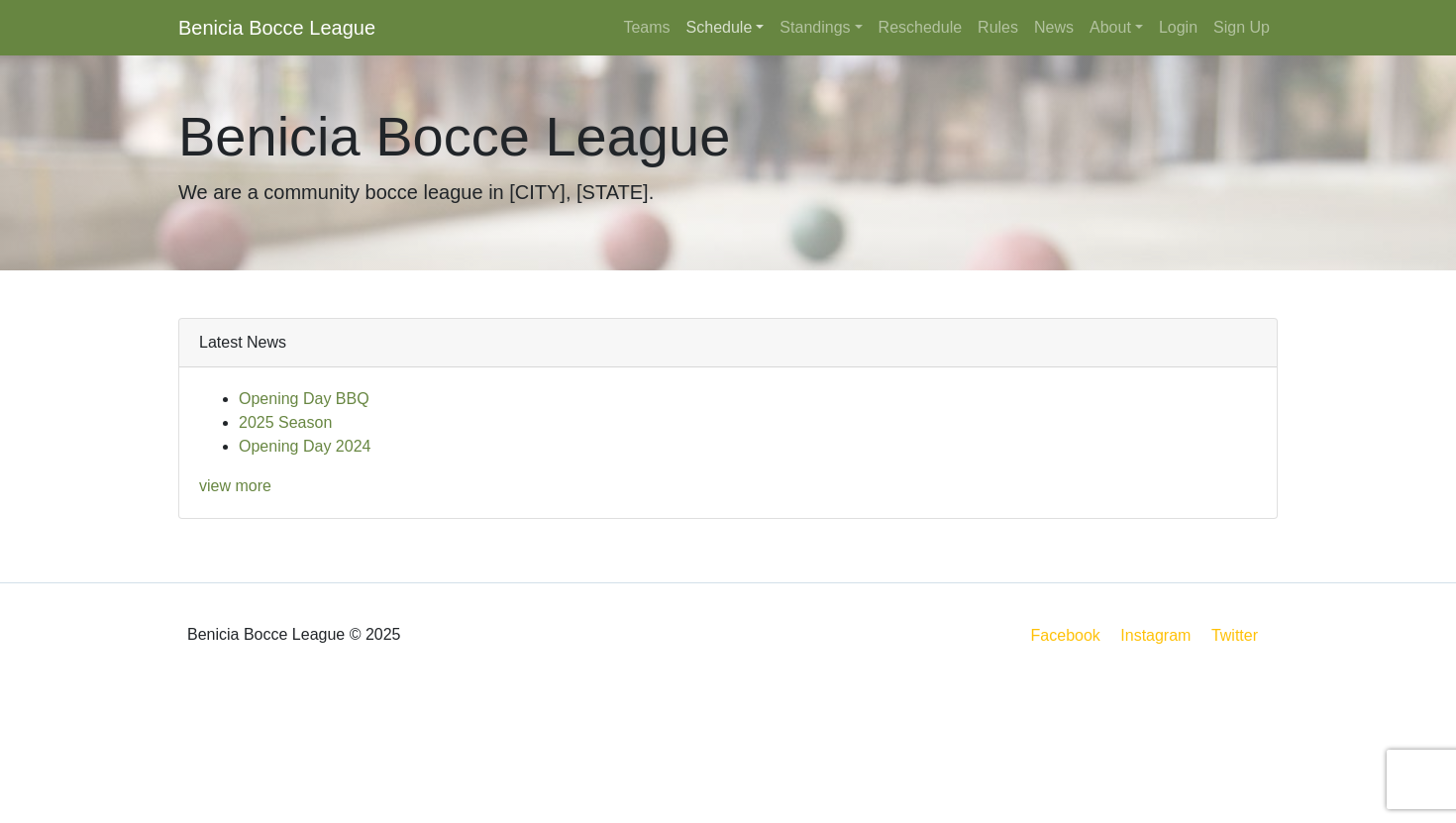 click on "Schedule" at bounding box center (725, 28) 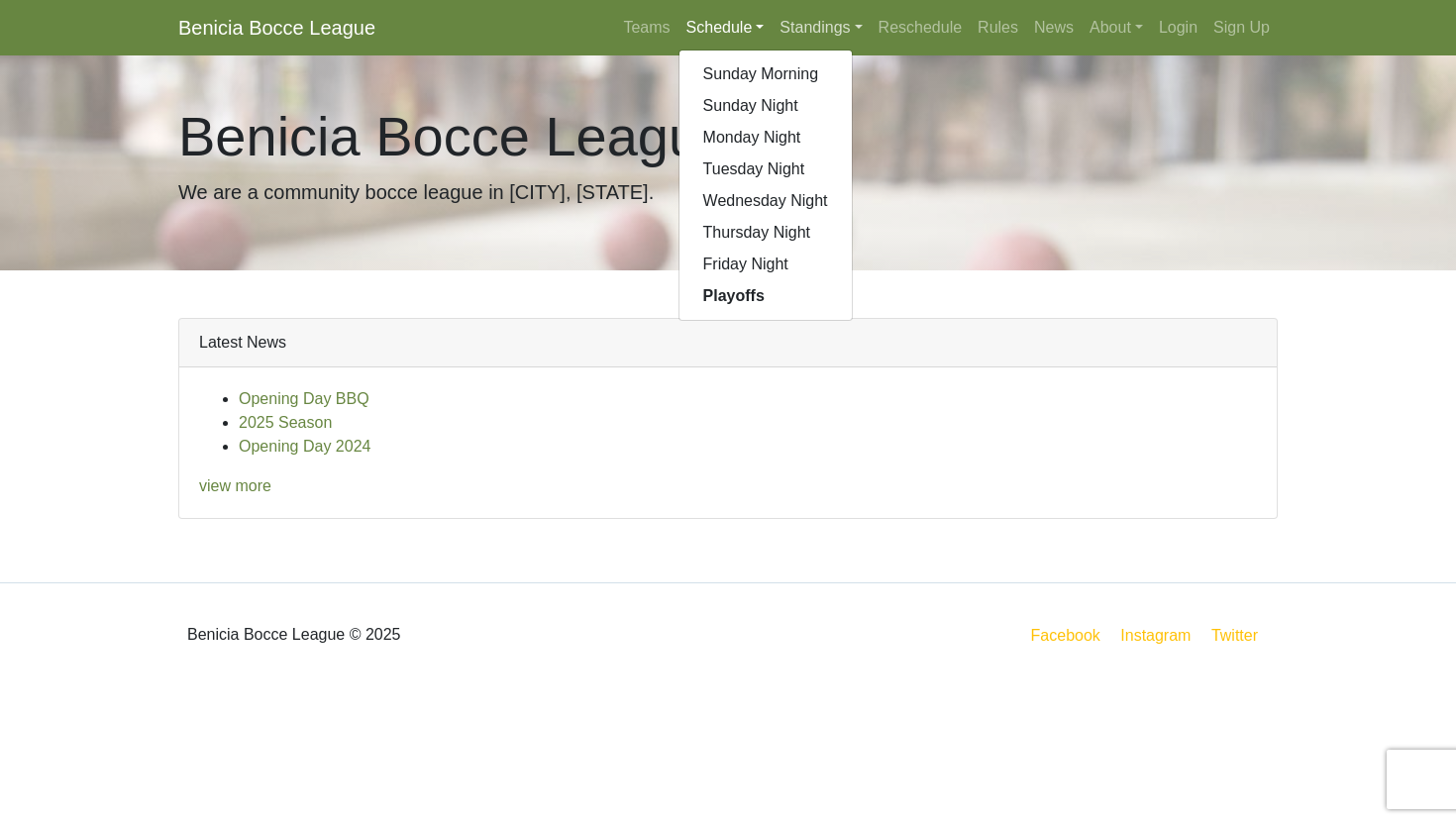 click on "Standings" at bounding box center [820, 28] 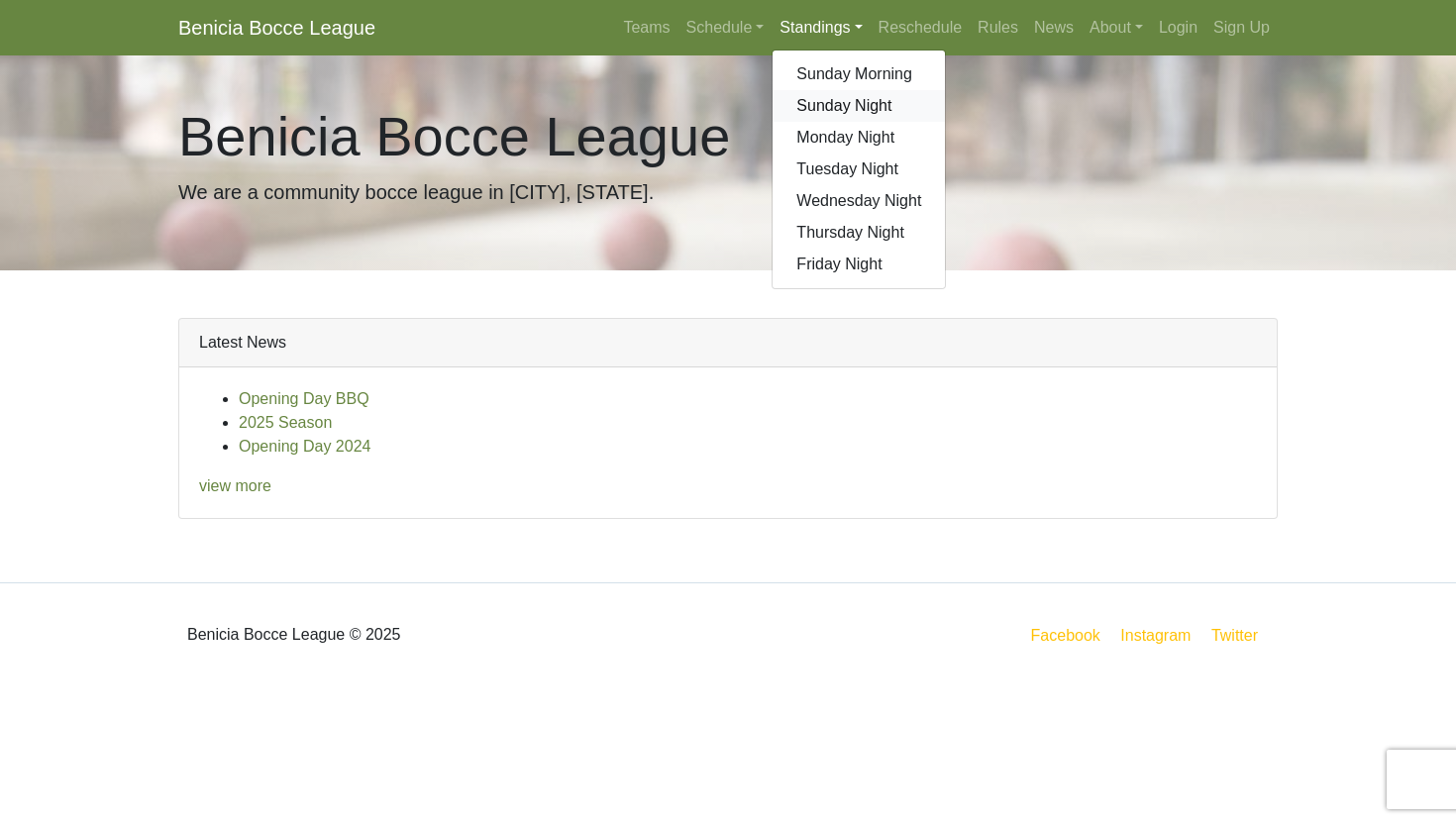 click on "Sunday Night" at bounding box center (859, 106) 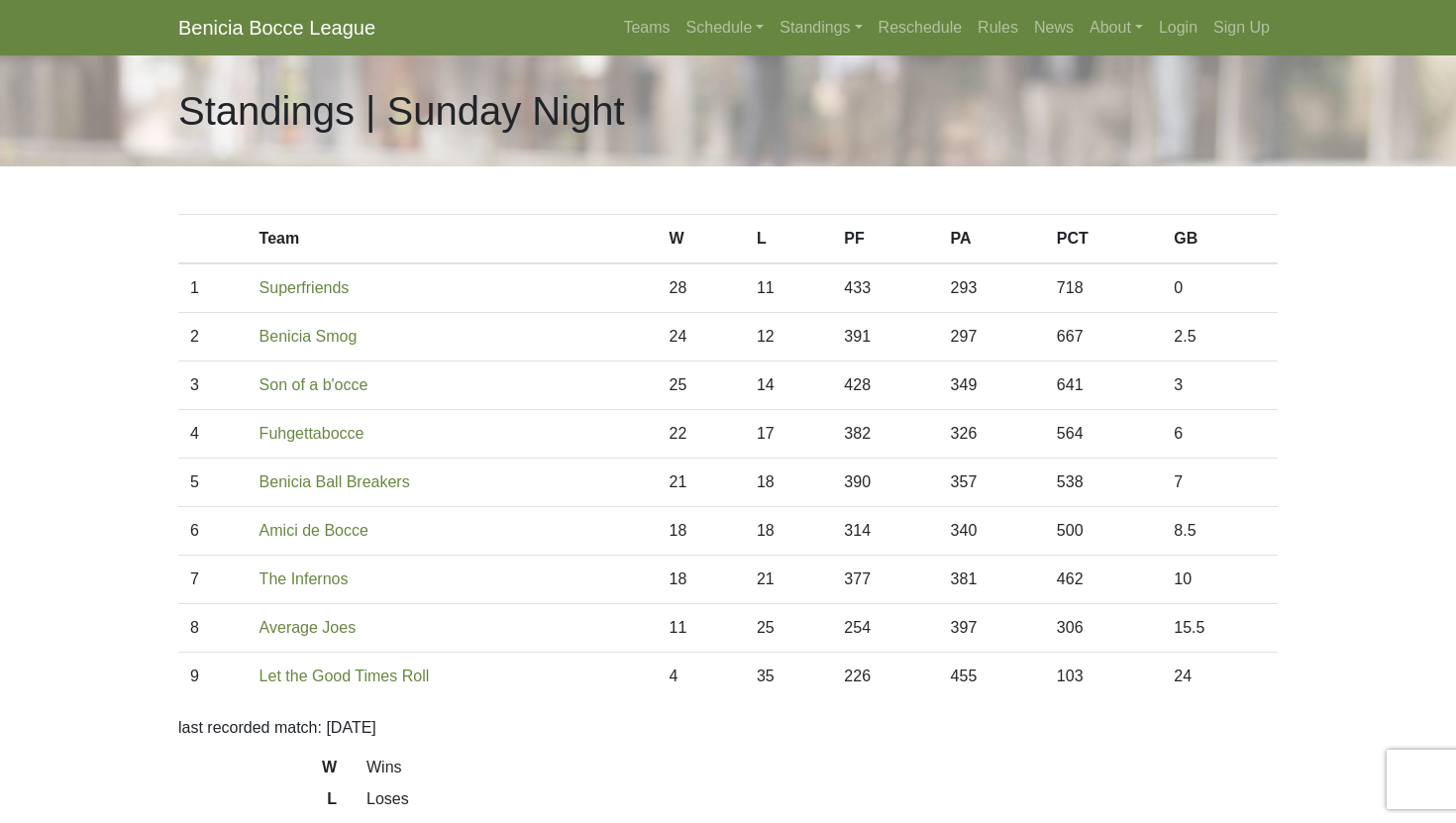 scroll, scrollTop: 0, scrollLeft: 0, axis: both 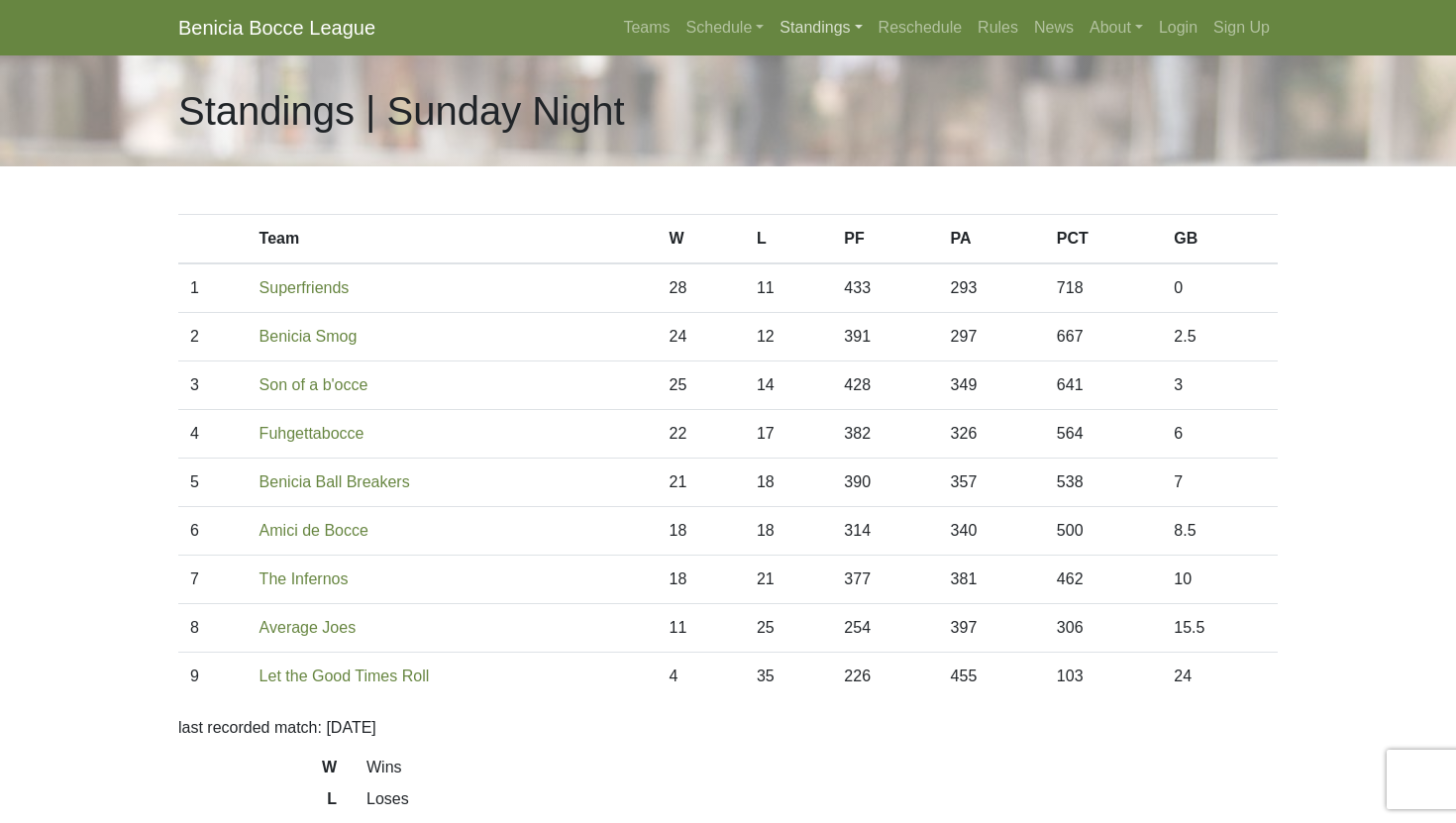 click on "Standings" at bounding box center [820, 28] 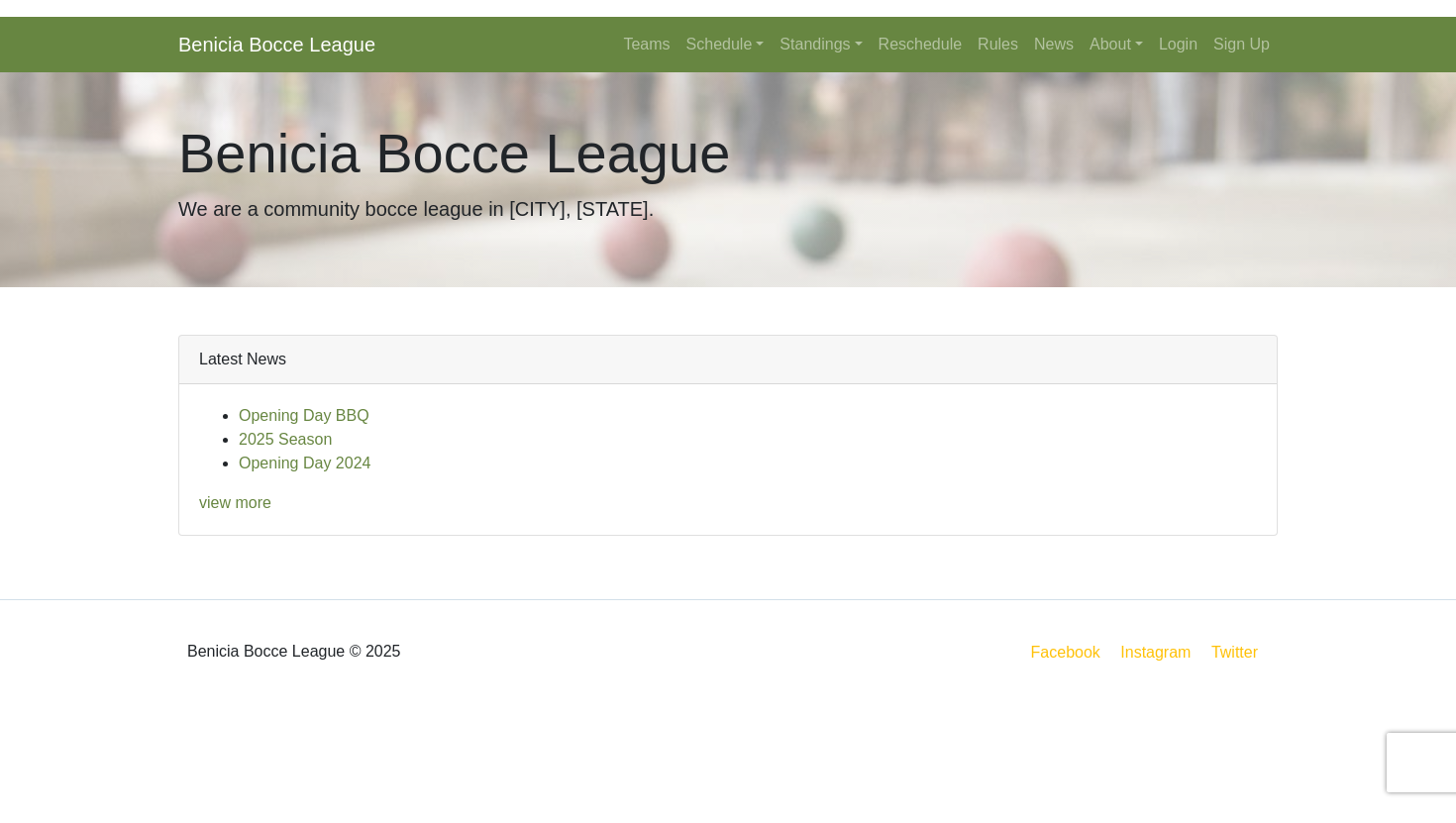 scroll, scrollTop: 0, scrollLeft: 0, axis: both 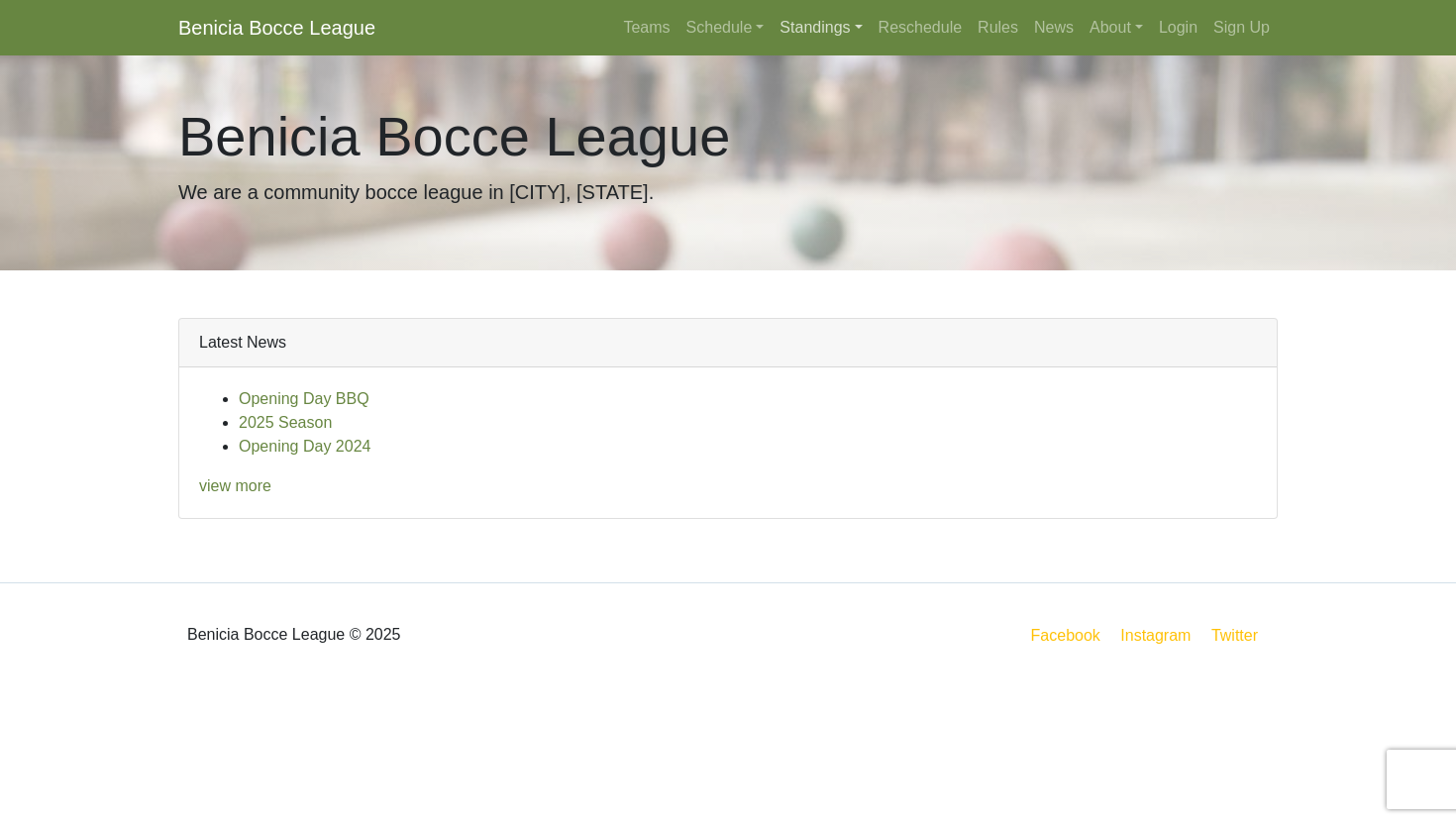 click on "Standings" at bounding box center (820, 28) 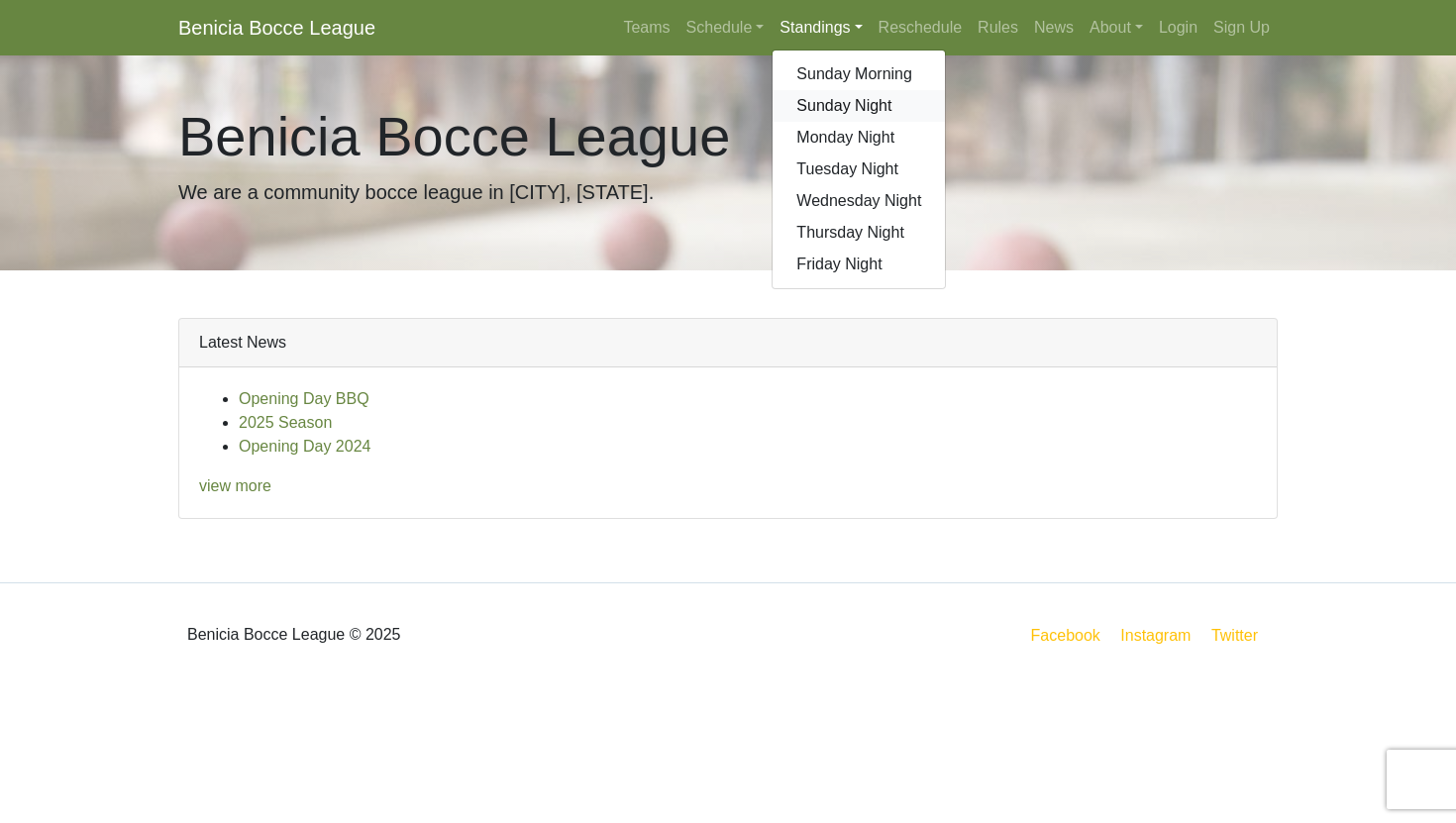click on "Sunday Night" at bounding box center (859, 106) 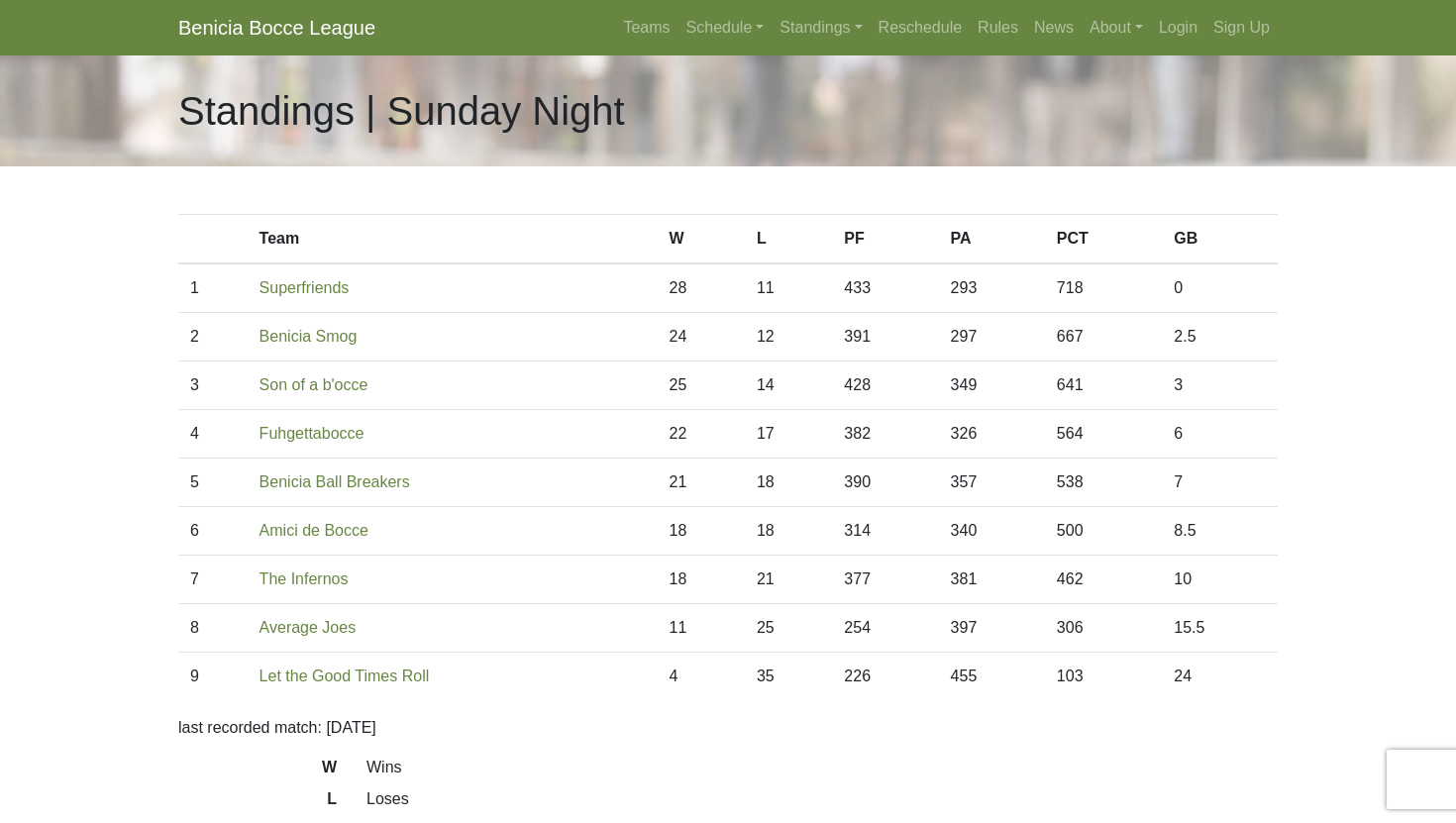 scroll, scrollTop: 0, scrollLeft: 0, axis: both 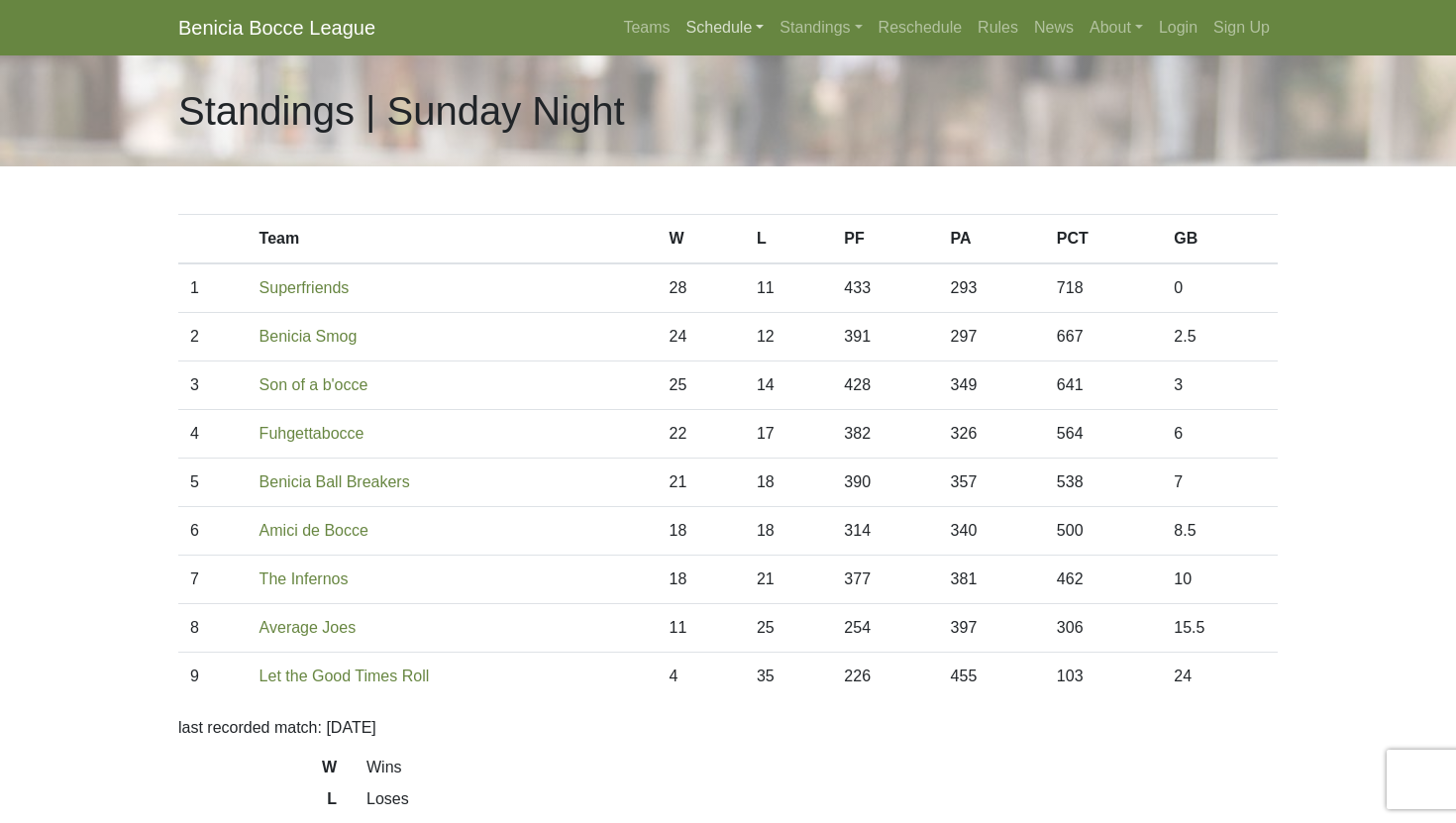 click on "Schedule" at bounding box center (725, 28) 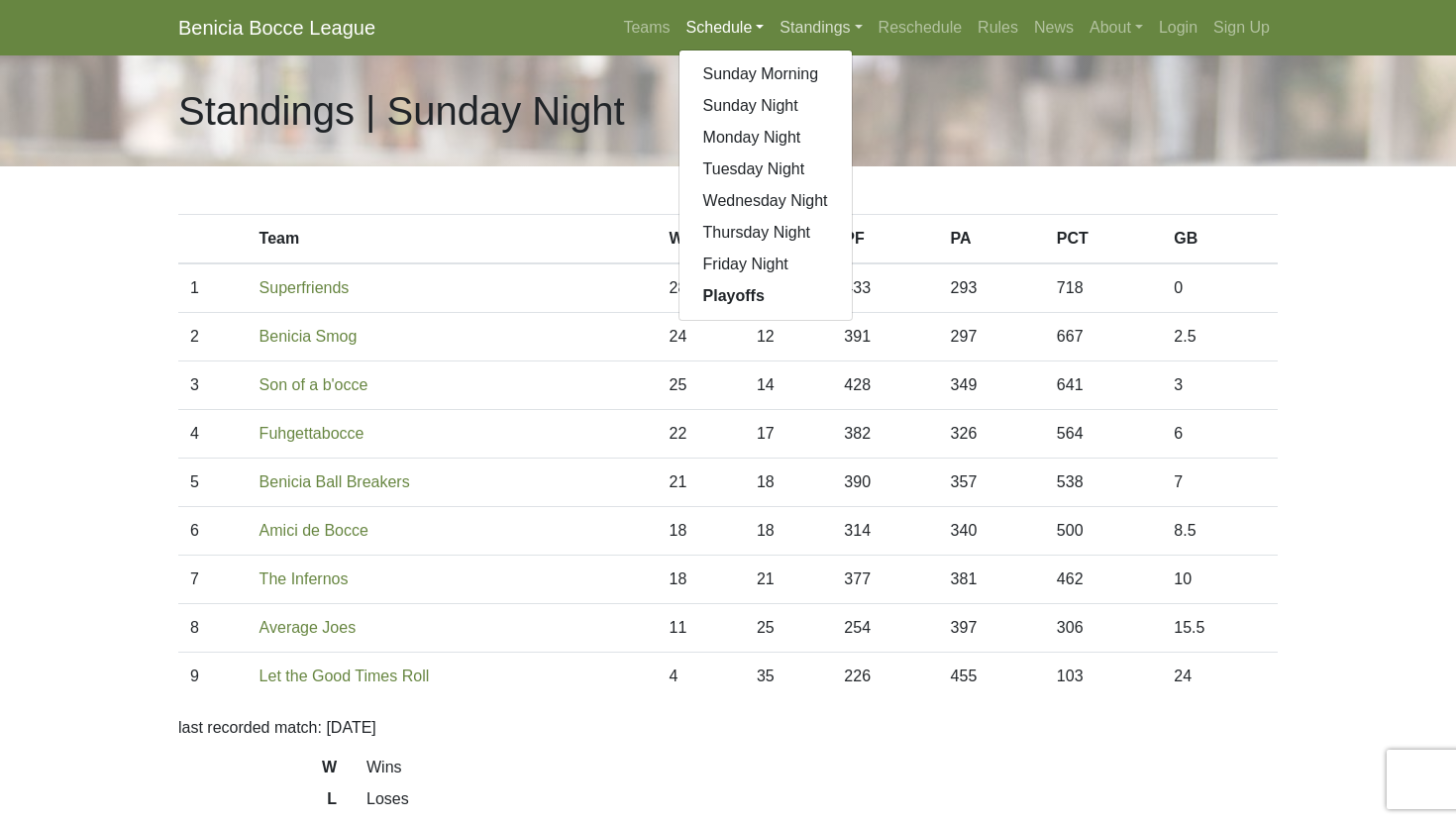 click on "Standings" at bounding box center (820, 28) 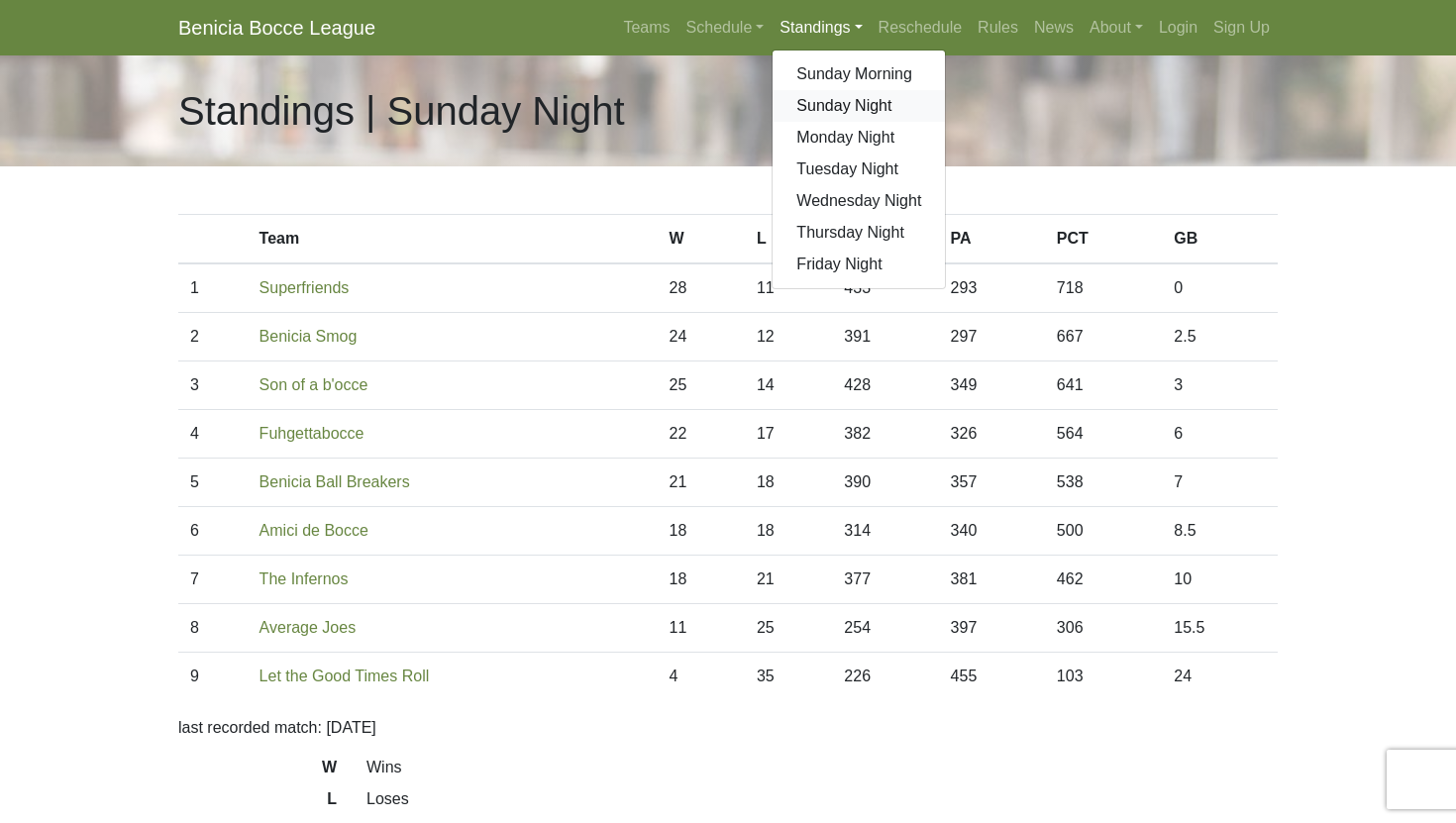 click on "Sunday Night" at bounding box center (859, 106) 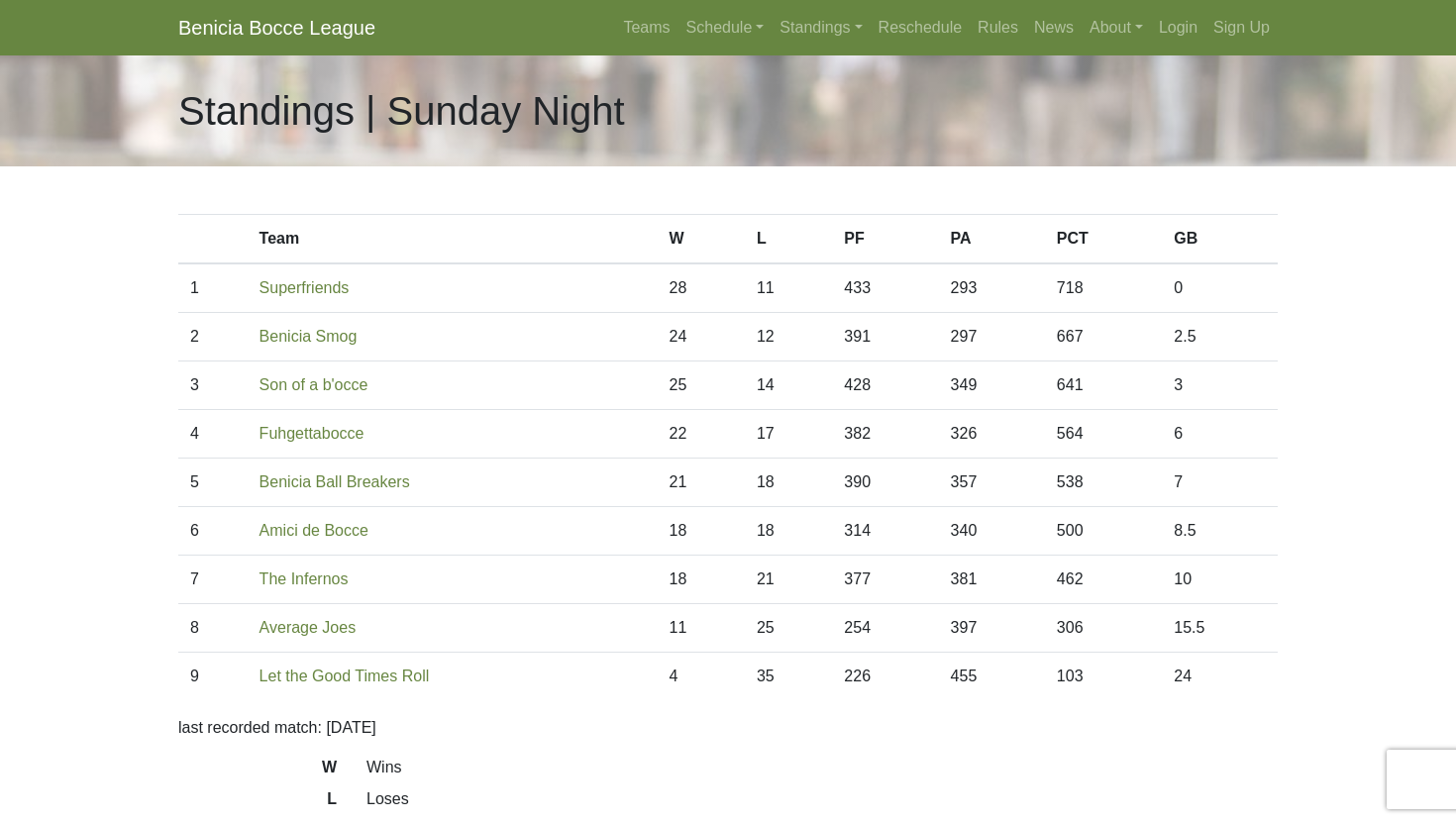 scroll, scrollTop: 0, scrollLeft: 0, axis: both 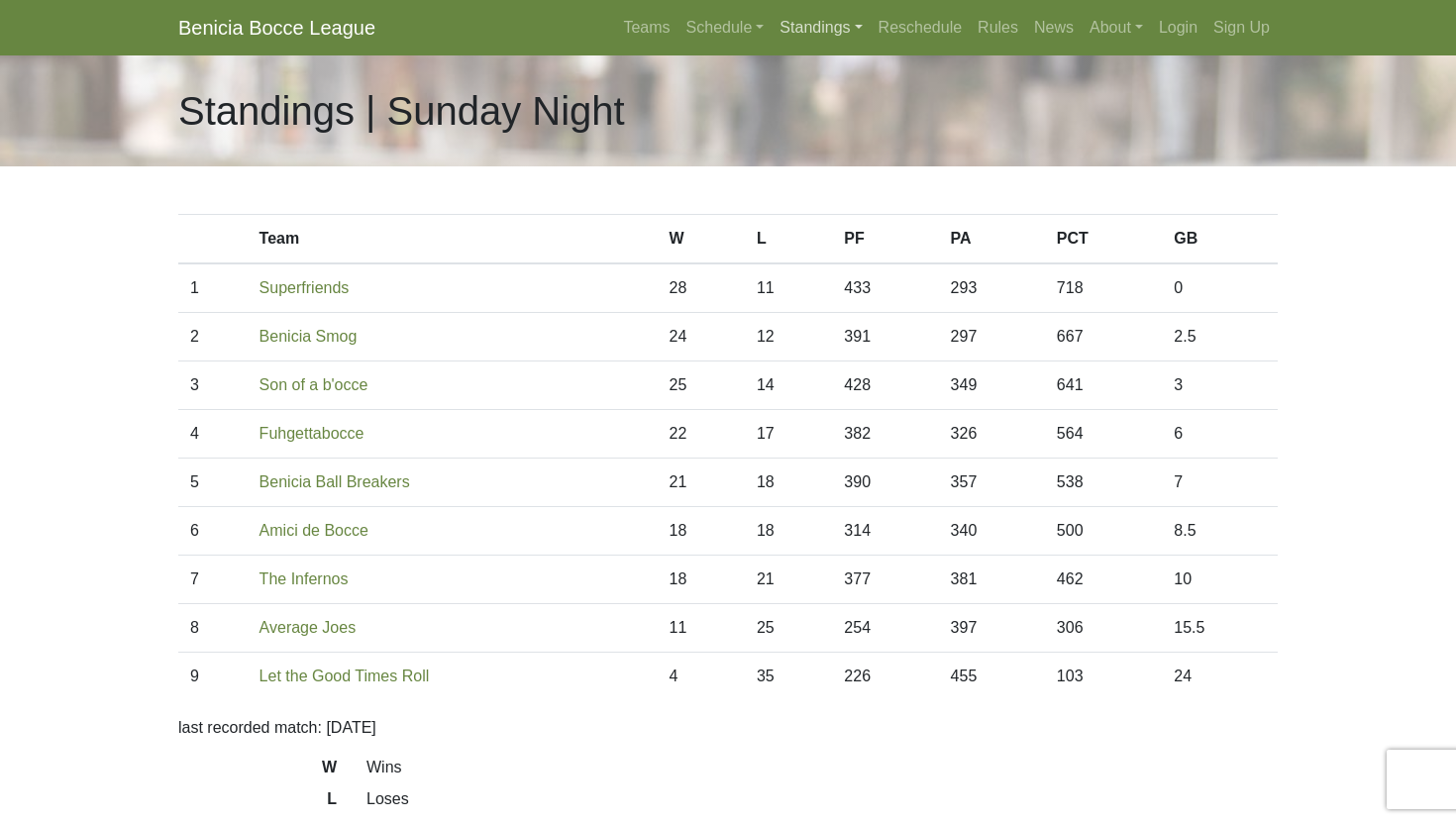 click on "Standings" at bounding box center [820, 28] 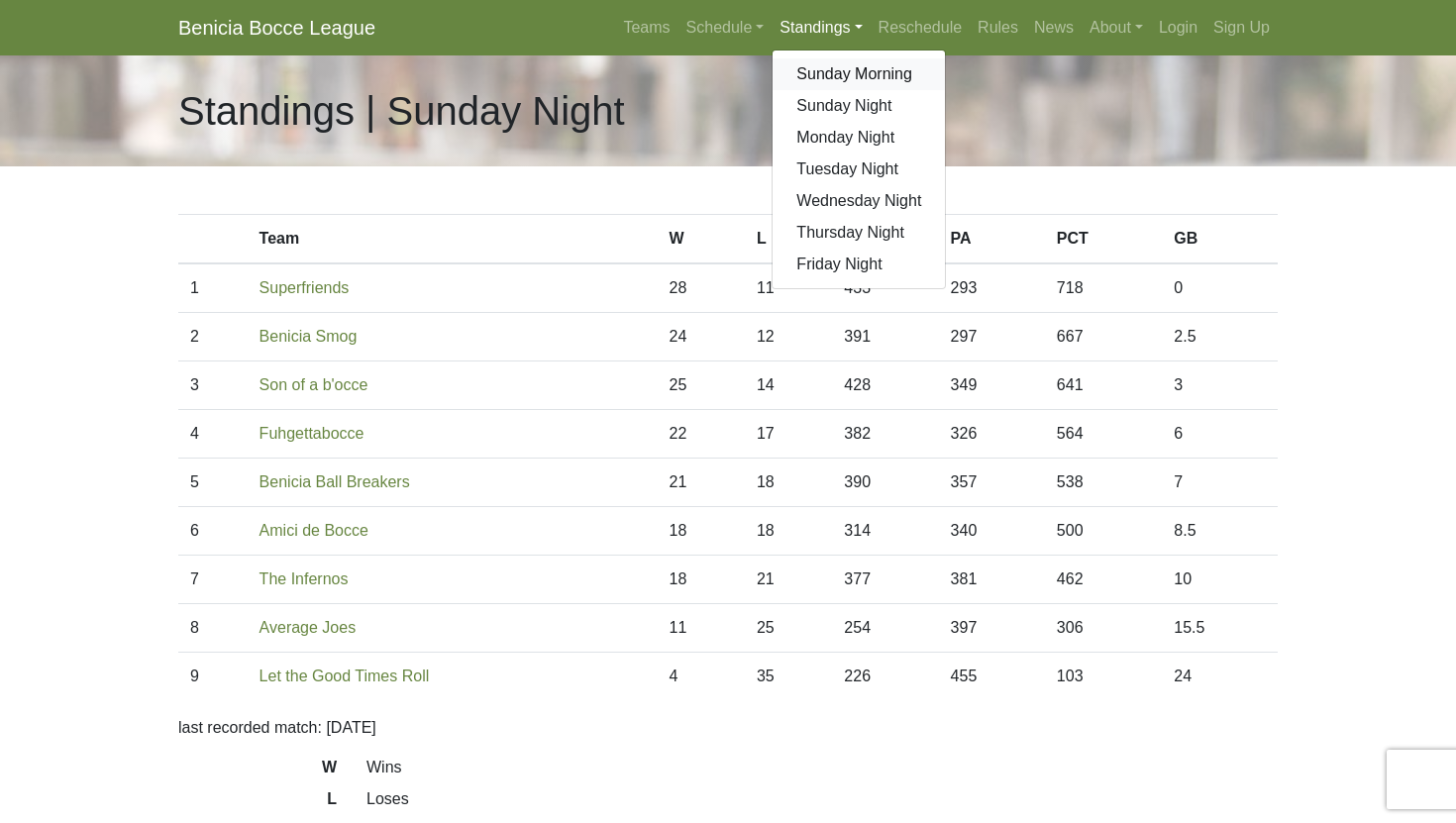 click on "Sunday Morning" at bounding box center (859, 74) 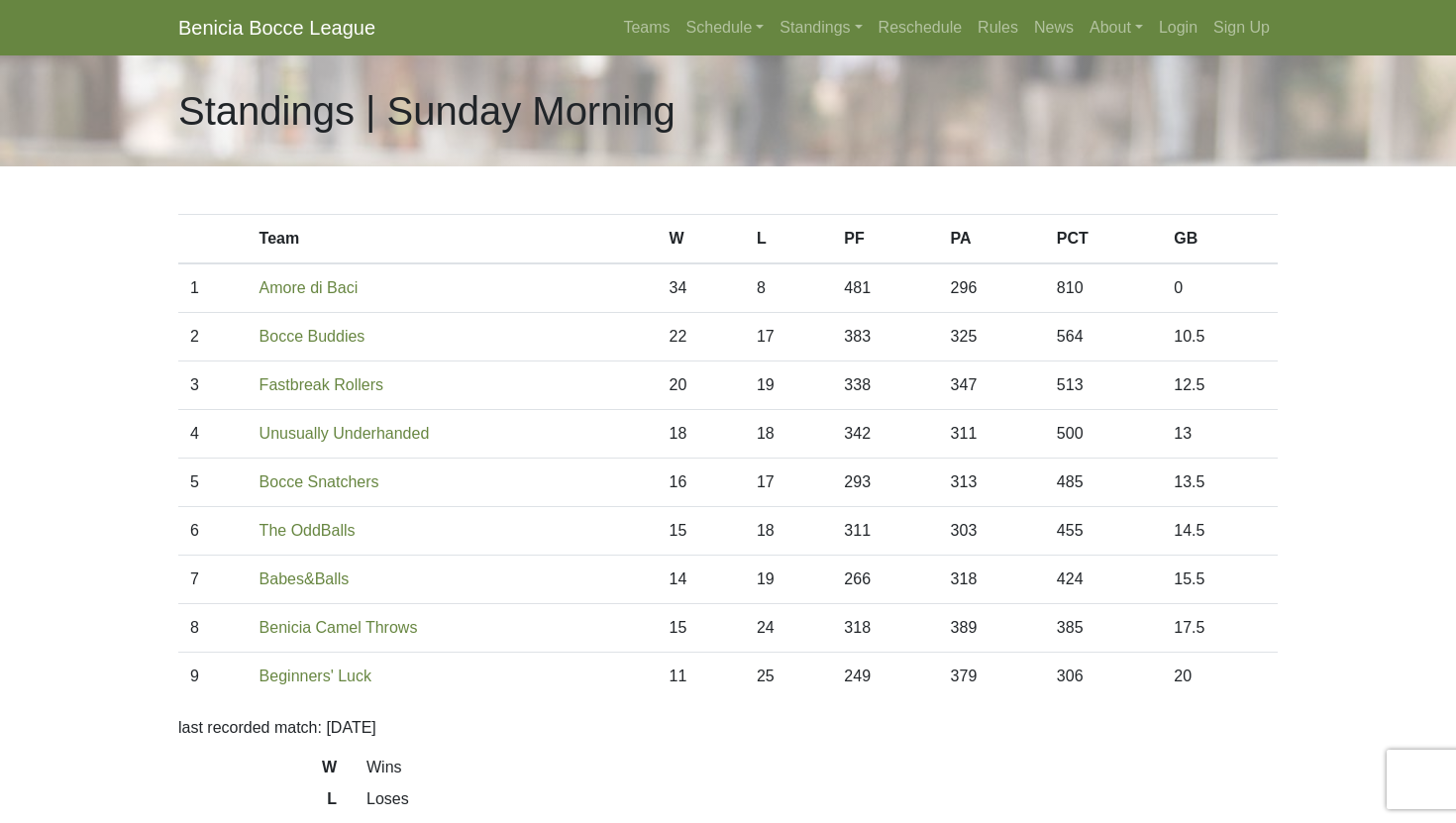 scroll, scrollTop: 0, scrollLeft: 0, axis: both 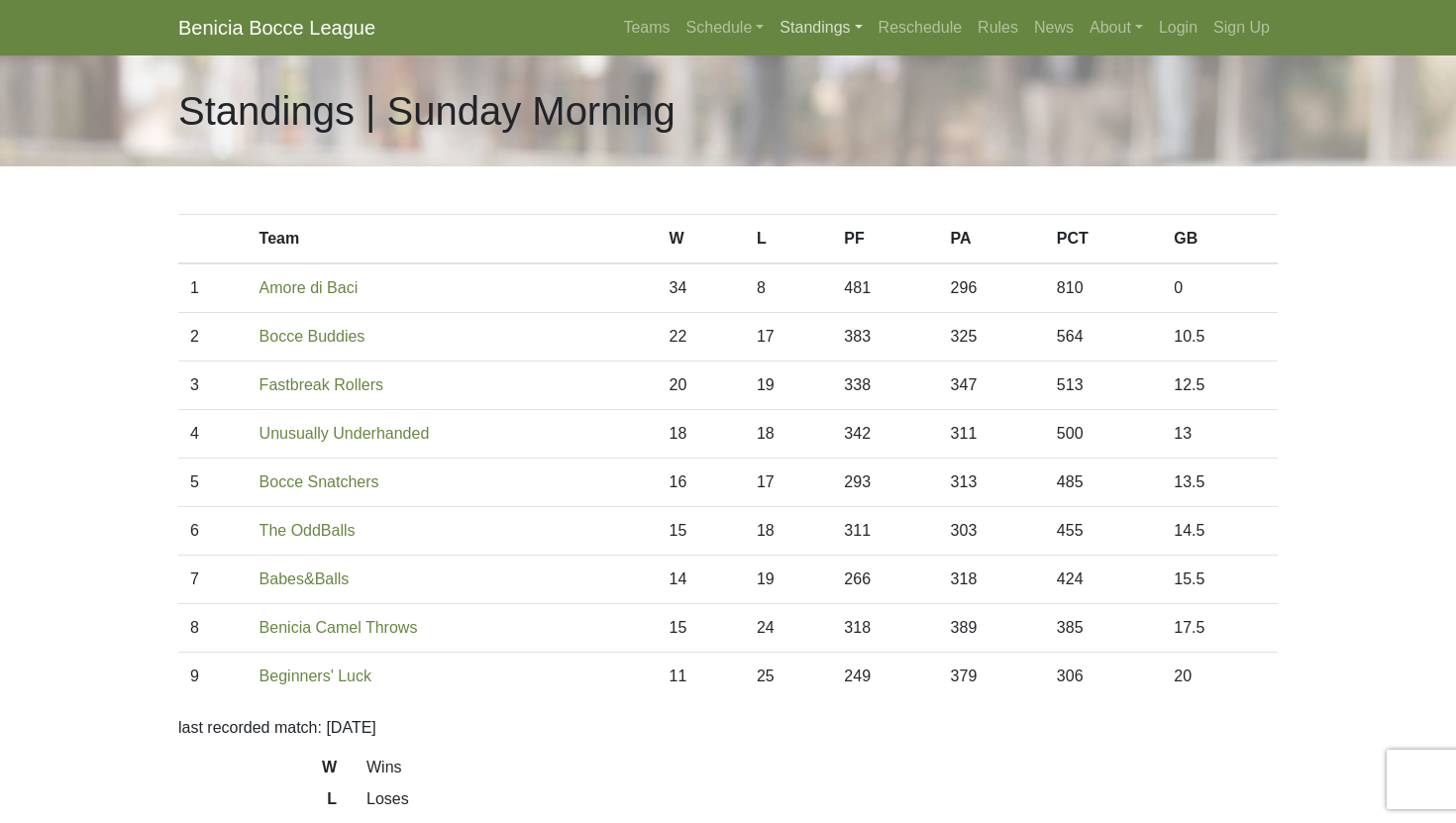 click on "Standings" at bounding box center (820, 28) 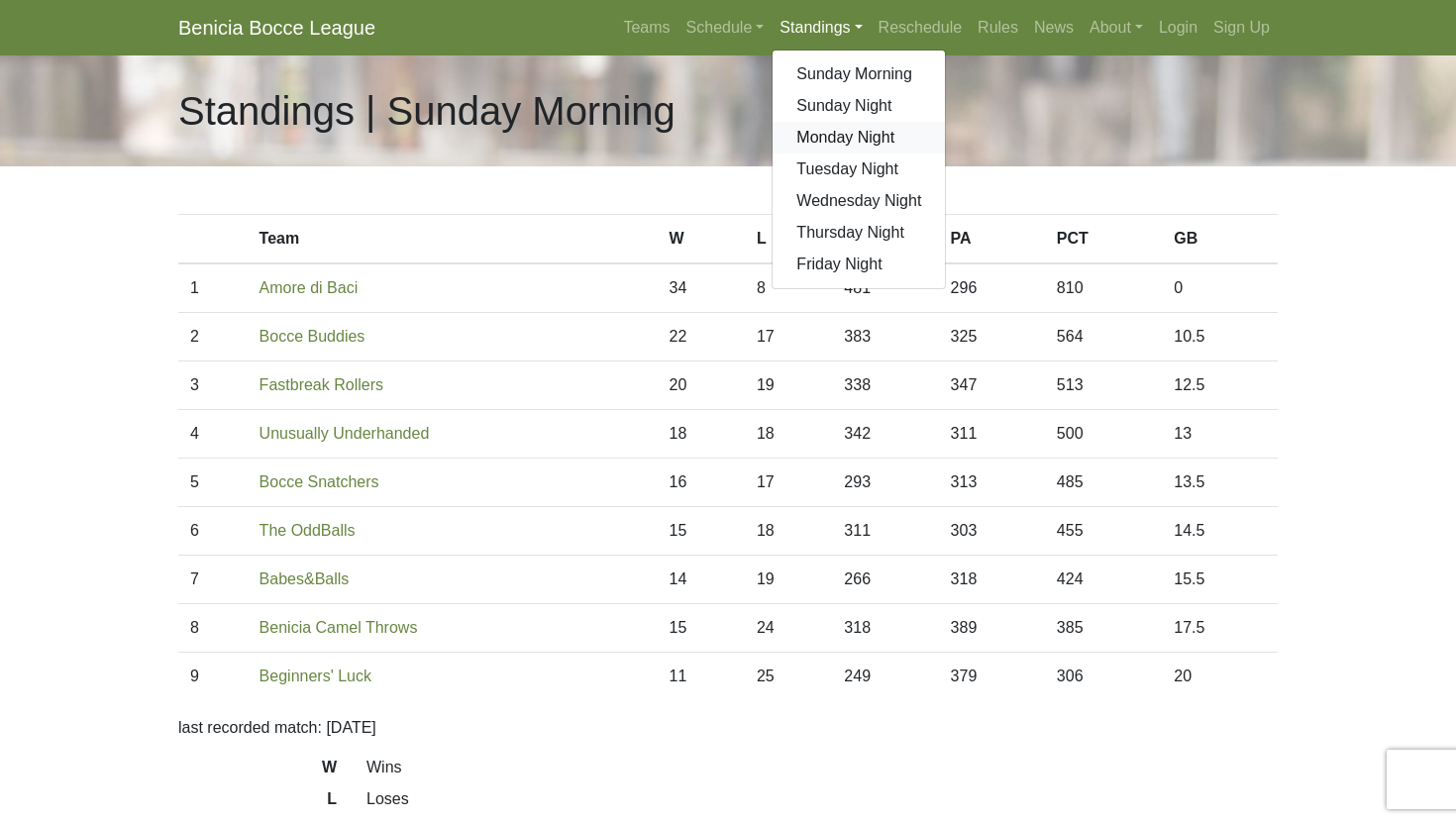 click on "Monday Night" at bounding box center (859, 138) 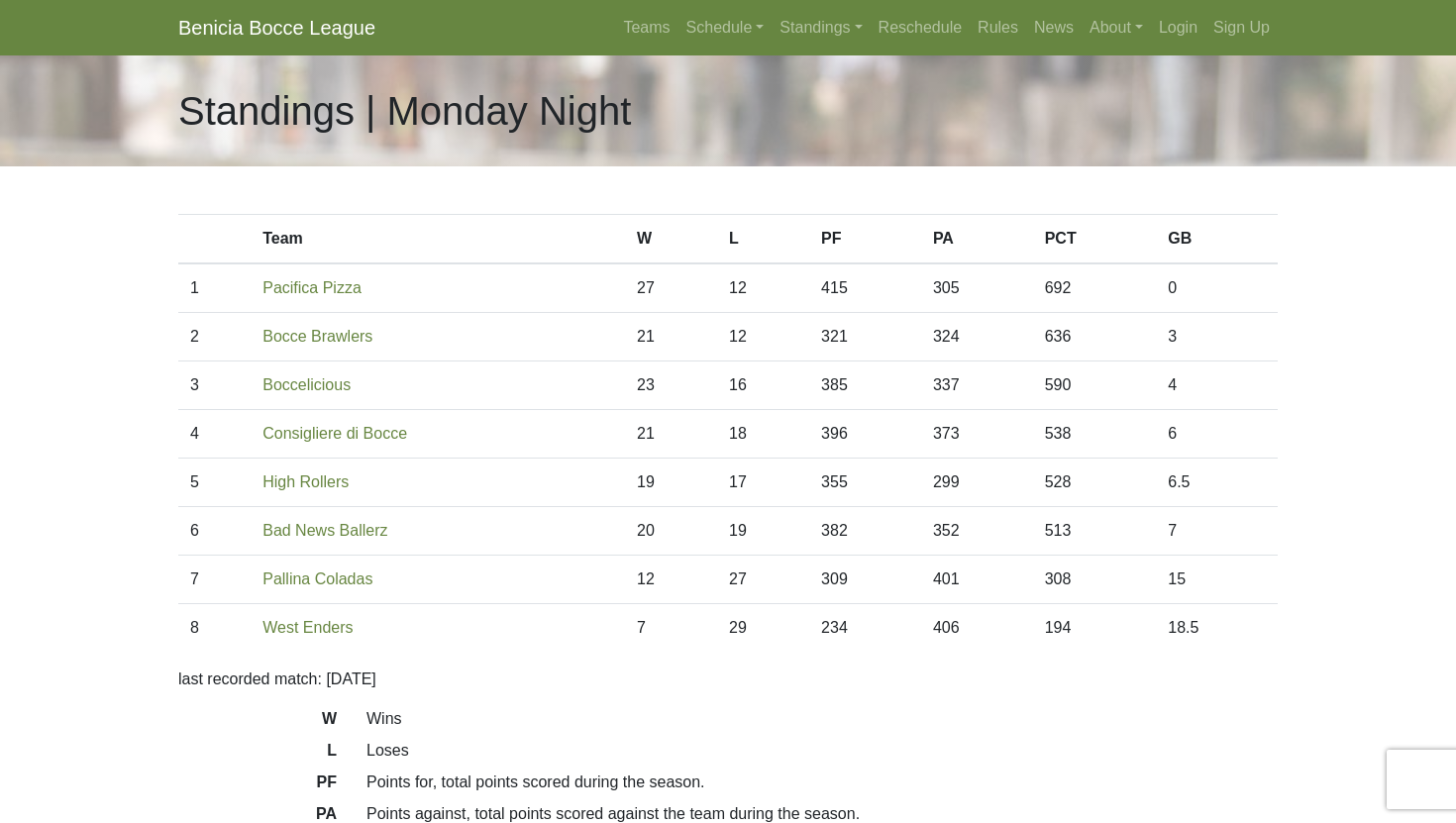 scroll, scrollTop: 0, scrollLeft: 0, axis: both 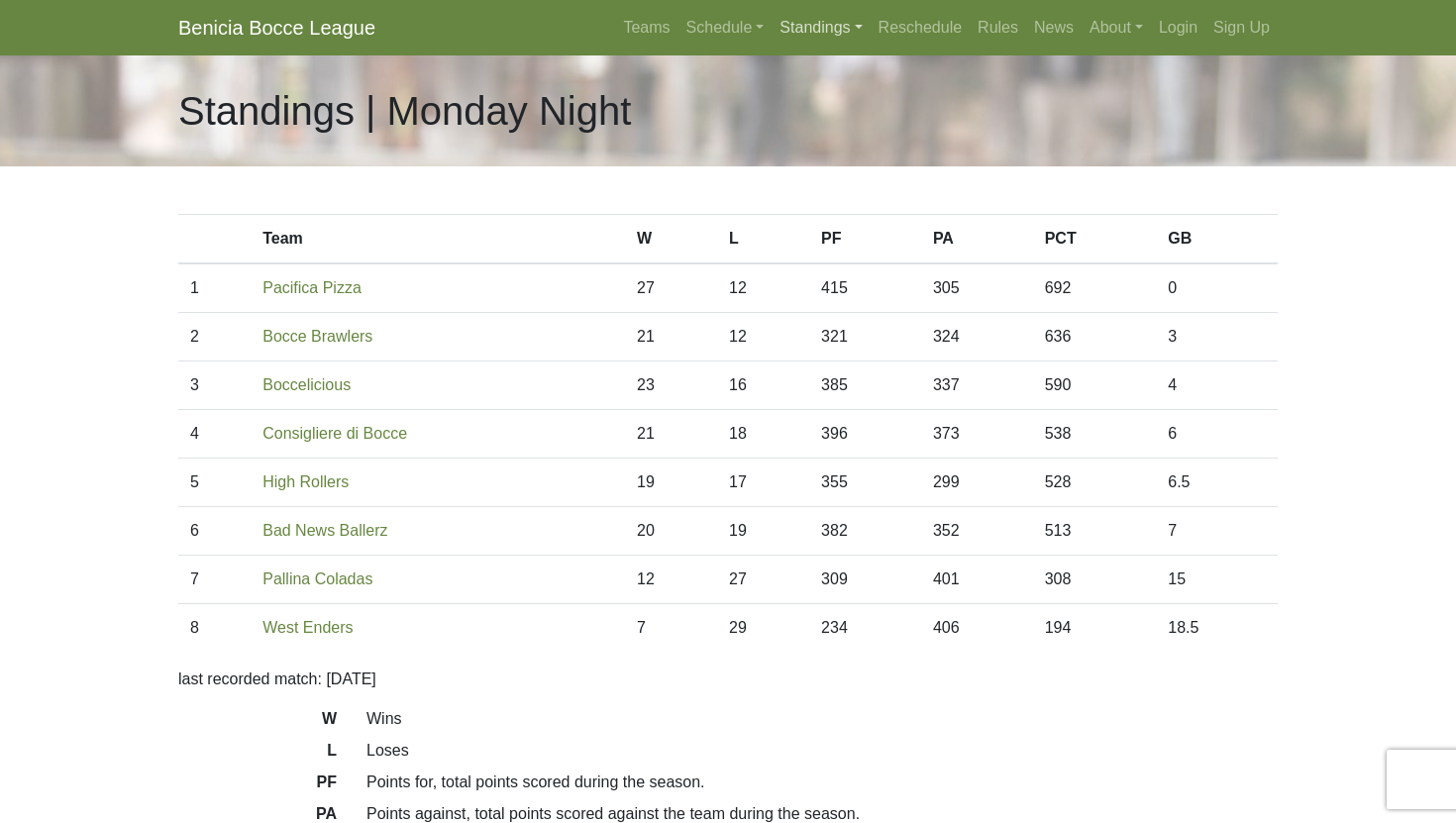 click on "Standings" at bounding box center (820, 28) 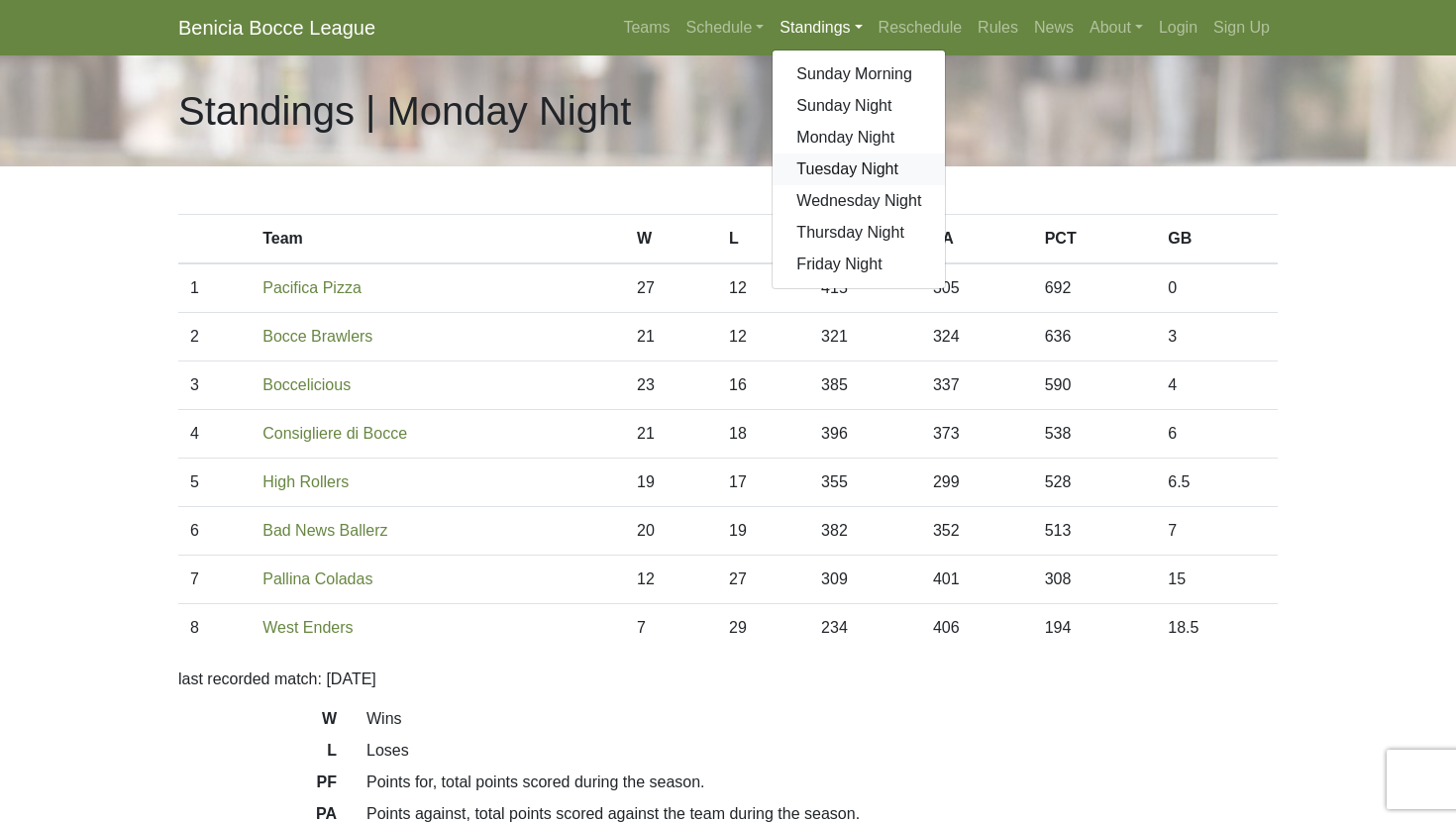 click on "Tuesday Night" at bounding box center (859, 169) 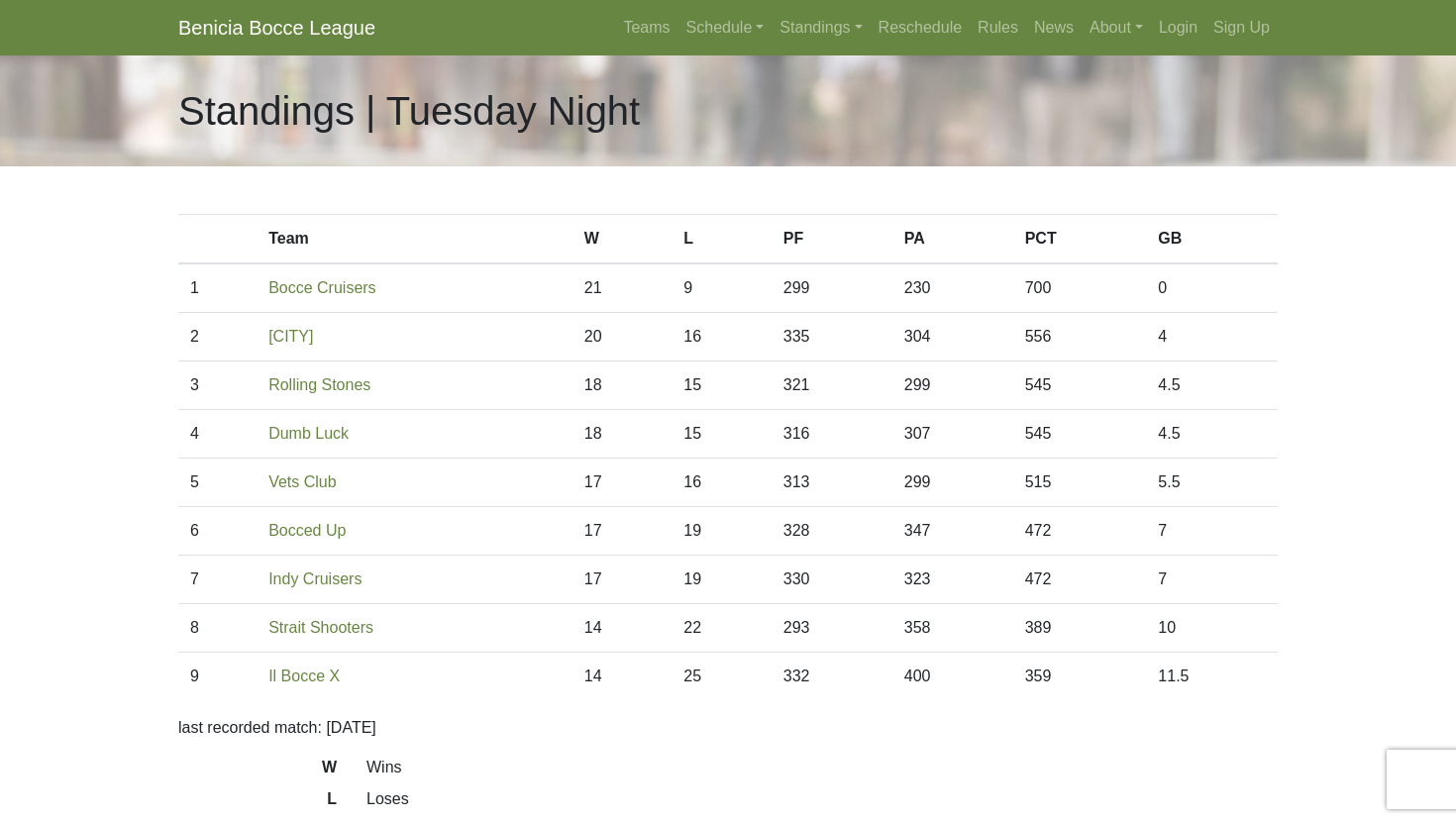 scroll, scrollTop: 0, scrollLeft: 0, axis: both 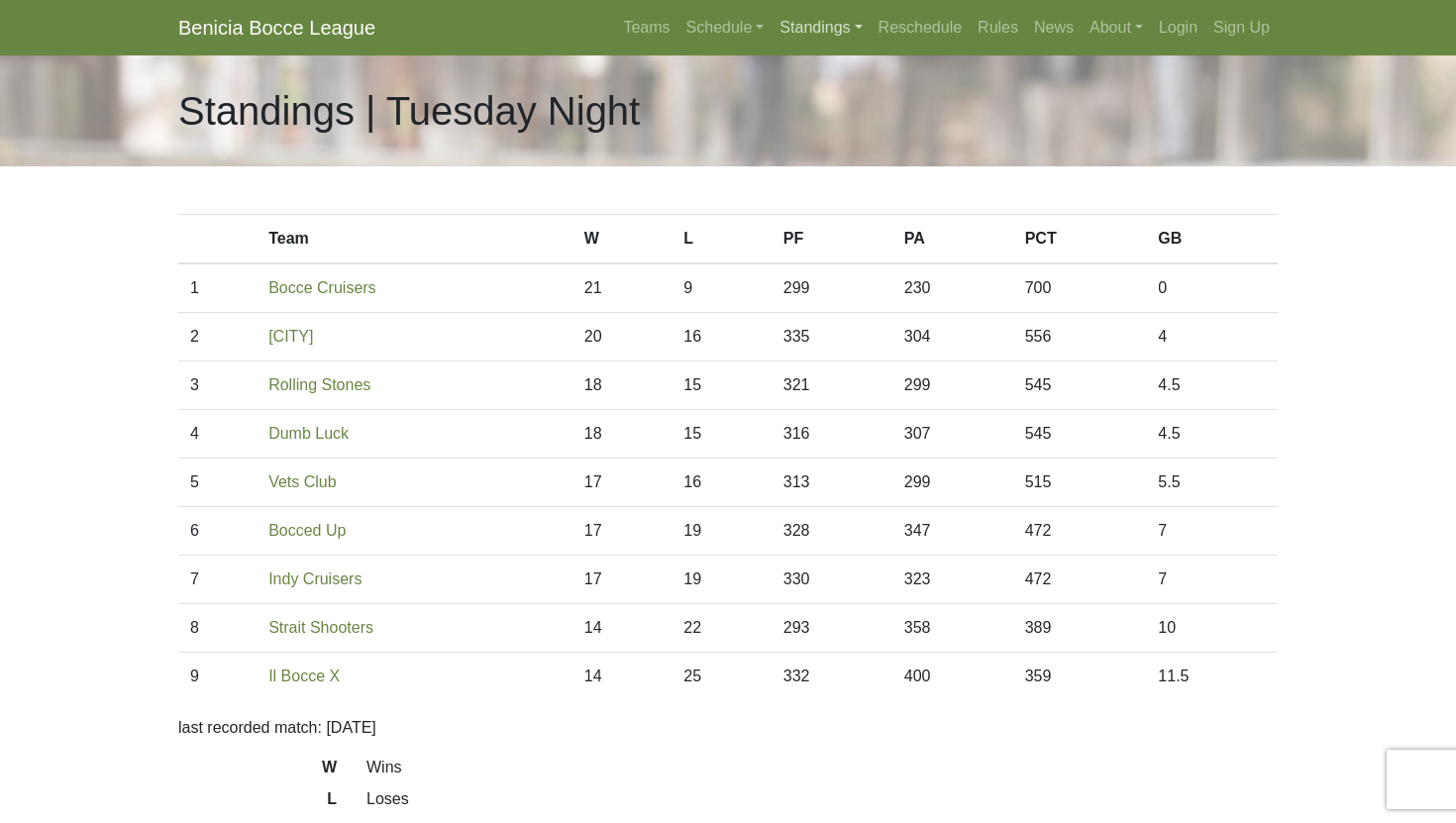 click on "Standings" at bounding box center (820, 28) 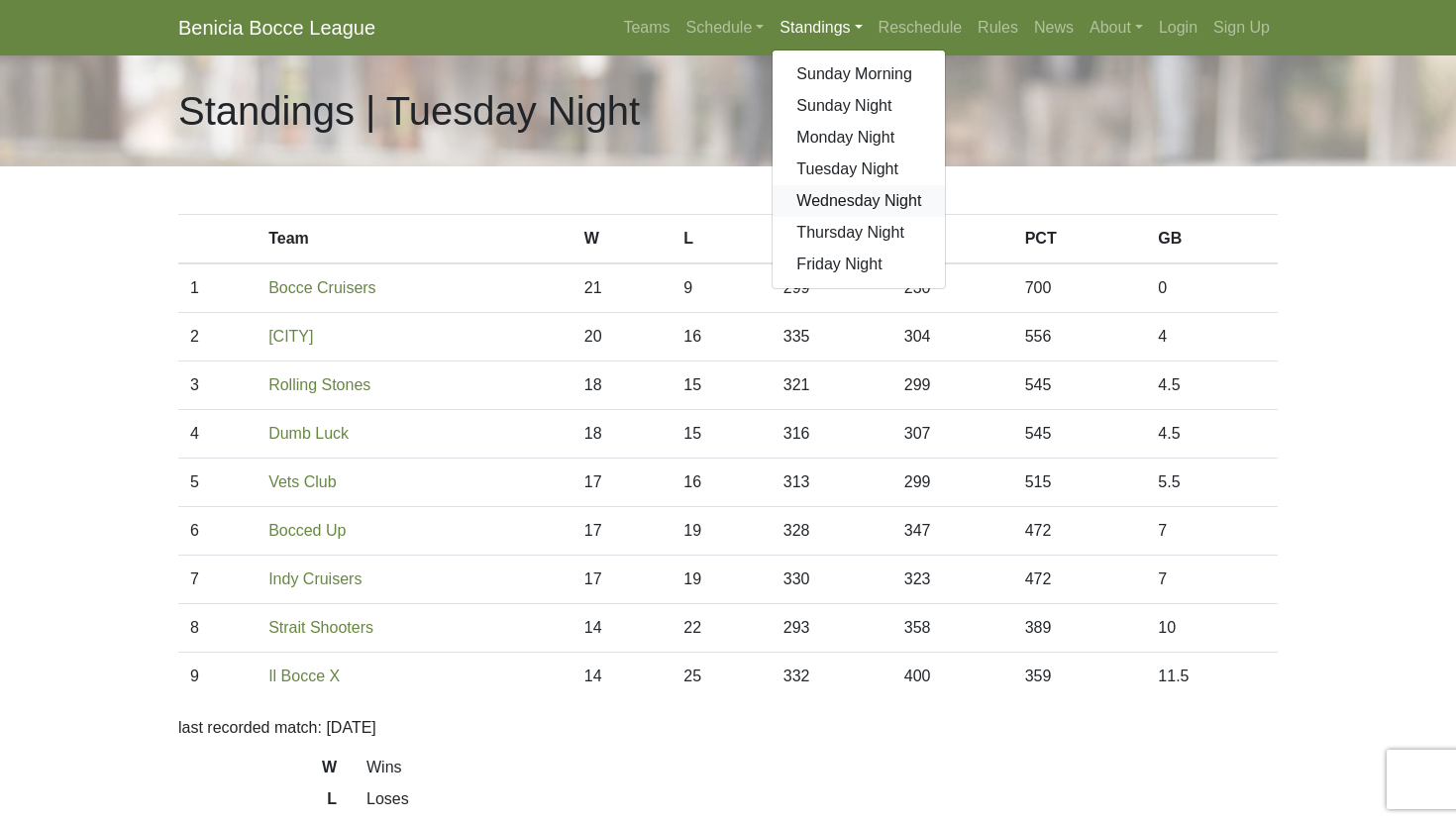 click on "Wednesday Night" at bounding box center [859, 201] 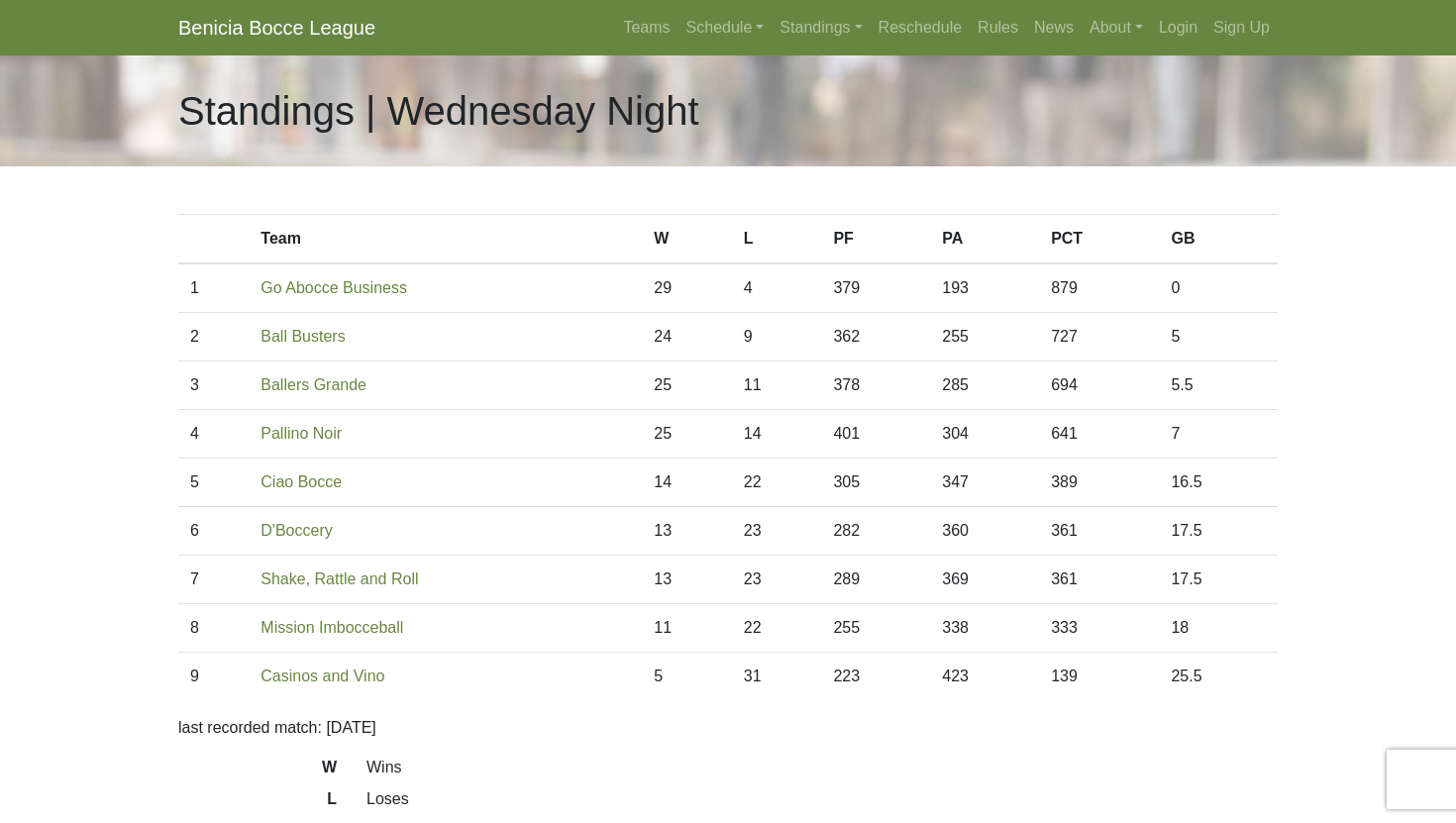 scroll, scrollTop: 0, scrollLeft: 0, axis: both 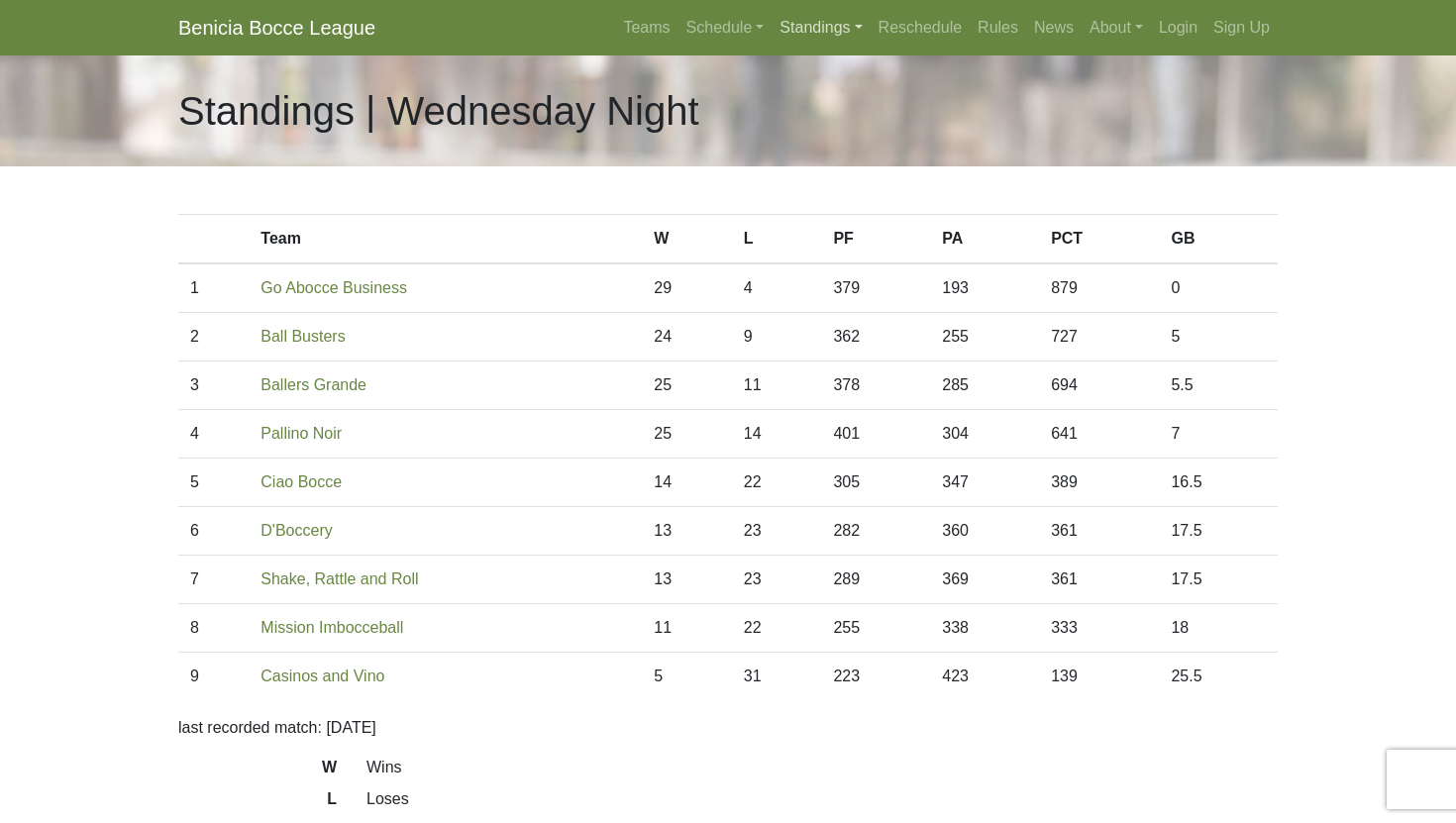 click on "Standings" at bounding box center [820, 28] 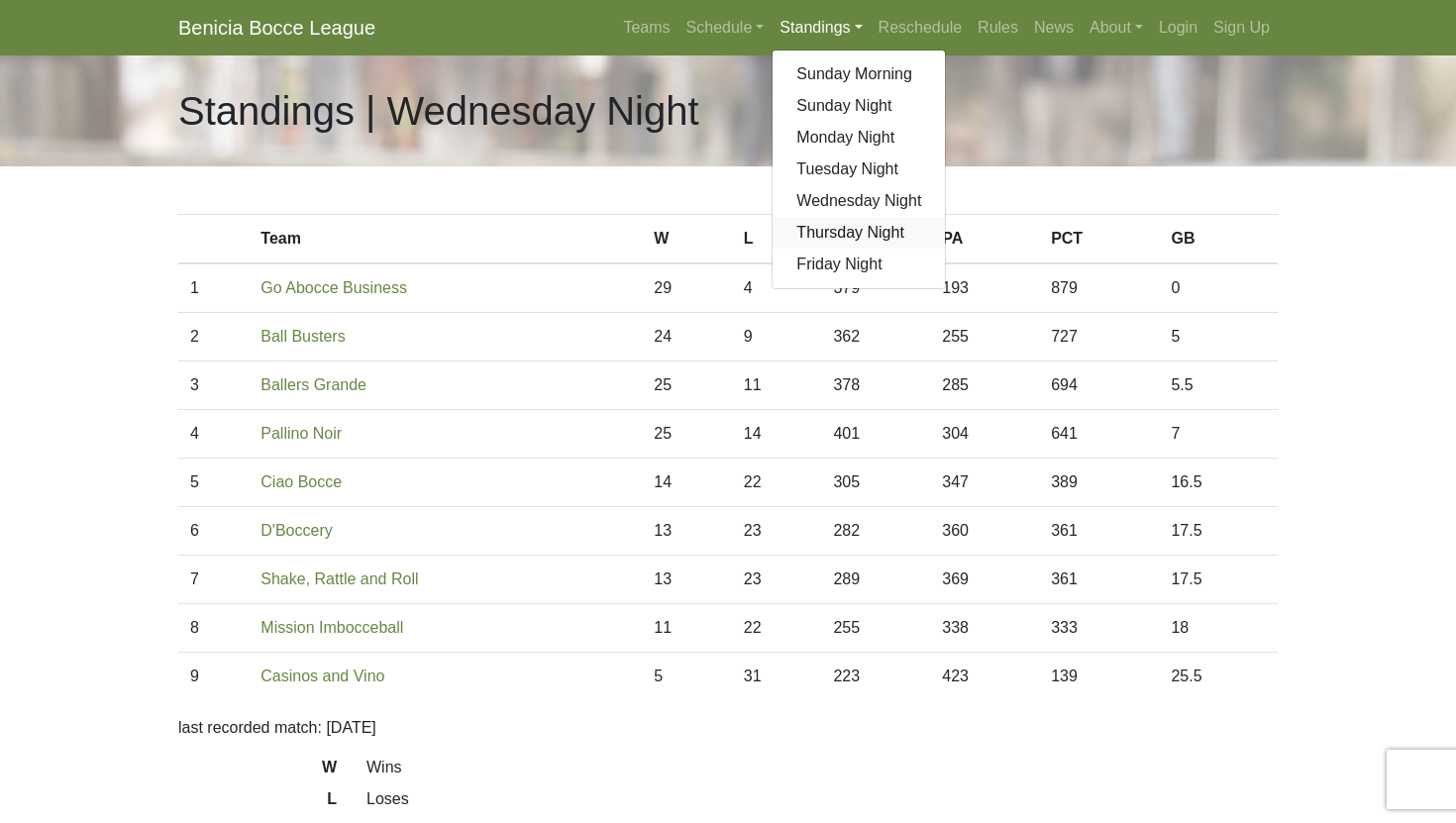 click on "Thursday Night" at bounding box center [859, 233] 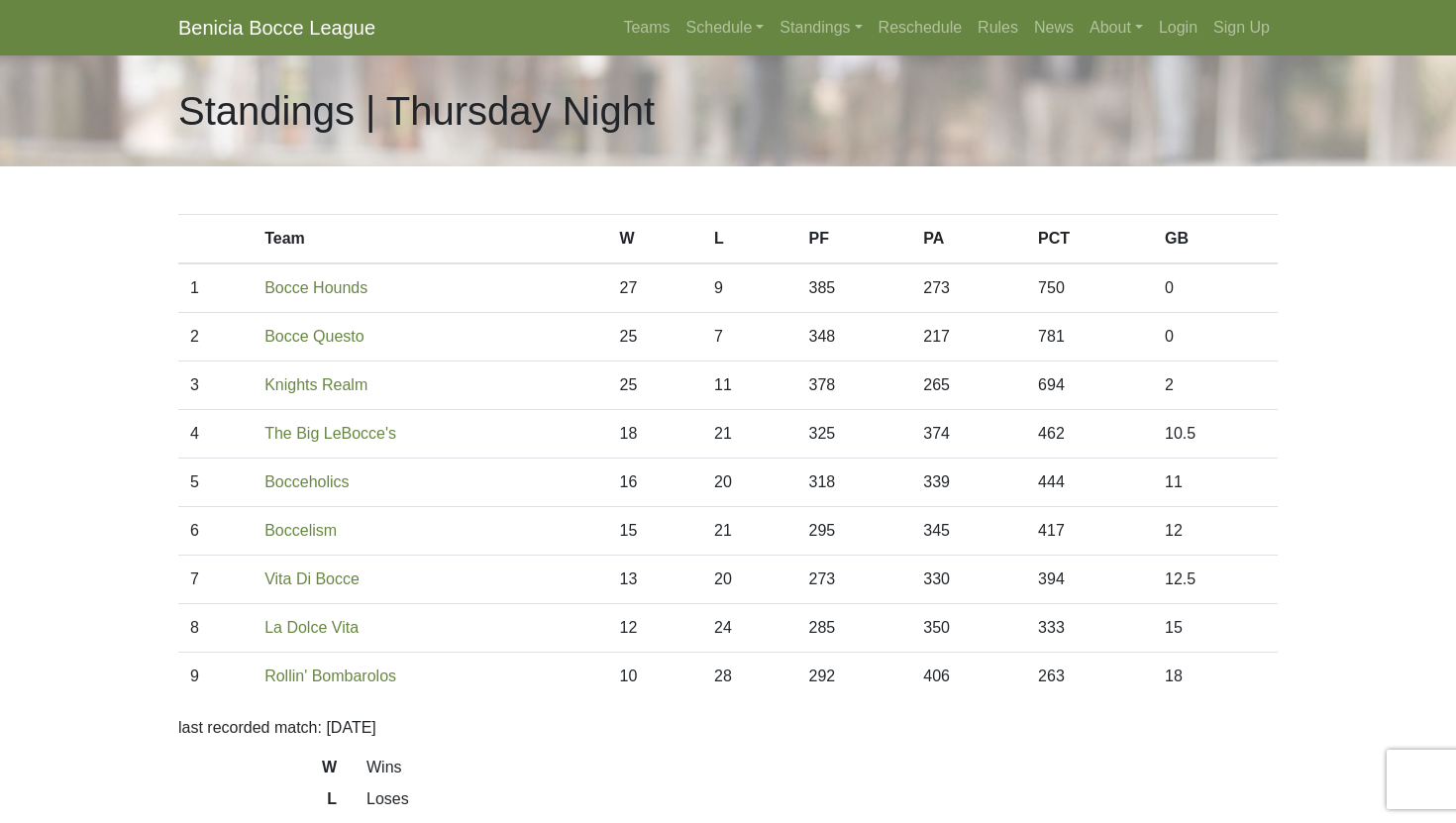 scroll, scrollTop: 0, scrollLeft: 0, axis: both 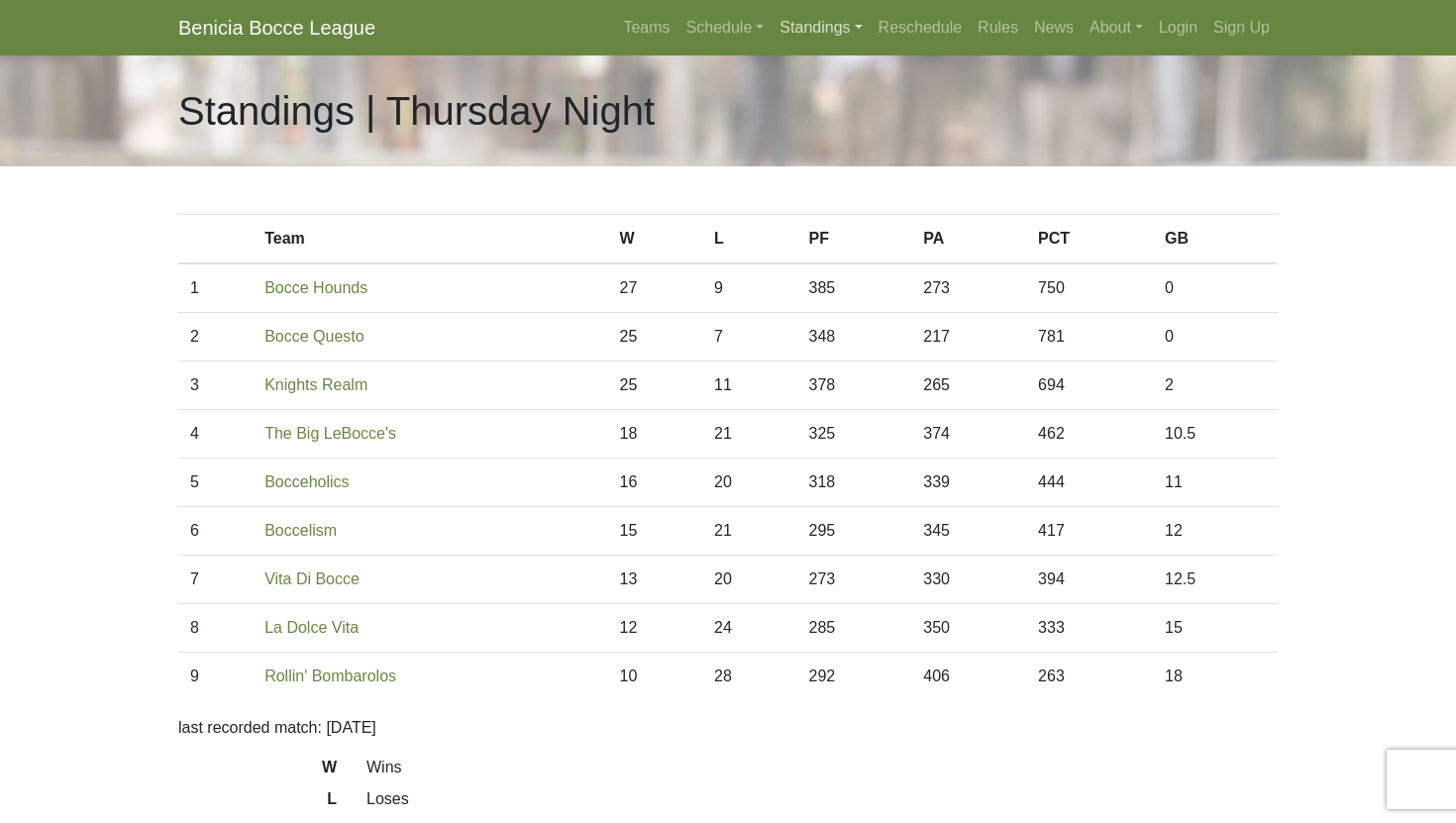 click on "Standings" at bounding box center (820, 28) 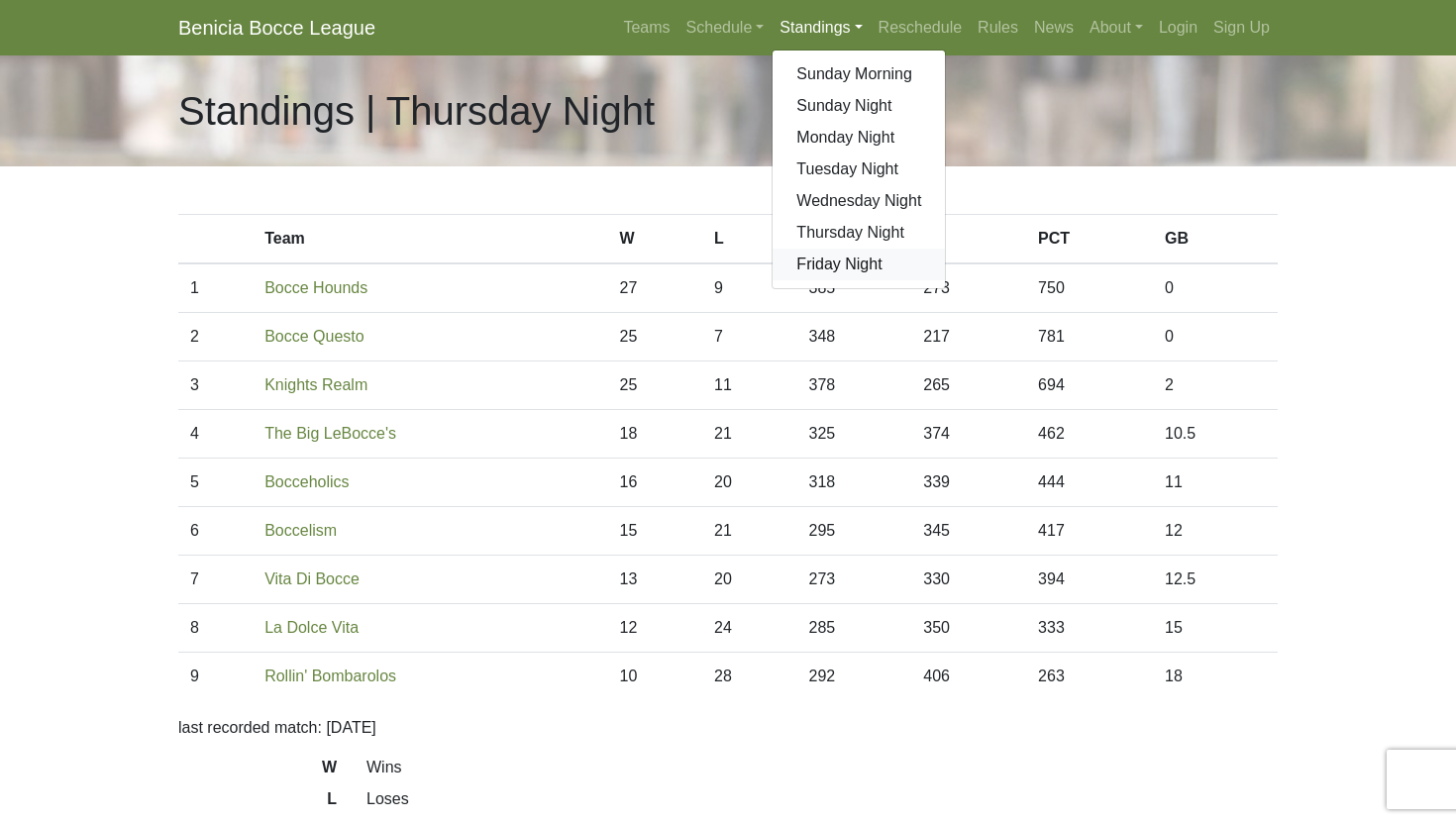 click on "Friday Night" at bounding box center [859, 264] 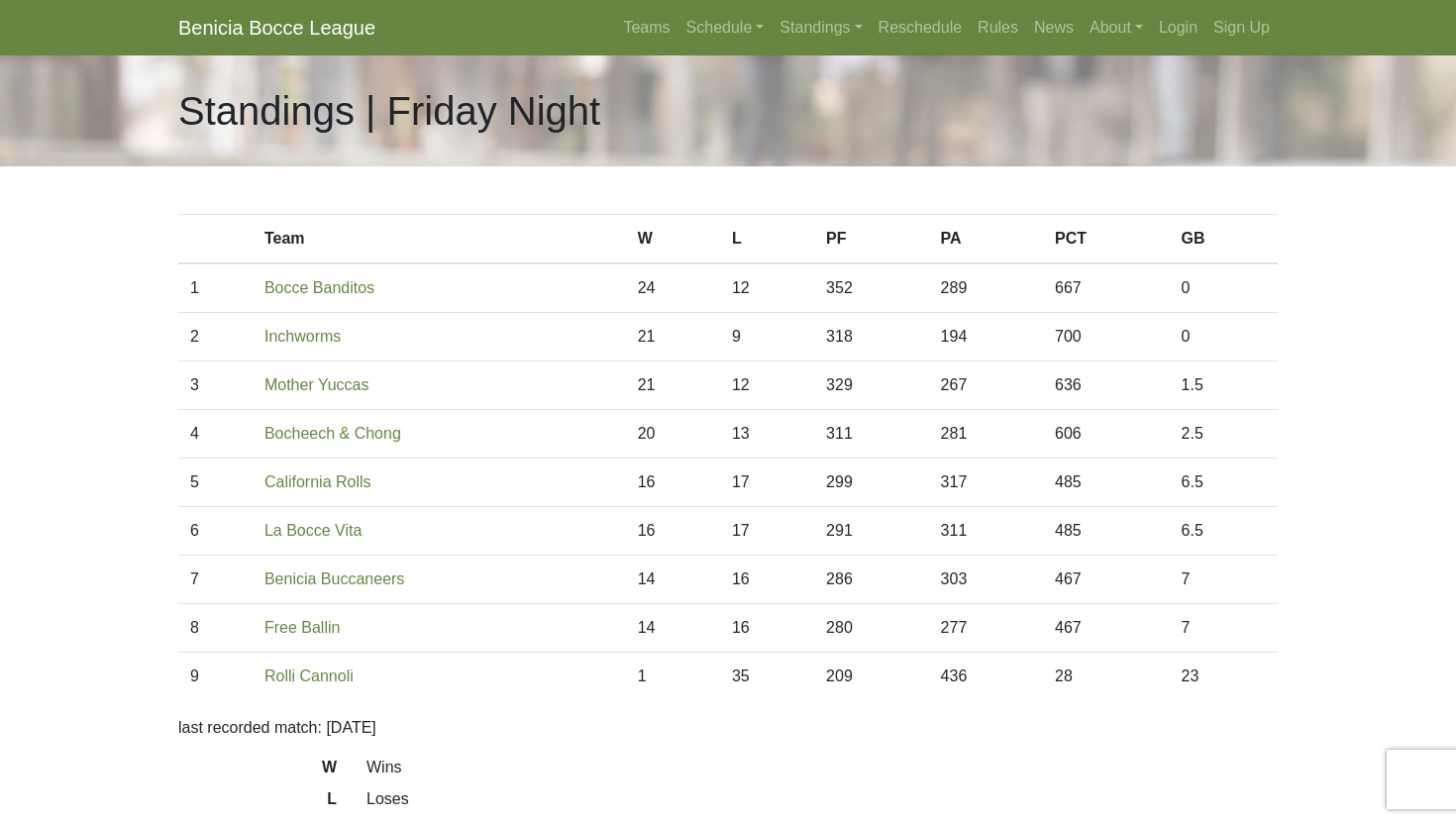 scroll, scrollTop: 0, scrollLeft: 0, axis: both 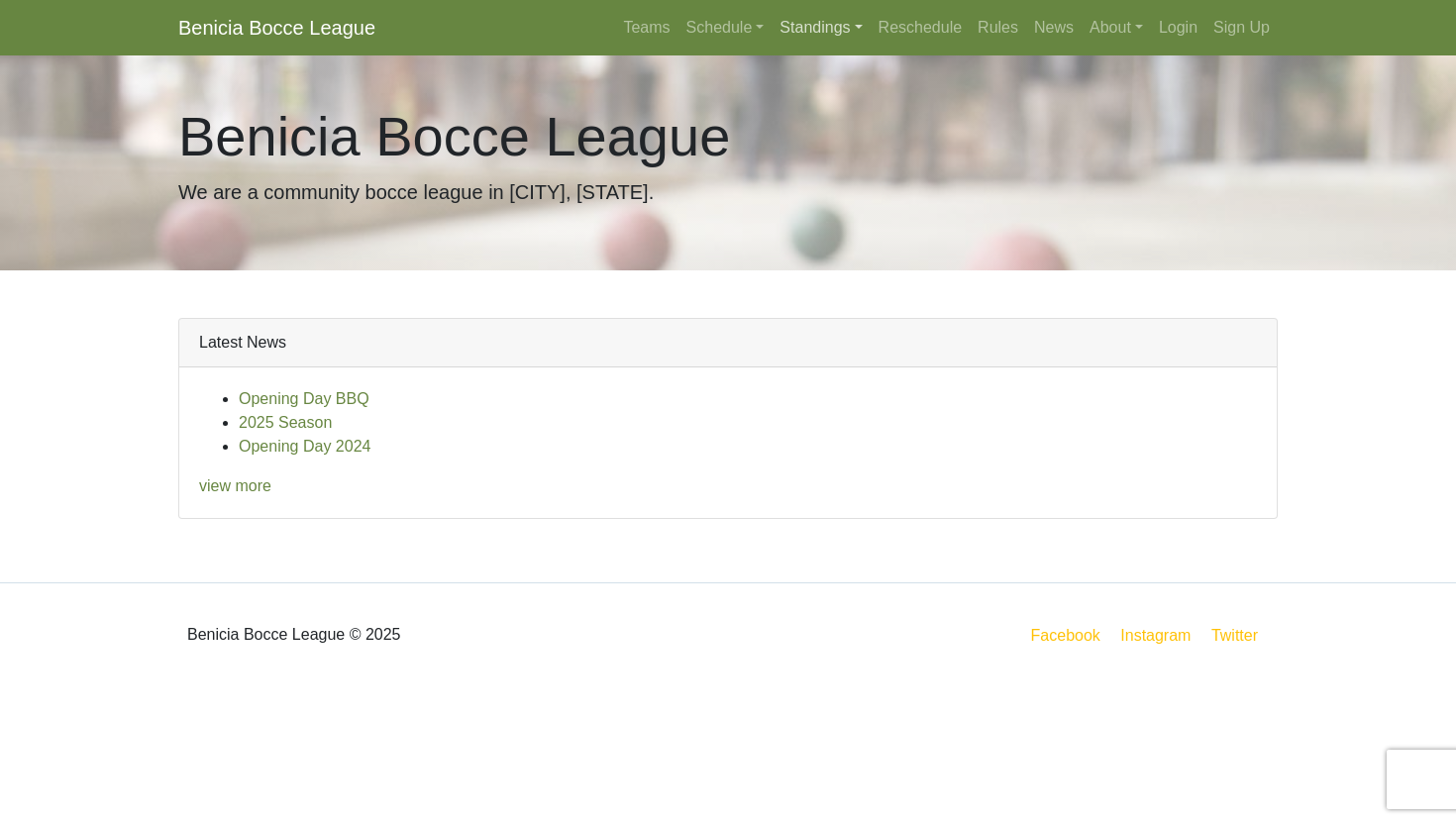 click on "Standings" at bounding box center [820, 28] 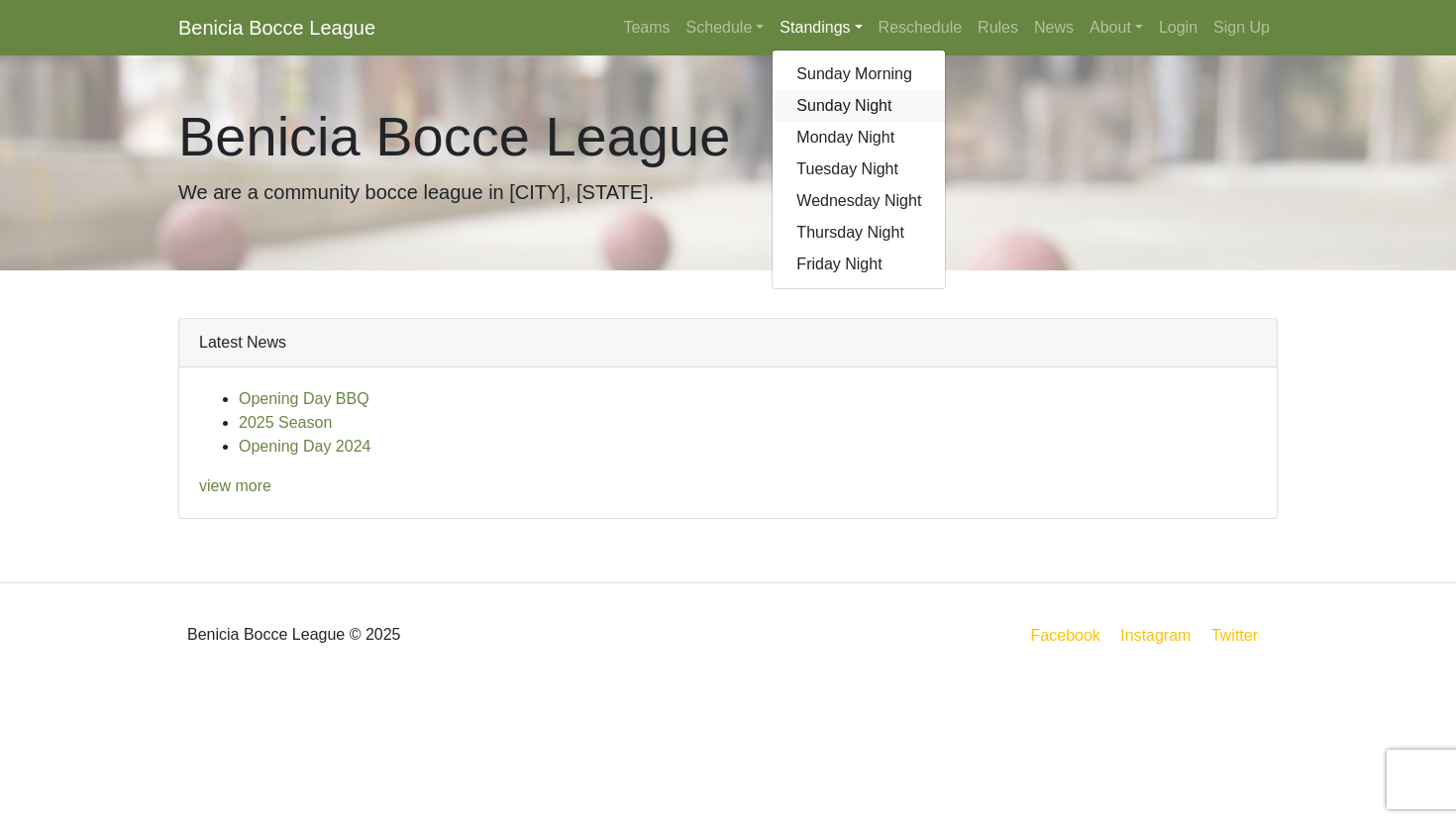 click on "Sunday Night" at bounding box center [859, 106] 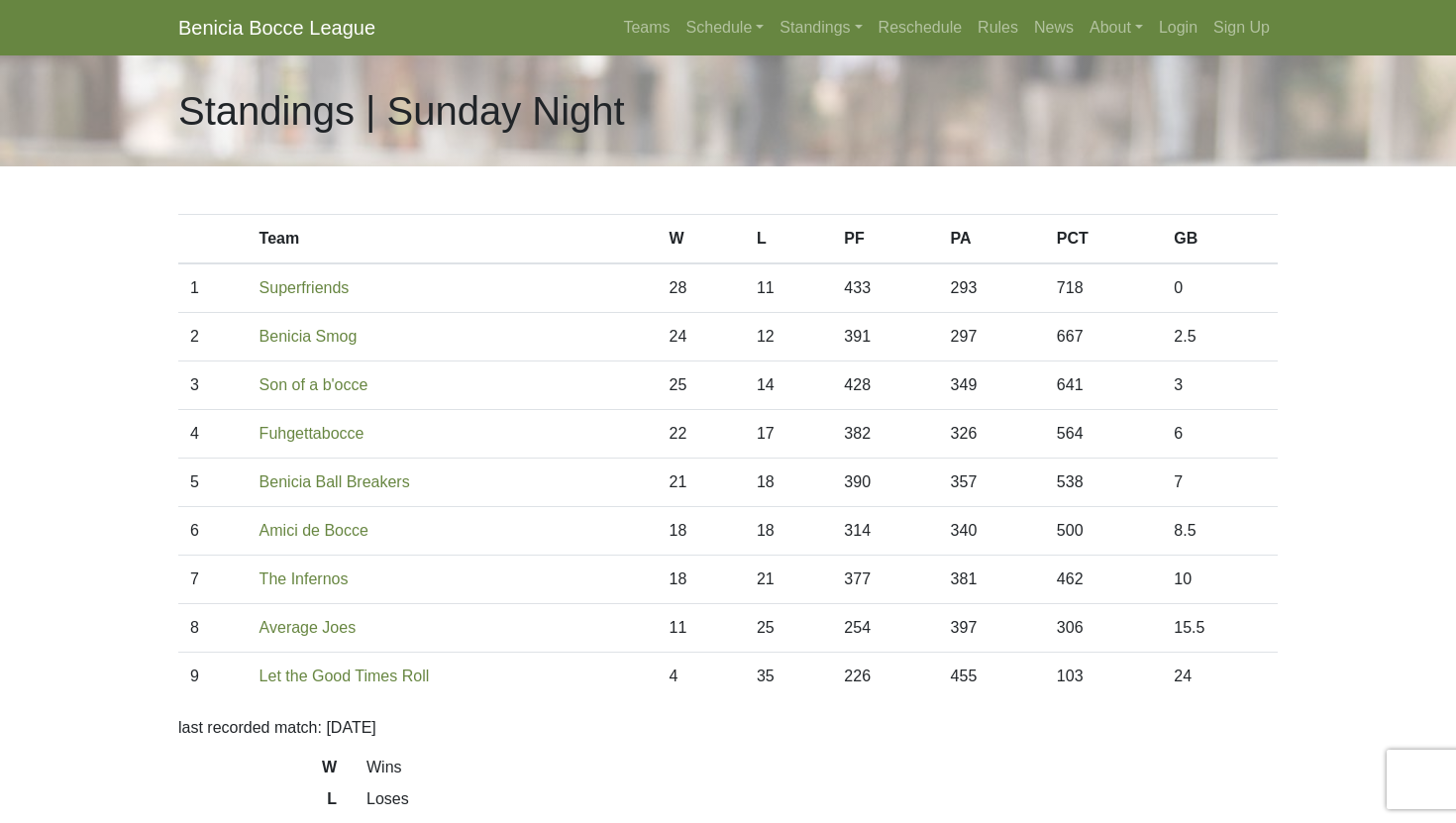scroll, scrollTop: 0, scrollLeft: 0, axis: both 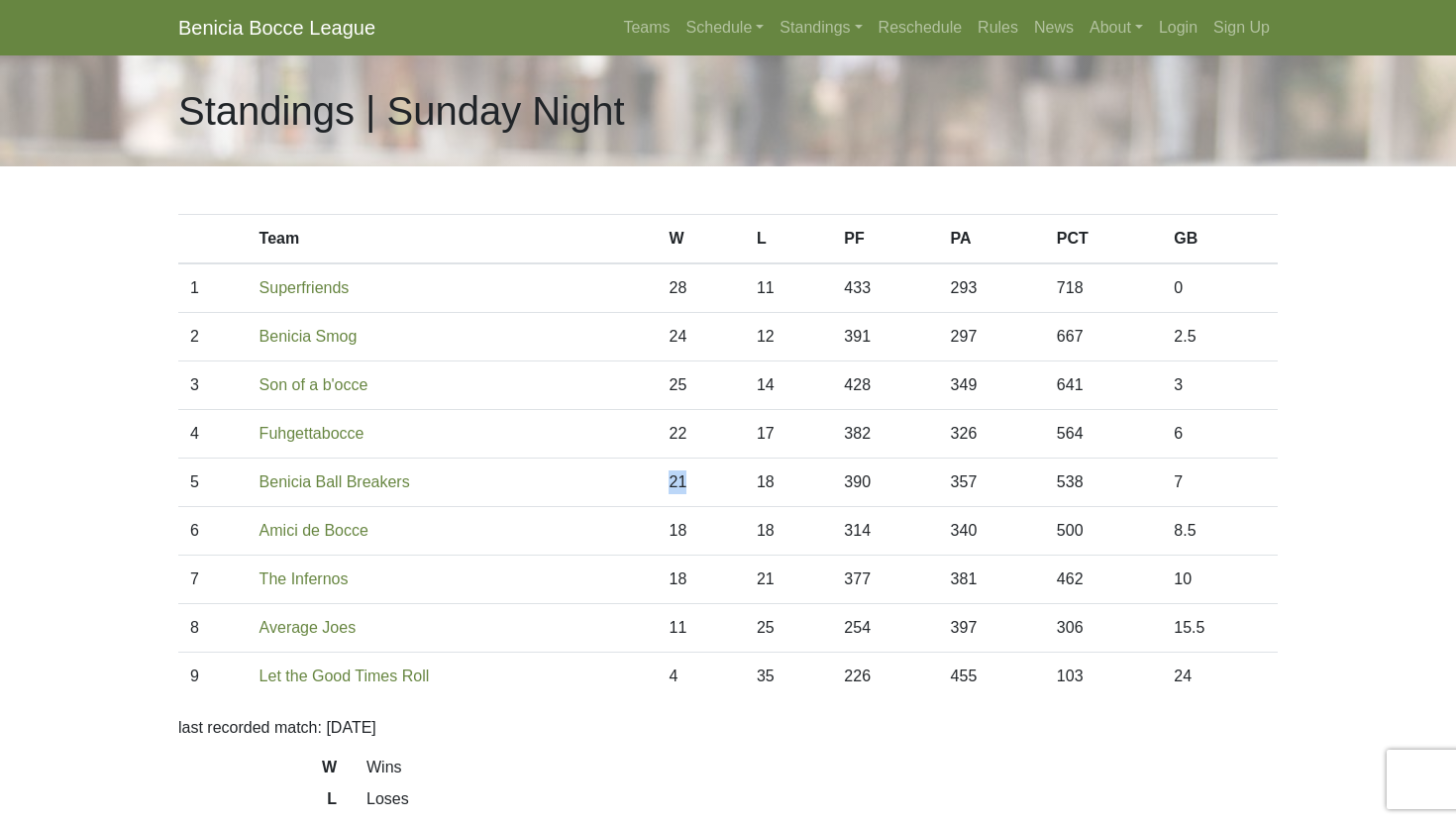 drag, startPoint x: 510, startPoint y: 473, endPoint x: 685, endPoint y: 488, distance: 175.64168 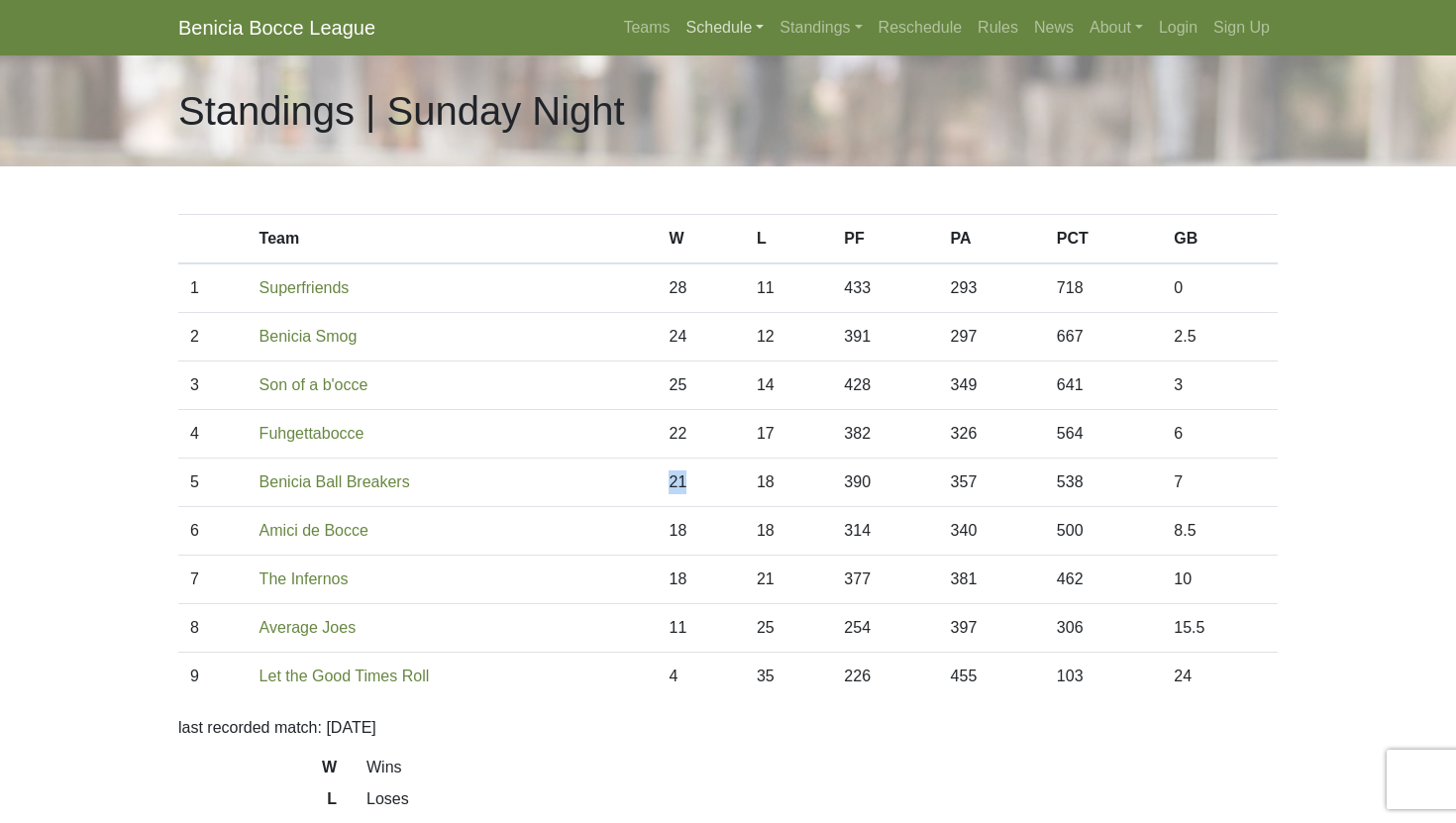 click on "Schedule" at bounding box center (725, 28) 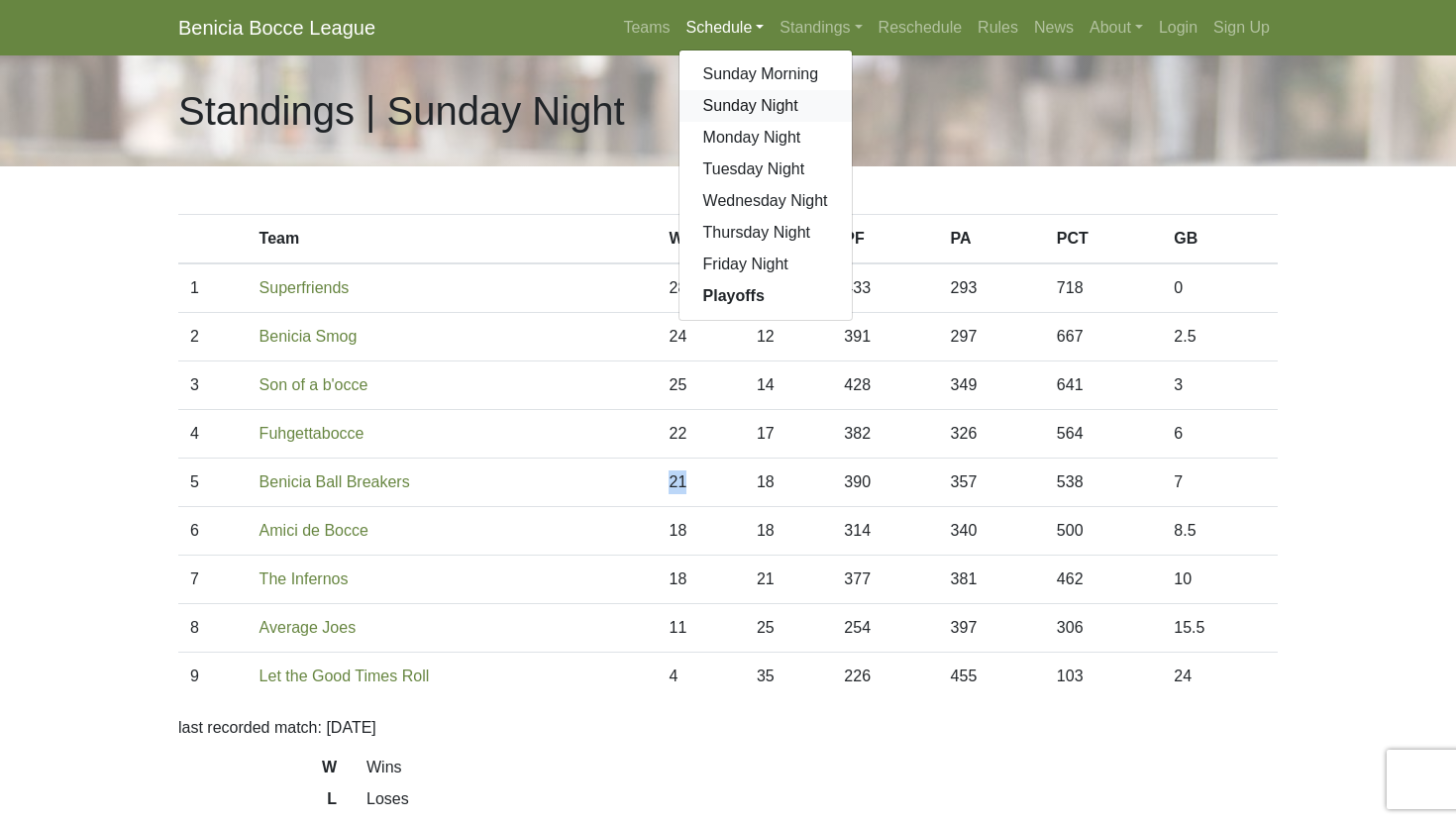 click on "Sunday Night" at bounding box center [766, 106] 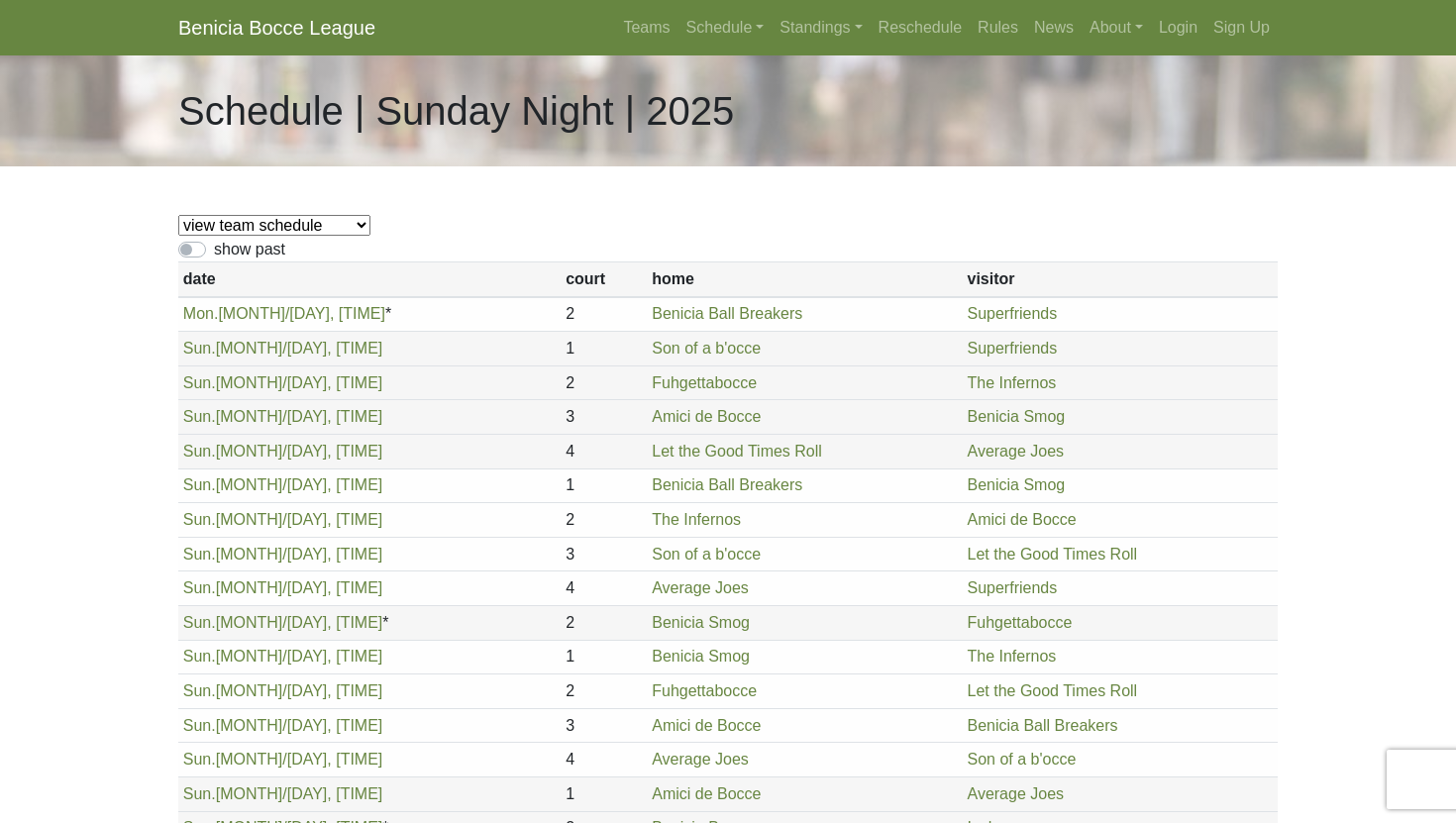 scroll, scrollTop: 0, scrollLeft: 0, axis: both 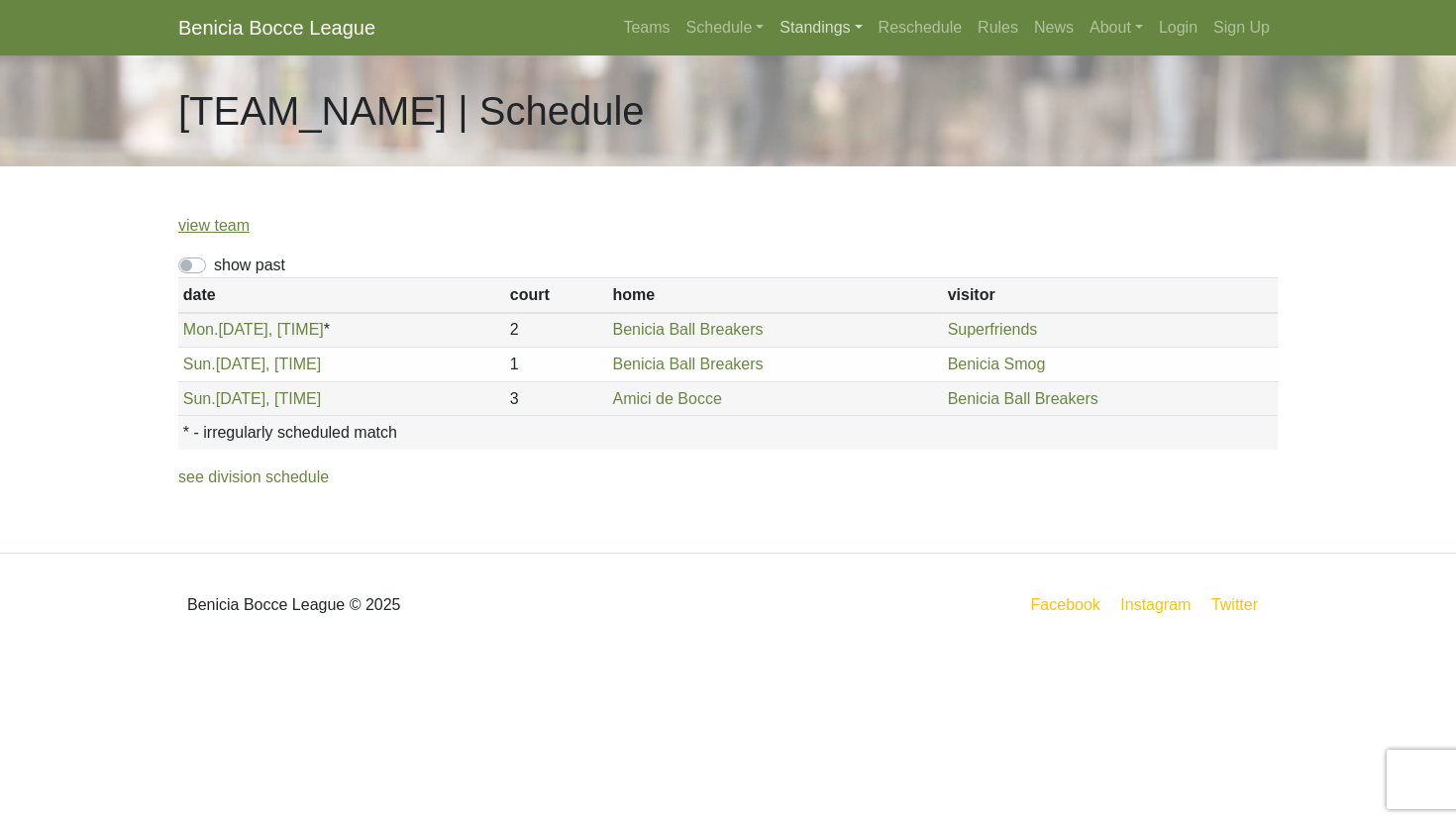 click on "Standings" at bounding box center [820, 28] 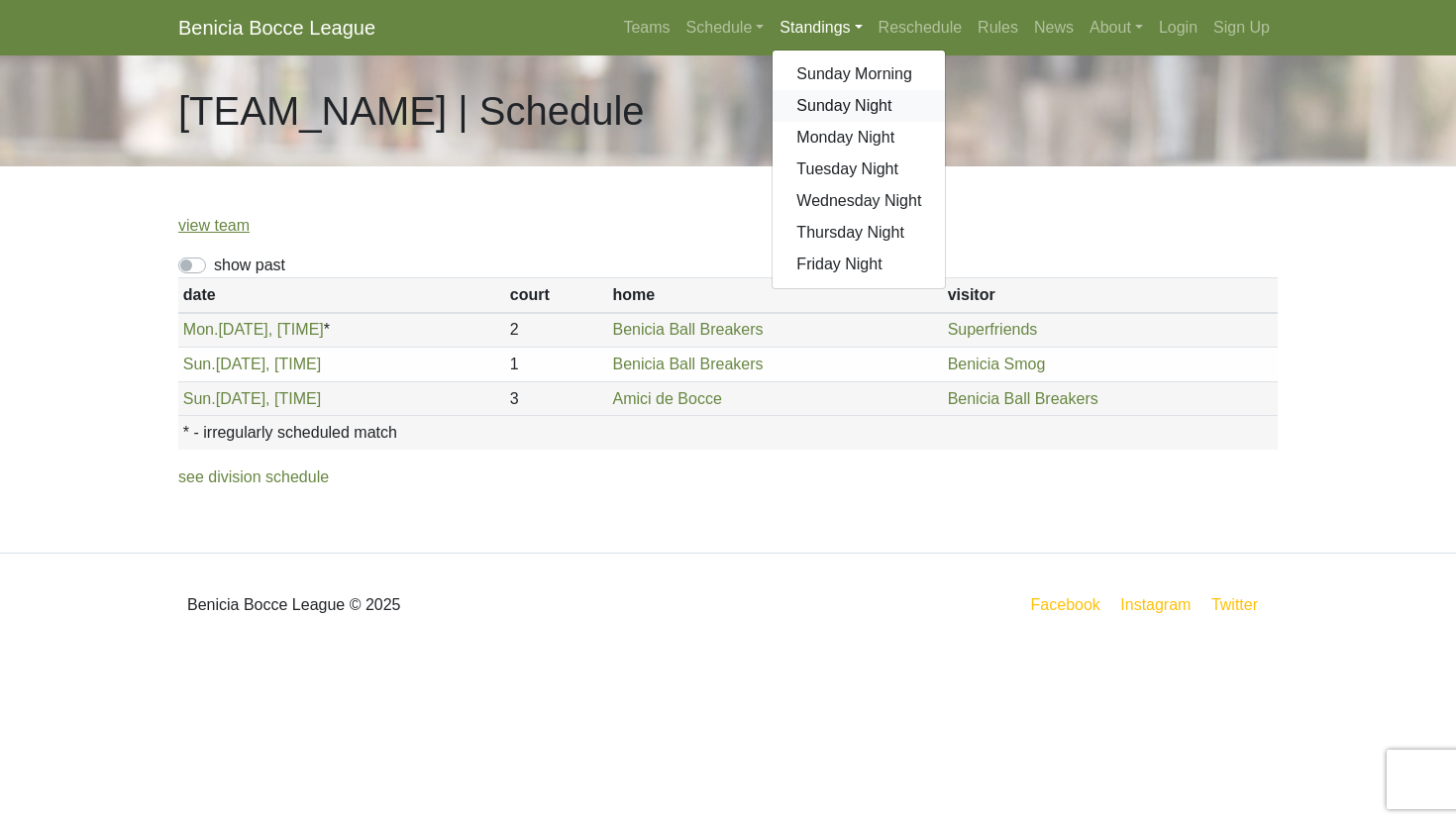 click on "Sunday Night" at bounding box center [859, 106] 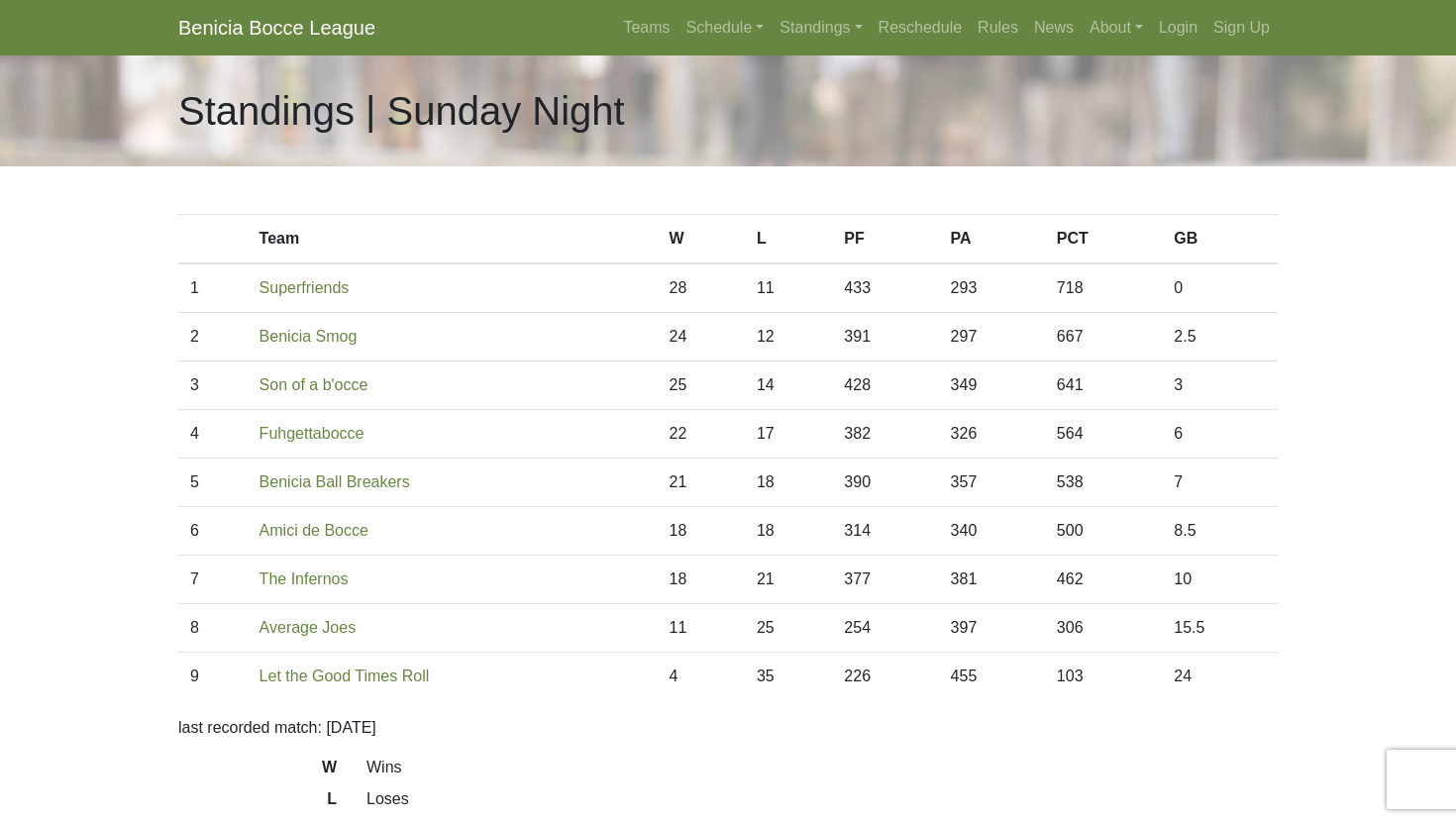 scroll, scrollTop: 0, scrollLeft: 0, axis: both 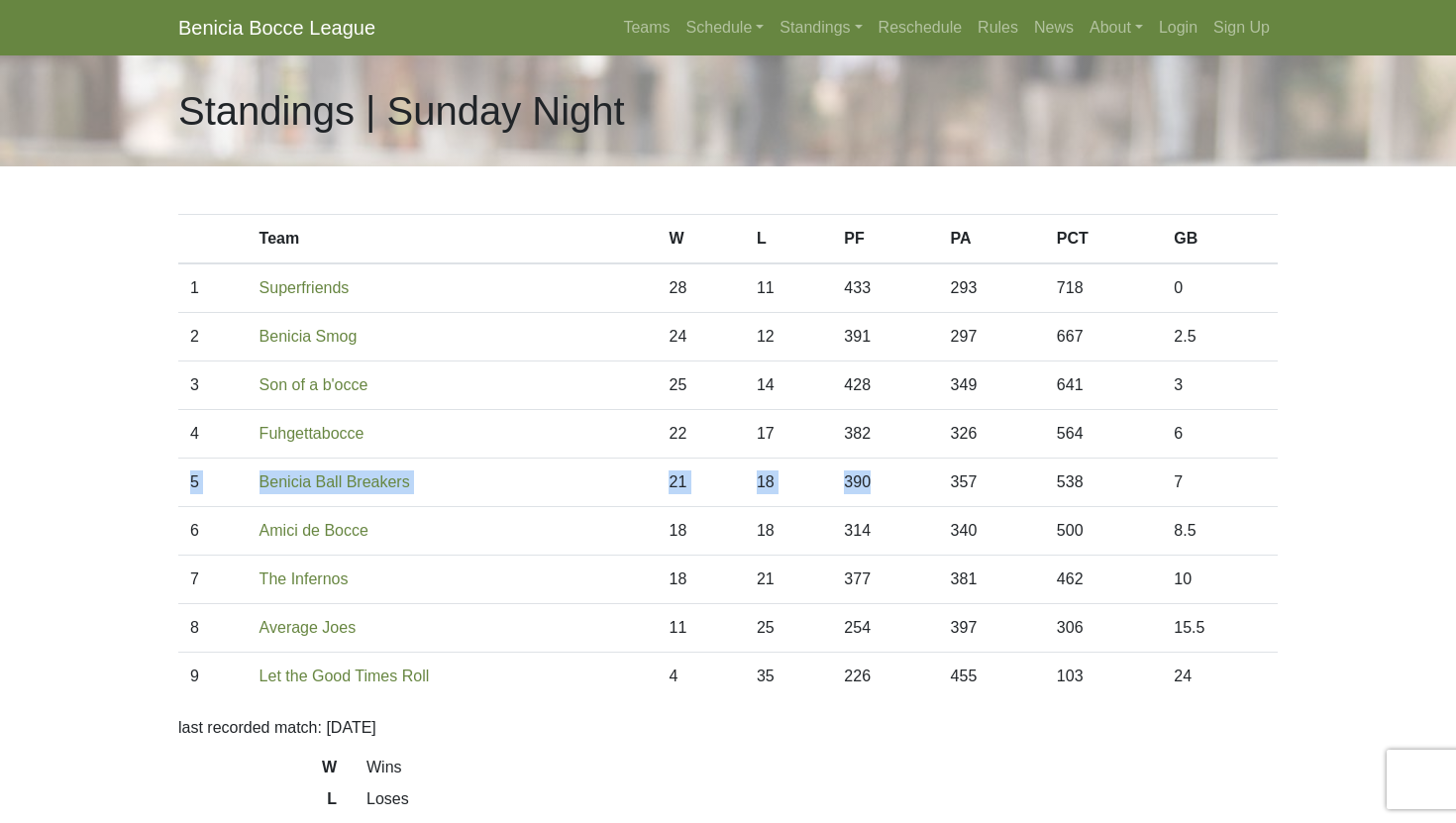 drag, startPoint x: 187, startPoint y: 482, endPoint x: 865, endPoint y: 495, distance: 678.12462 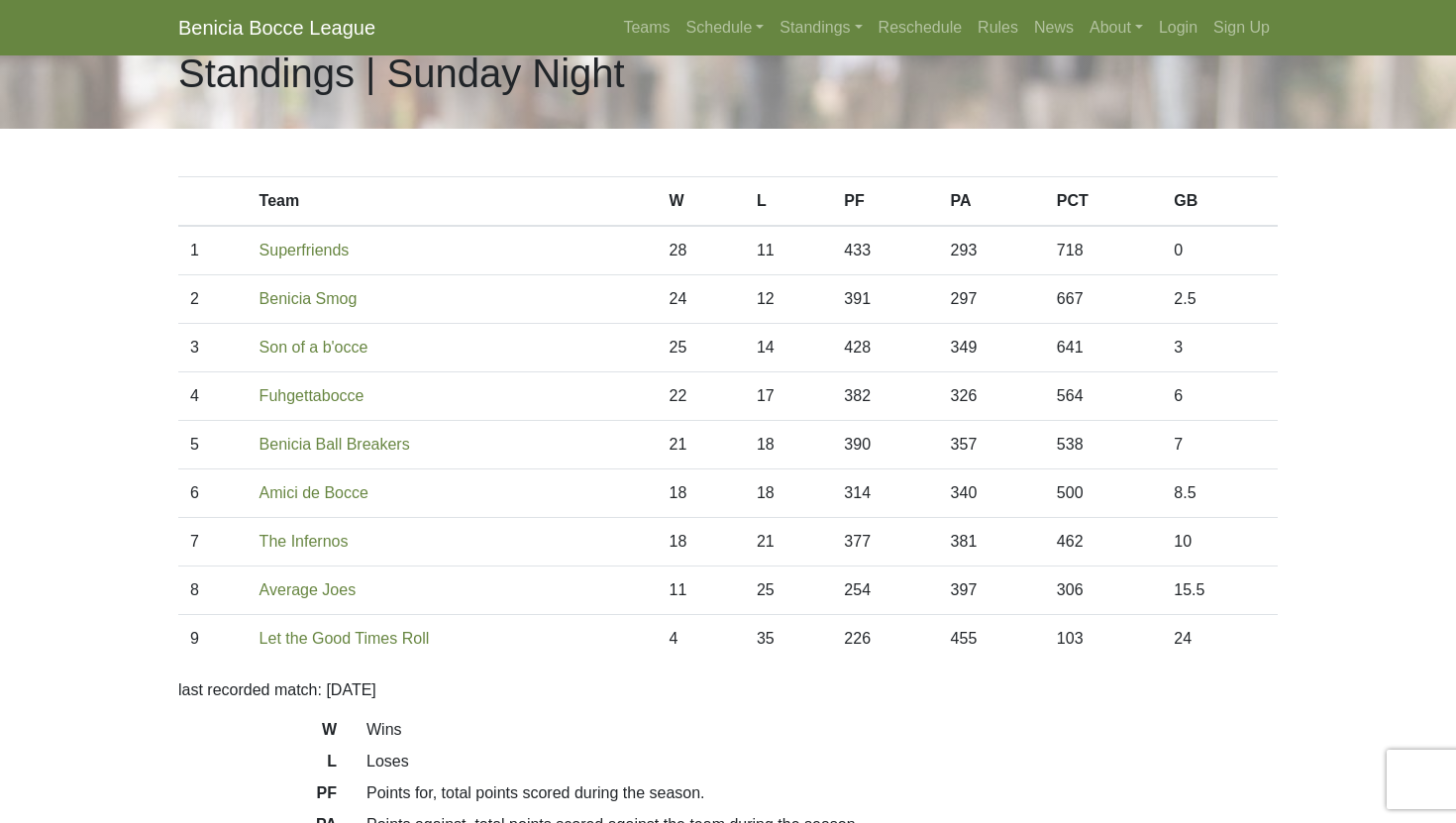 scroll, scrollTop: 0, scrollLeft: 0, axis: both 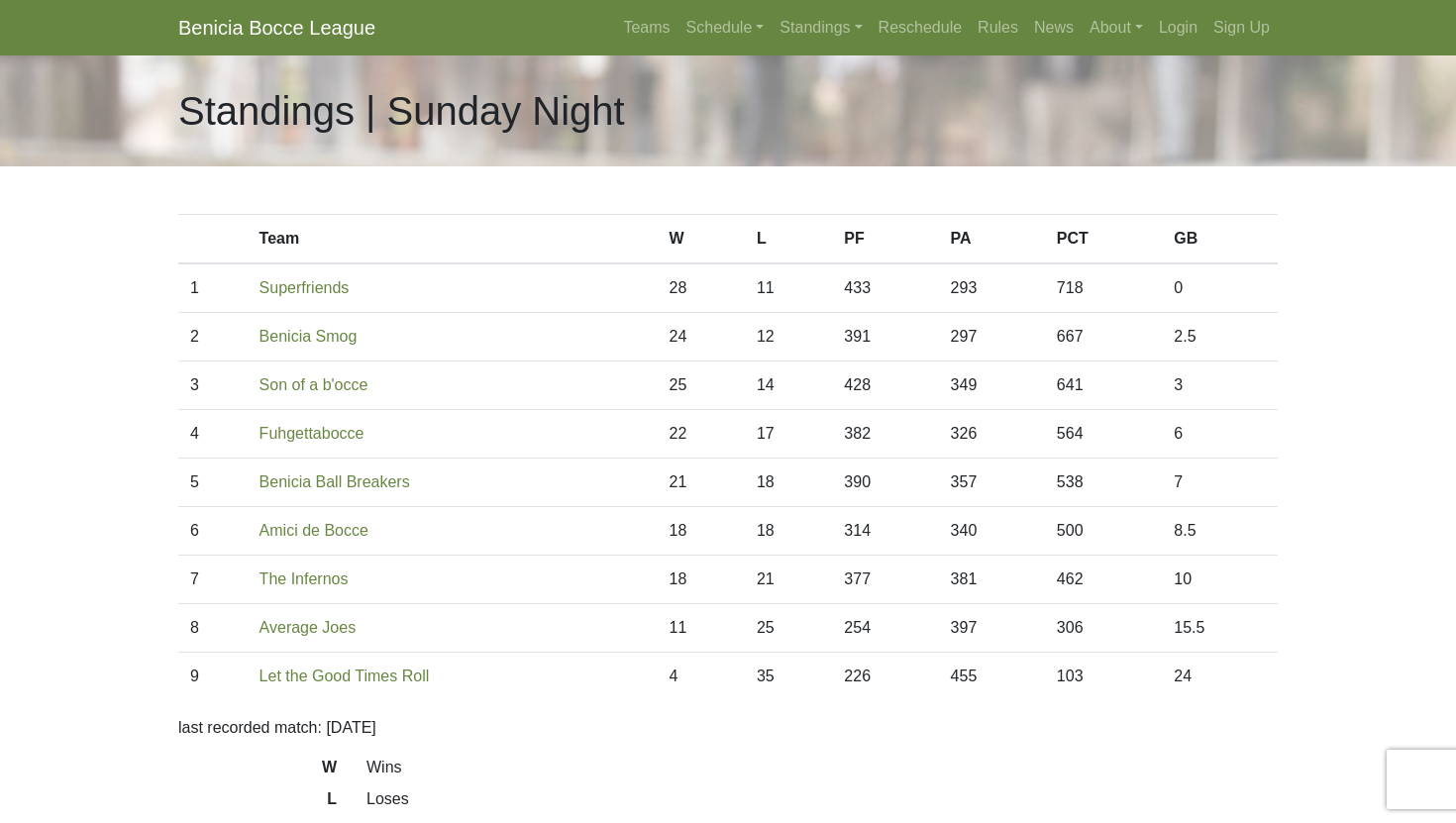 click on "21" at bounding box center (700, 482) 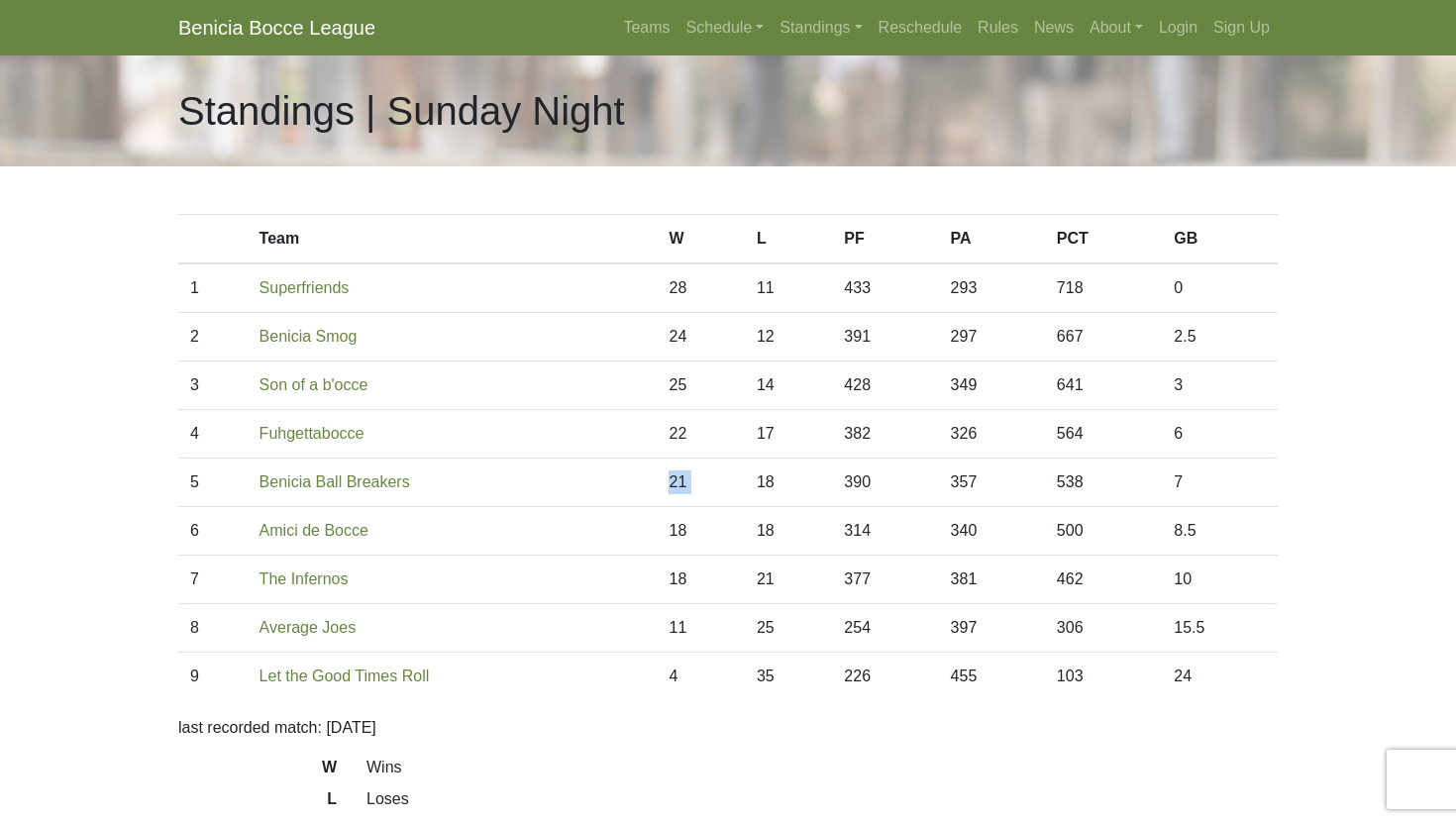click on "21" at bounding box center [700, 482] 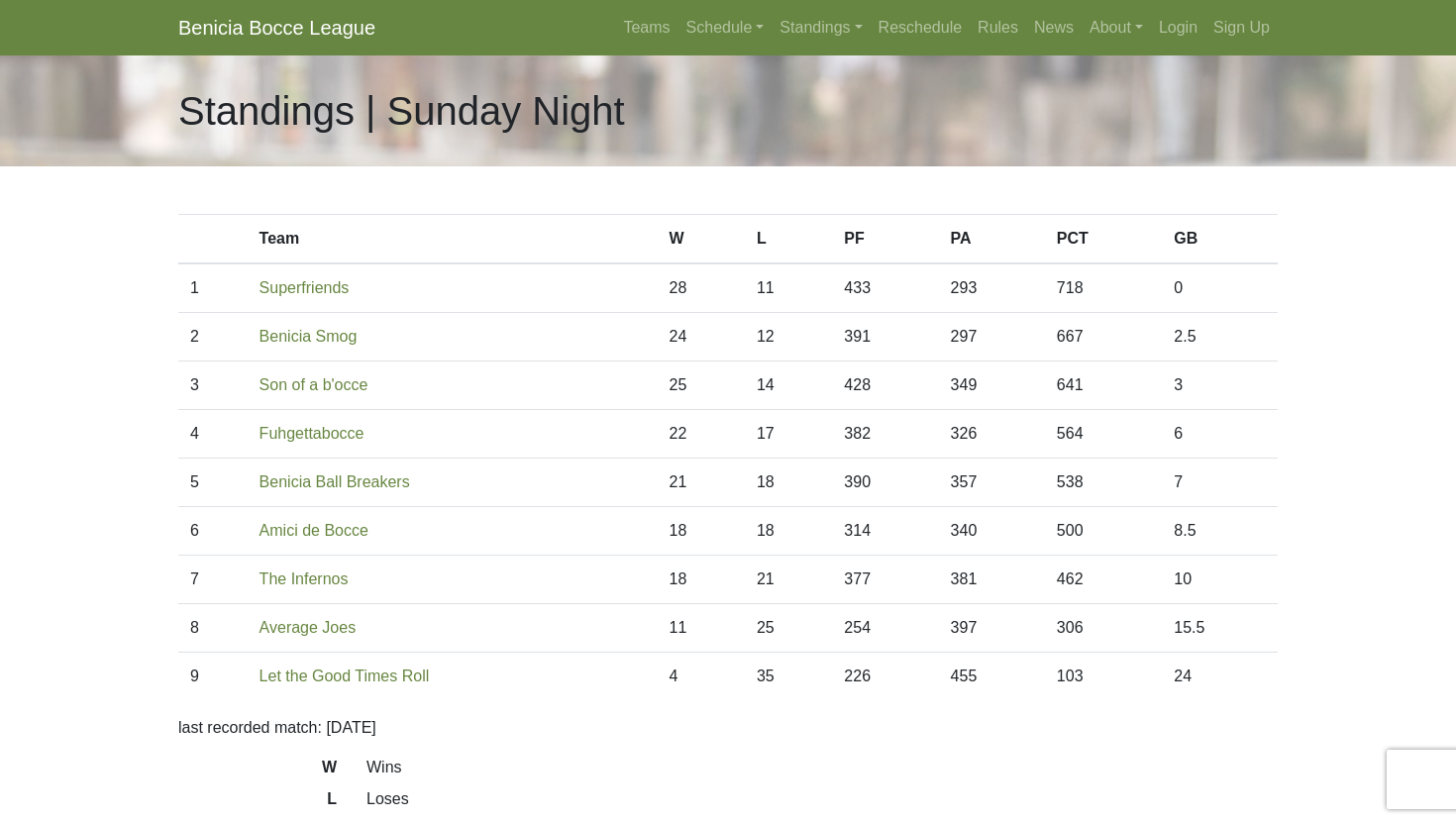 click on "21" at bounding box center (700, 482) 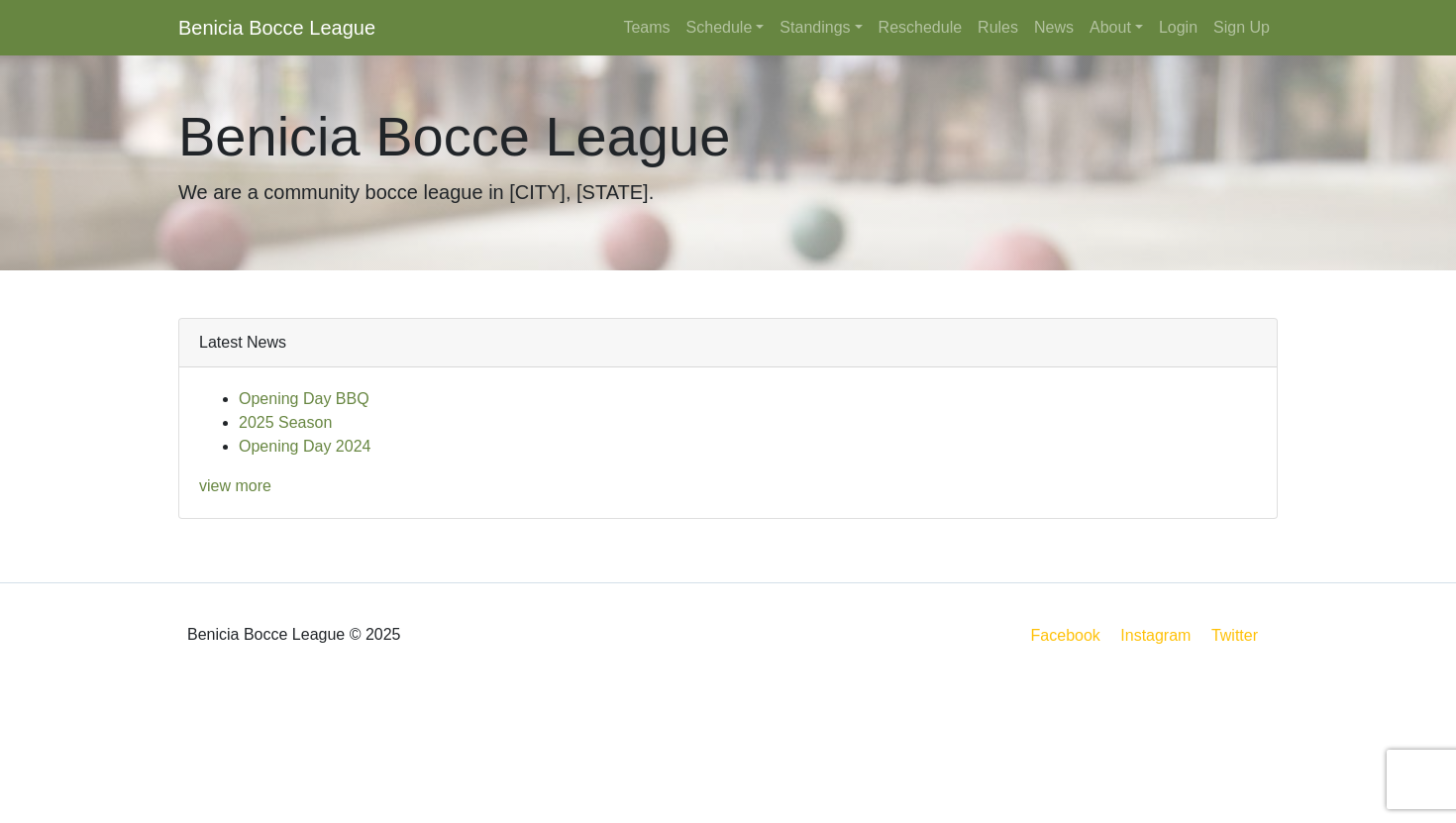 scroll, scrollTop: 0, scrollLeft: 0, axis: both 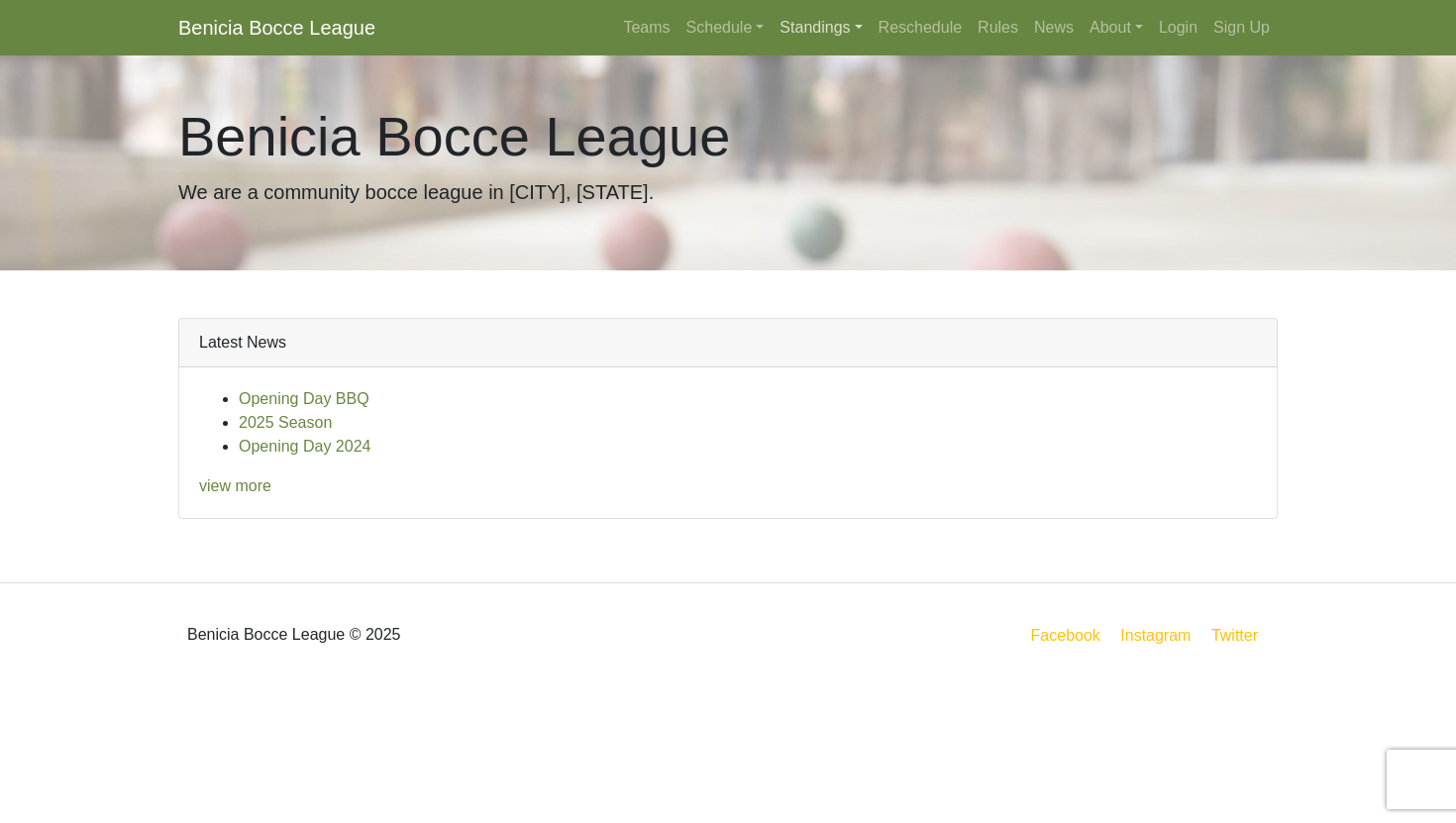 click on "Standings" at bounding box center [820, 28] 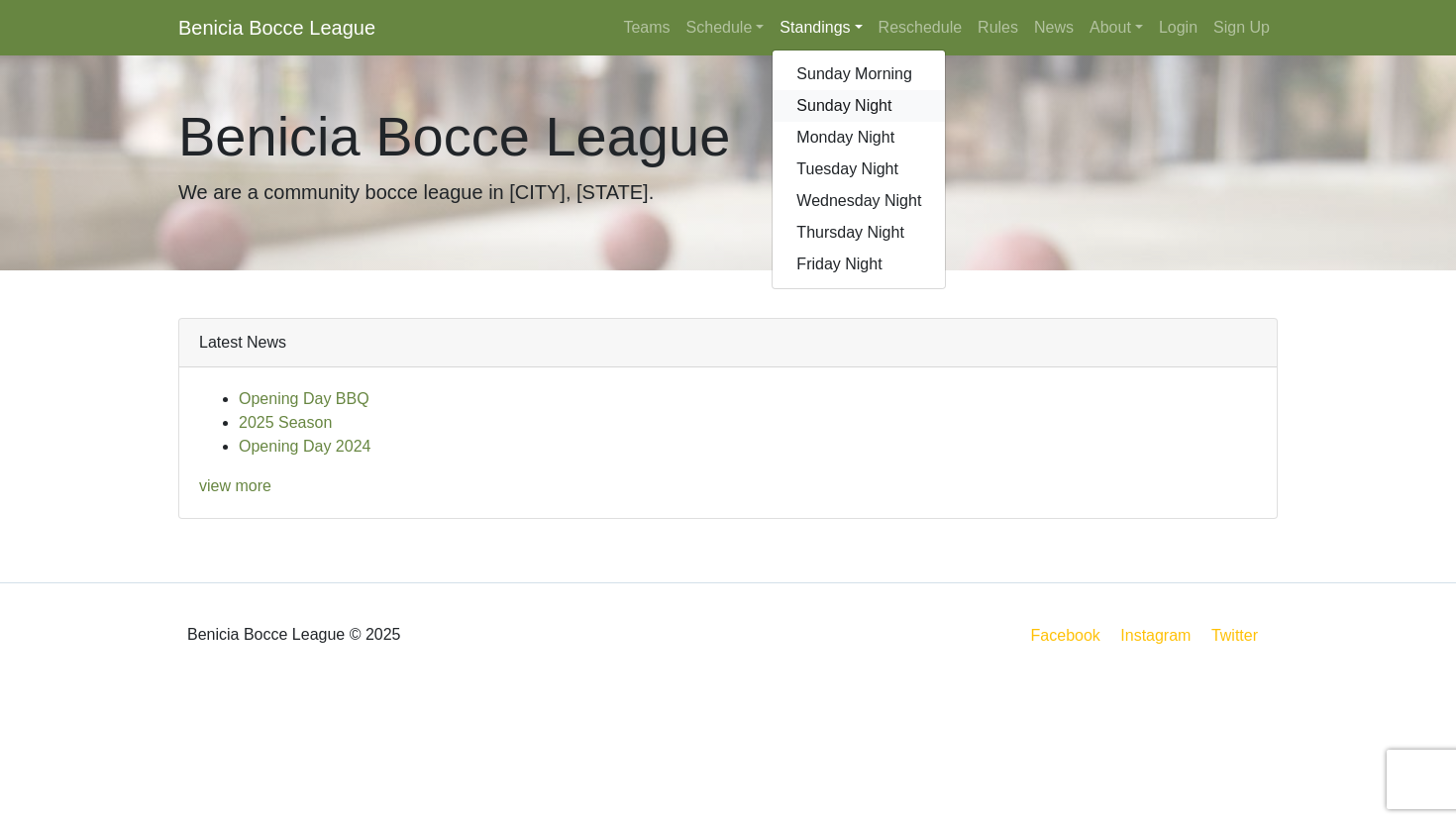 click on "Sunday Night" at bounding box center [859, 106] 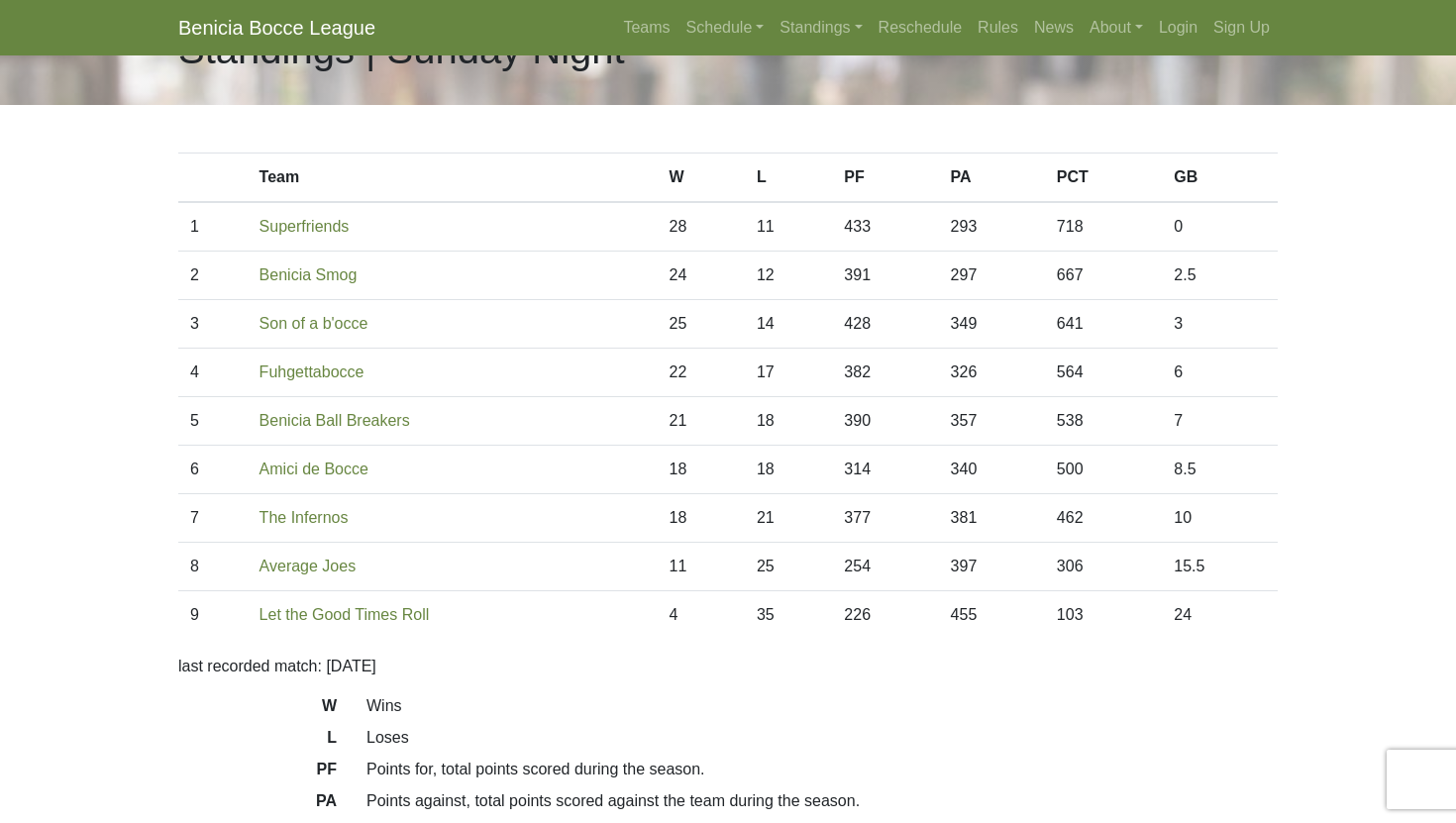 scroll, scrollTop: 64, scrollLeft: 0, axis: vertical 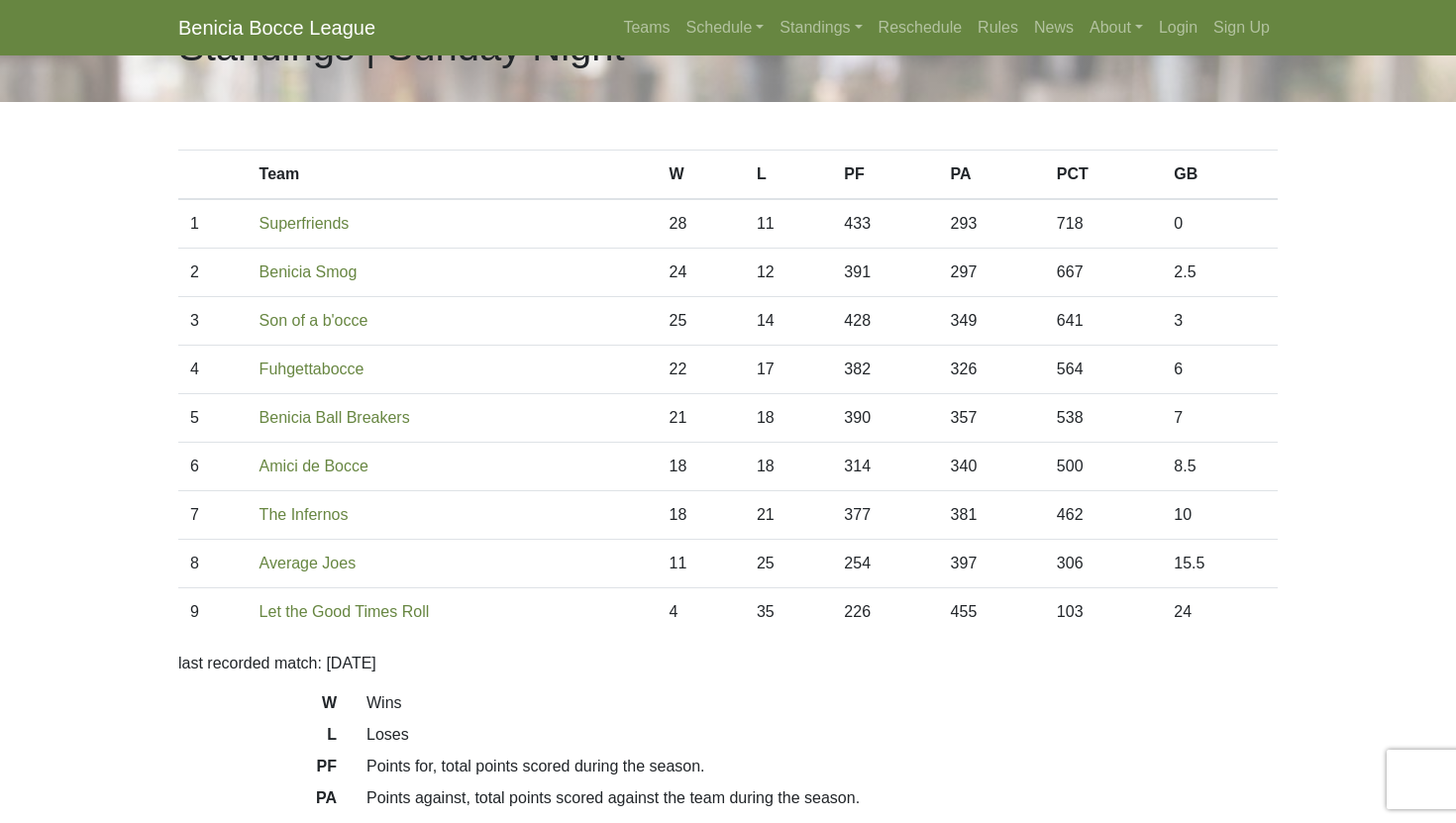 drag, startPoint x: 707, startPoint y: 423, endPoint x: 611, endPoint y: 392, distance: 100.8811 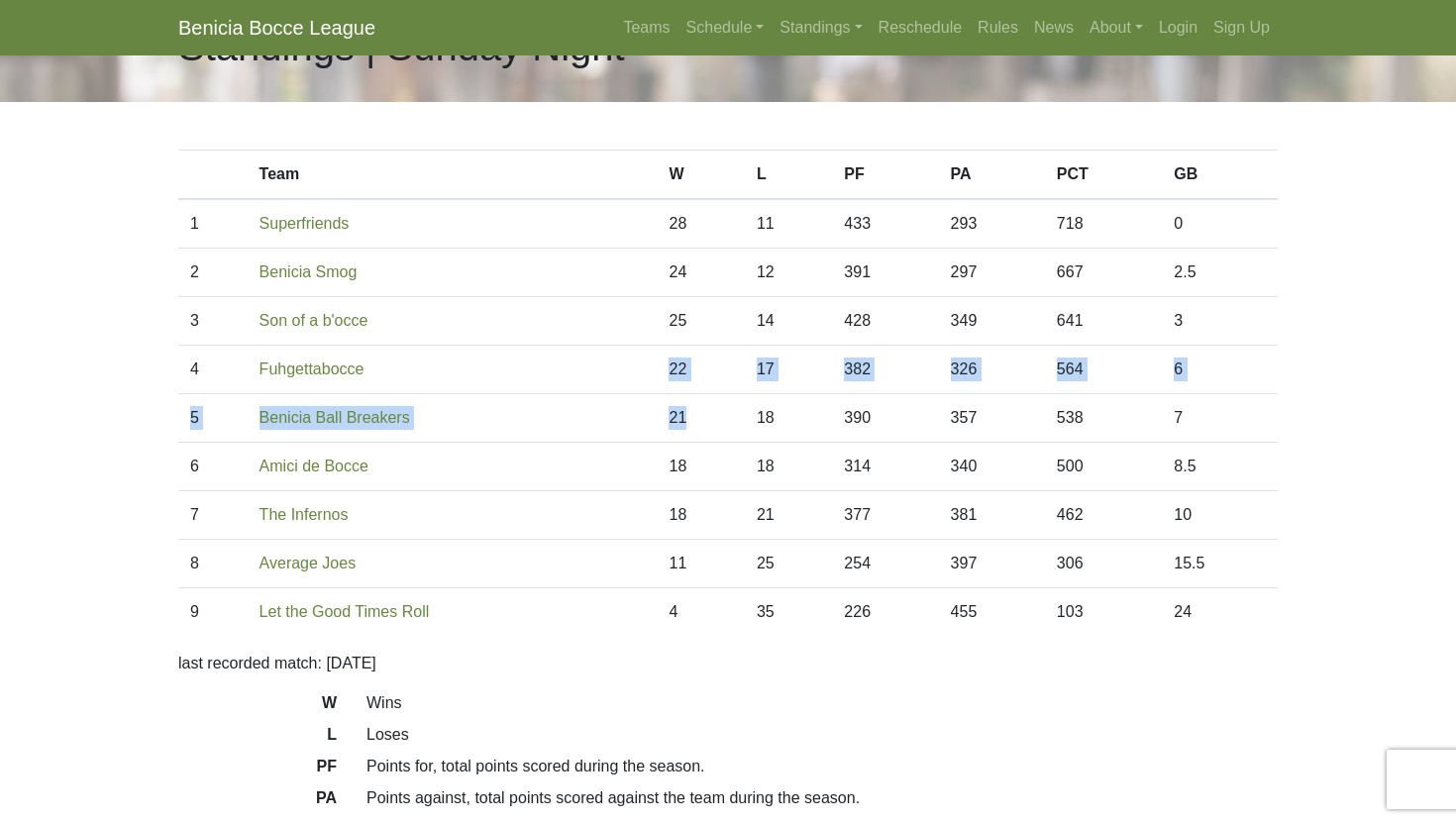 click on "Fuhgettabocce" at bounding box center [453, 369] 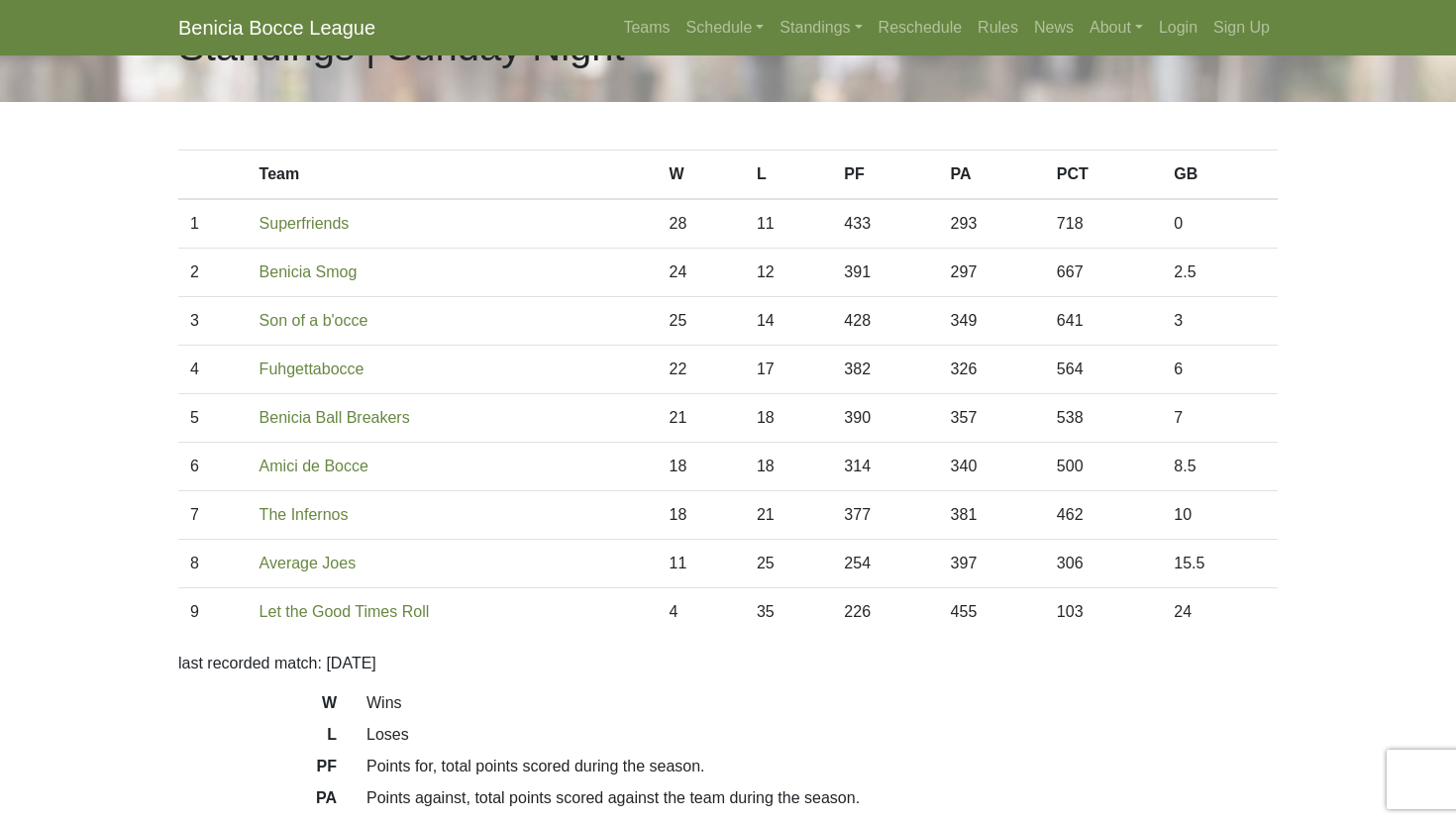 click on "Benicia Ball Breakers" at bounding box center (453, 418) 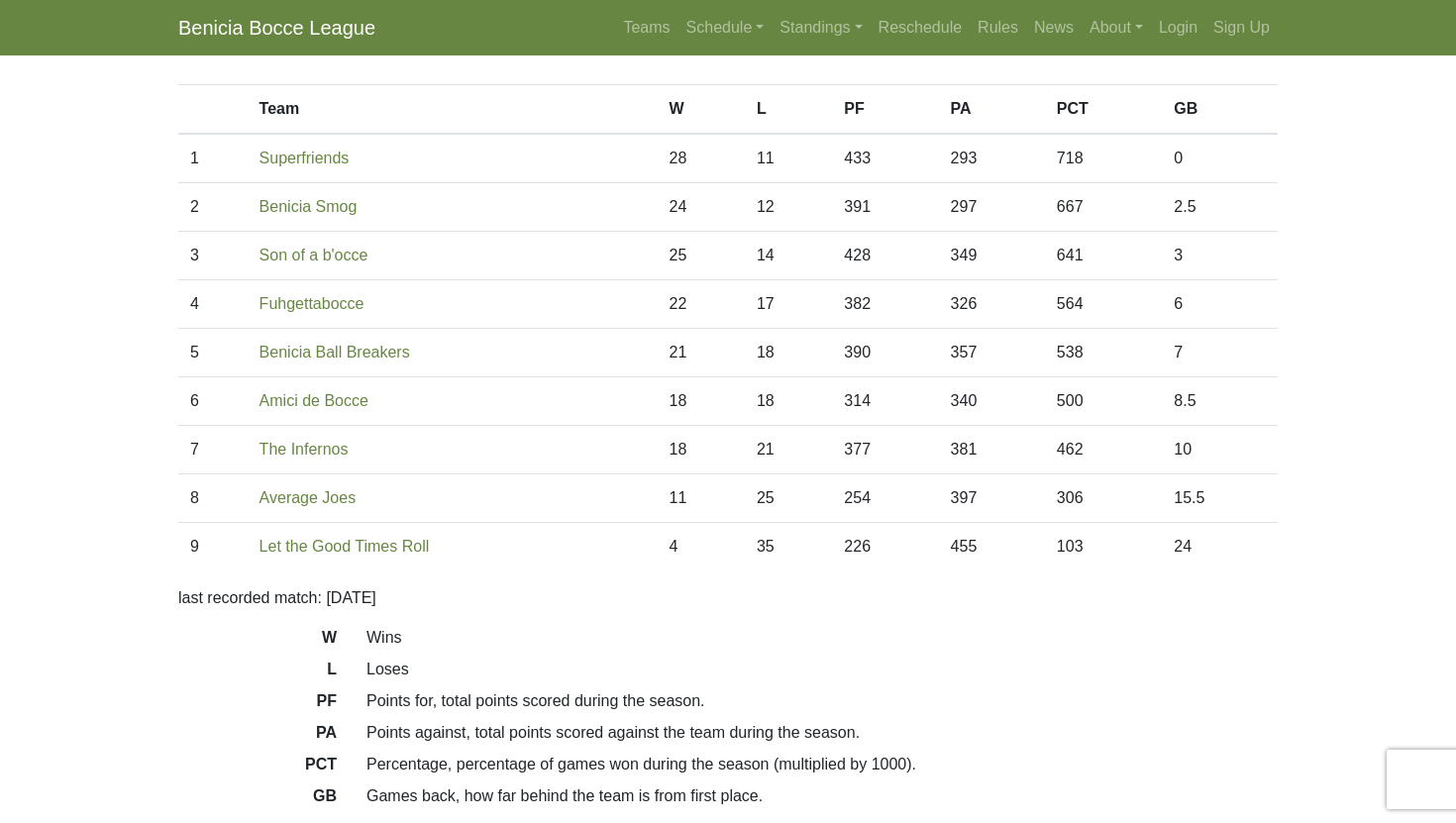 scroll, scrollTop: 122, scrollLeft: 0, axis: vertical 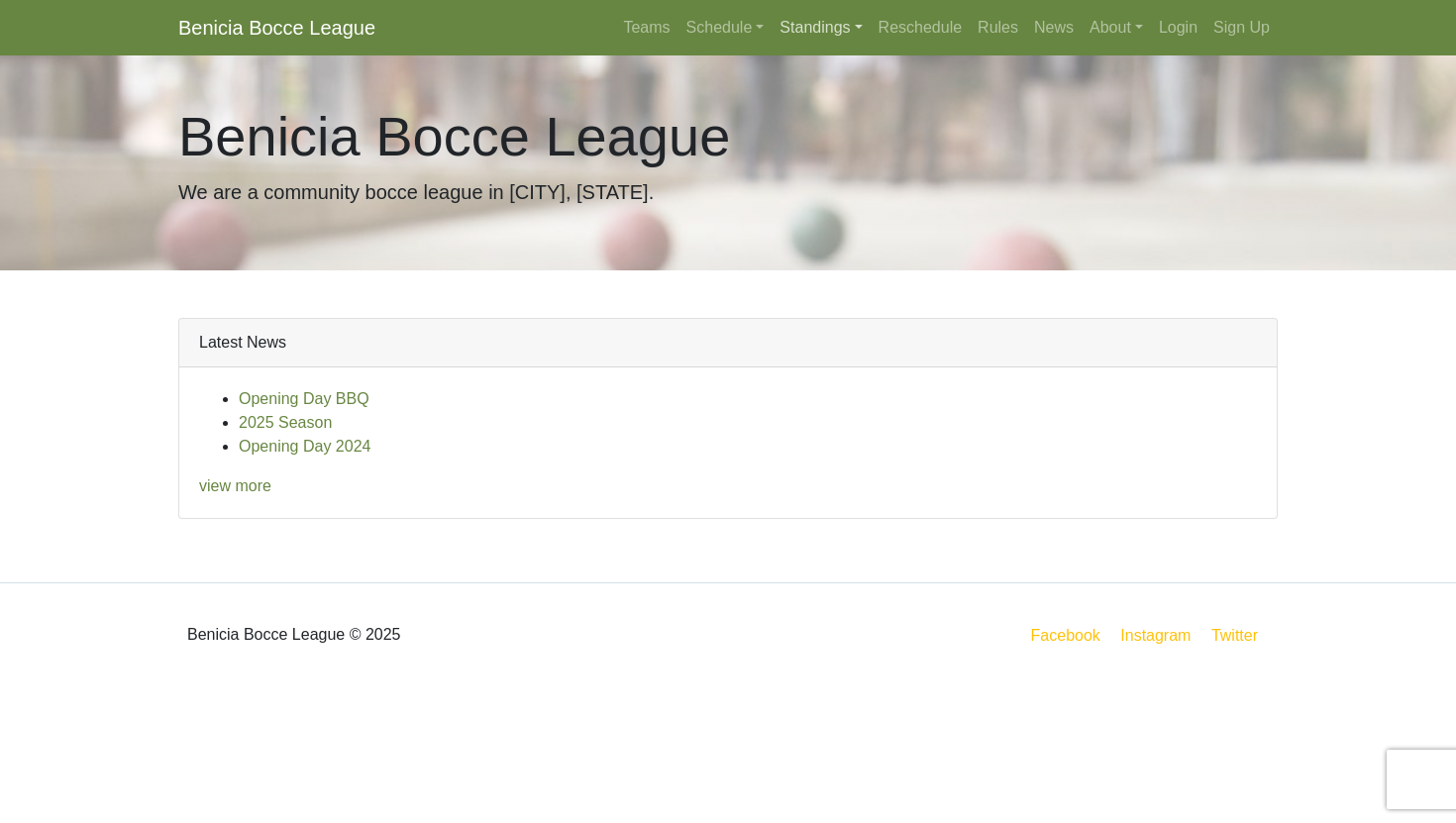 click on "Standings" at bounding box center [820, 28] 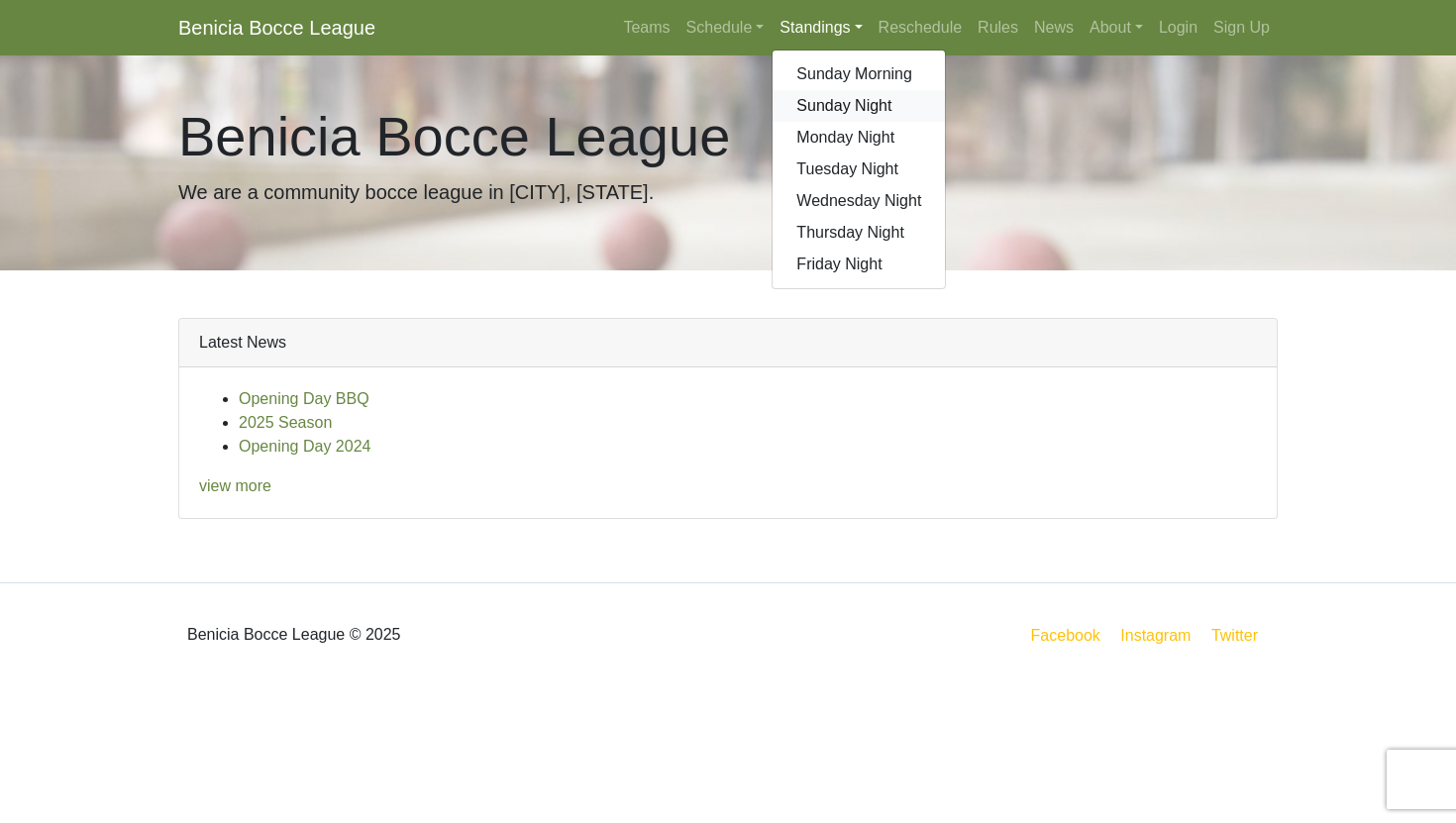 click on "Sunday Night" at bounding box center [859, 106] 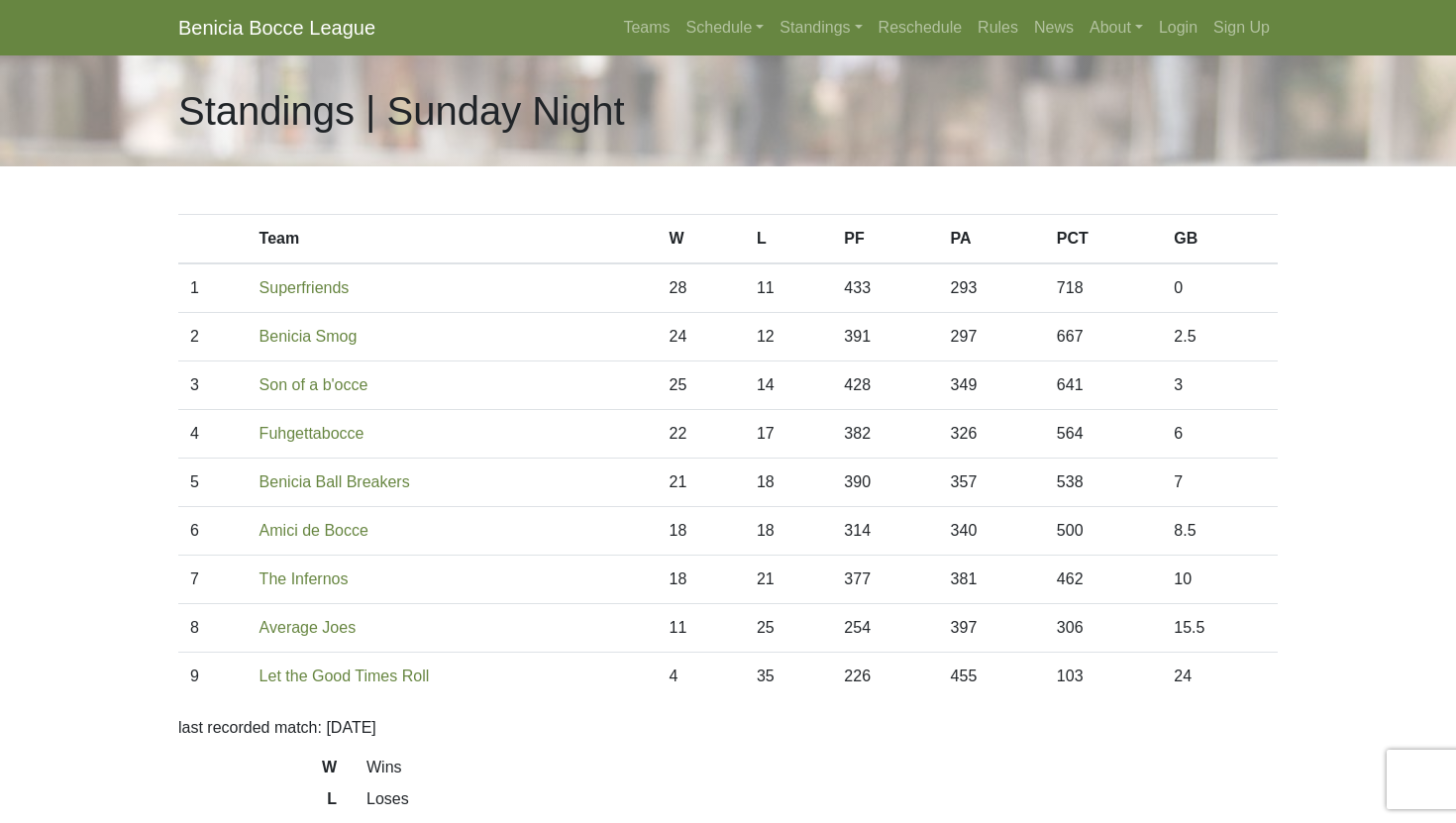 scroll, scrollTop: 0, scrollLeft: 0, axis: both 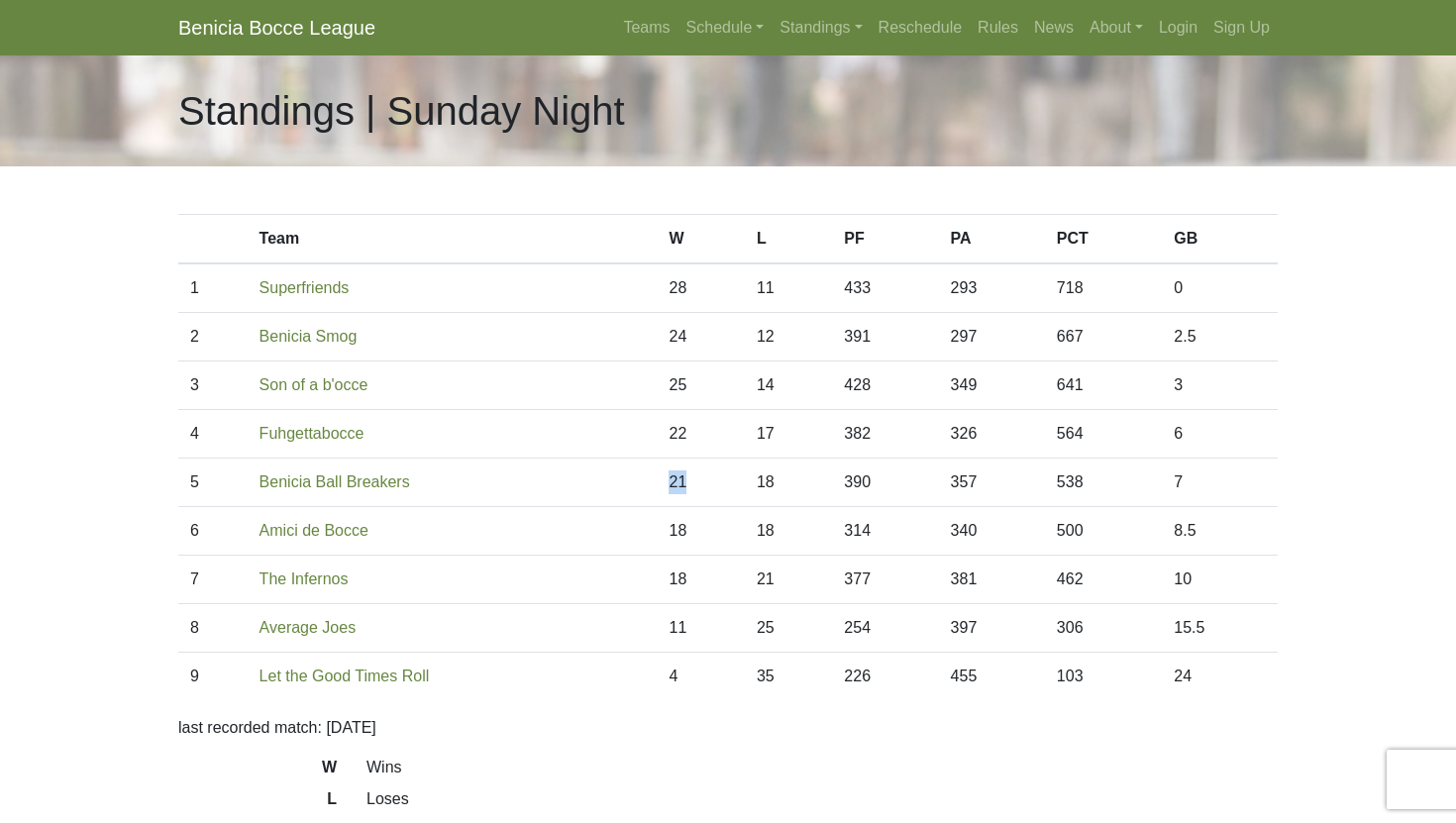 click on "21" at bounding box center [700, 482] 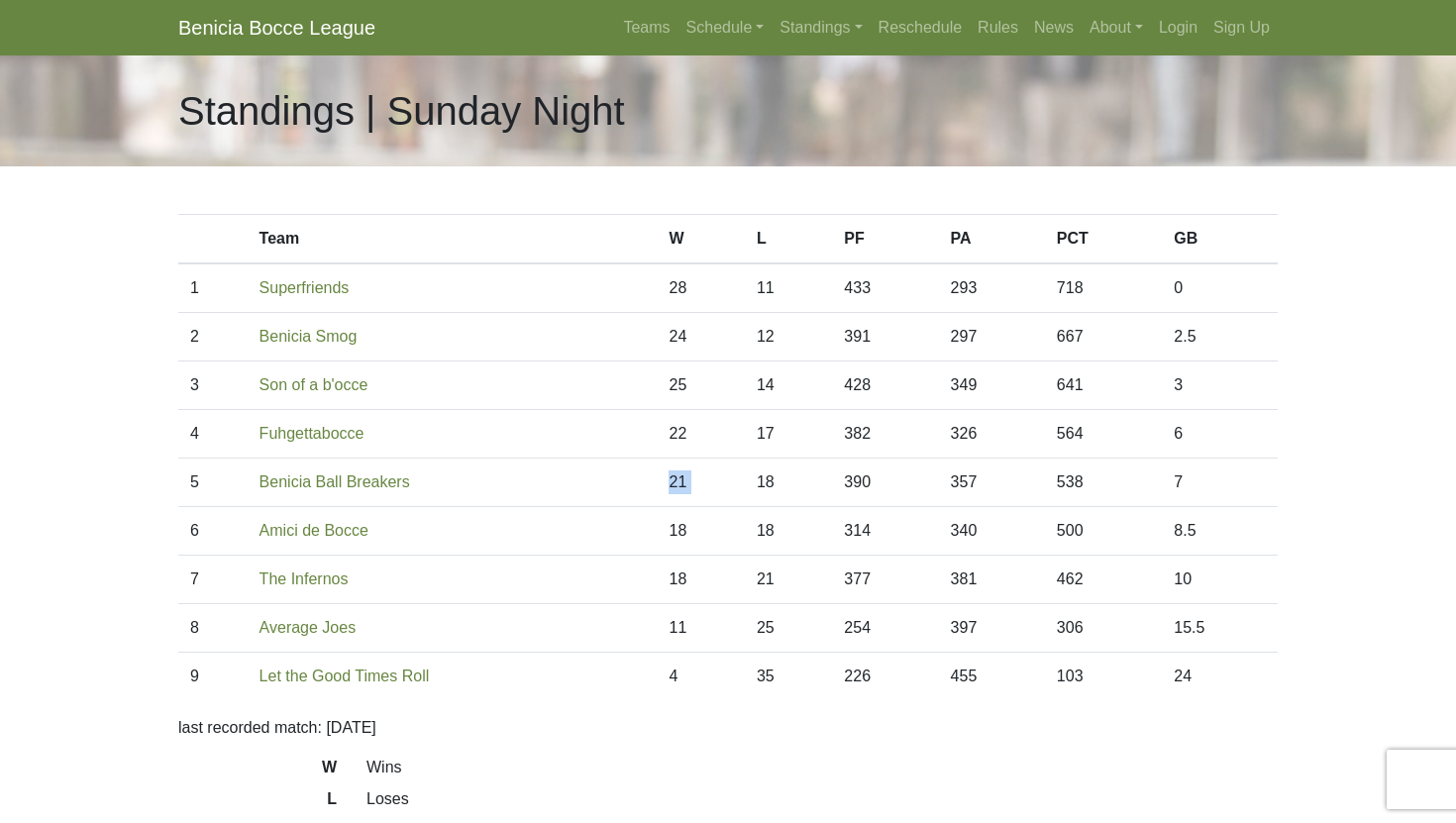 click on "21" at bounding box center (700, 482) 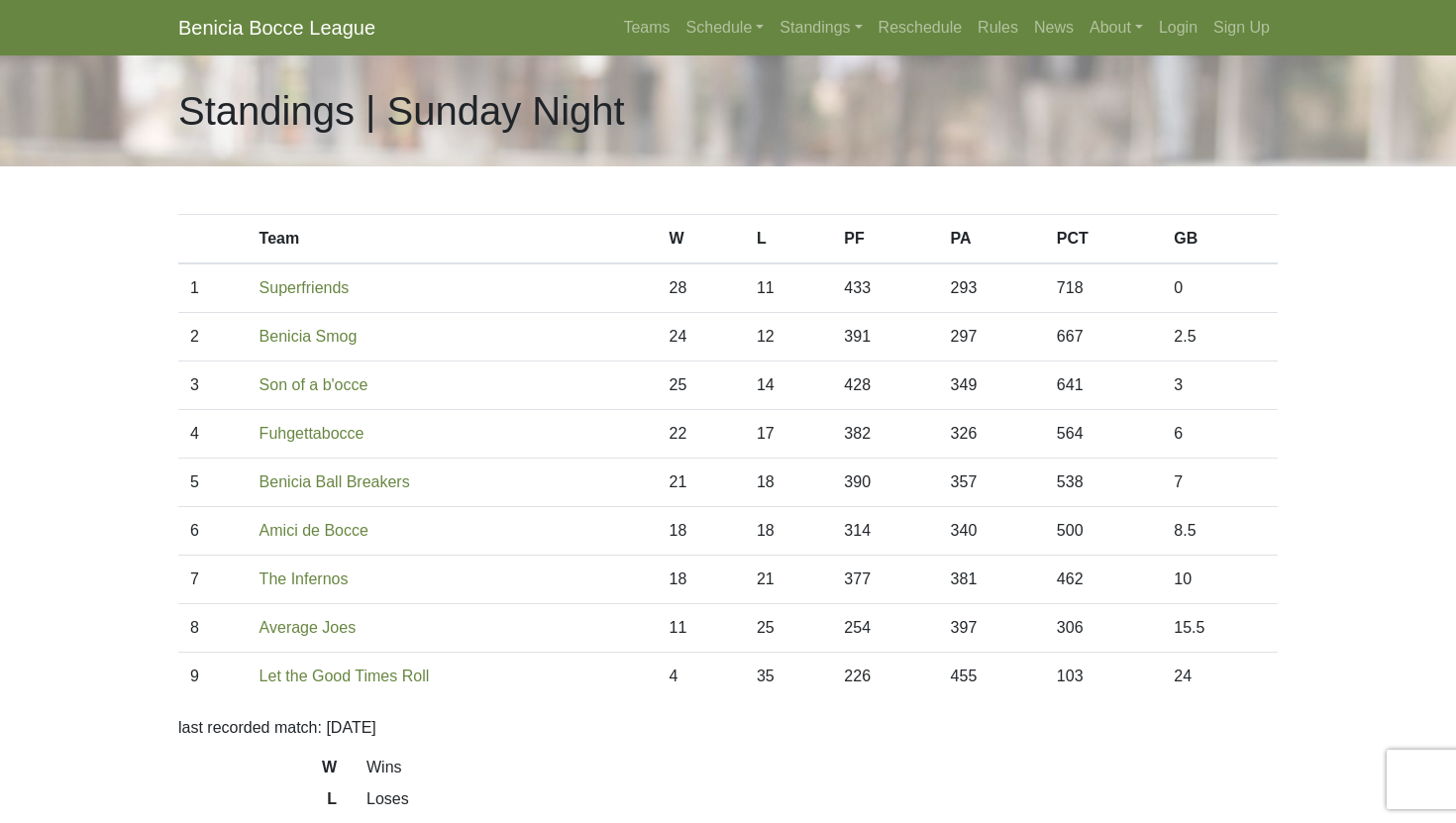 click on "25" at bounding box center (700, 385) 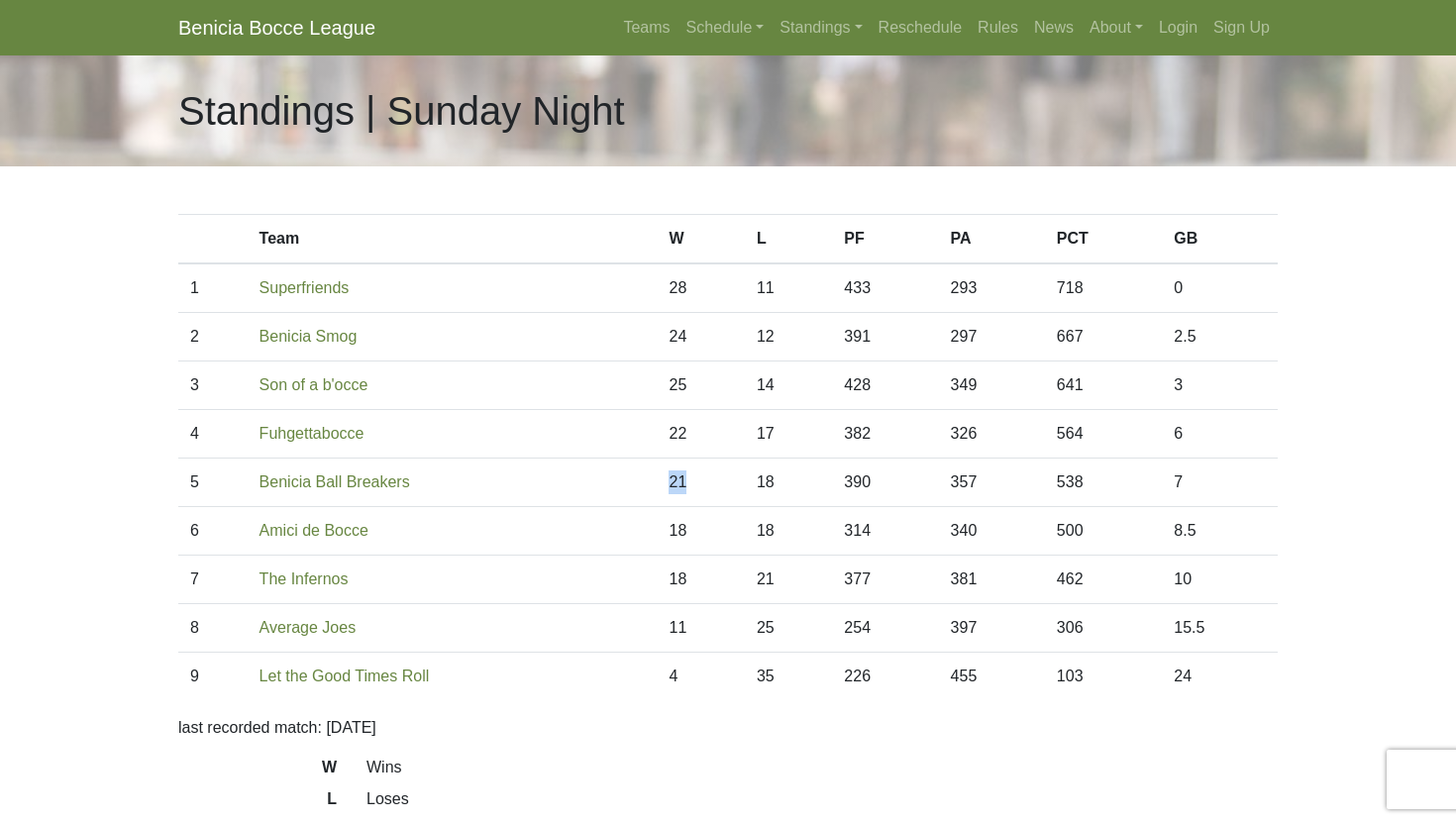 click on "21" at bounding box center [700, 482] 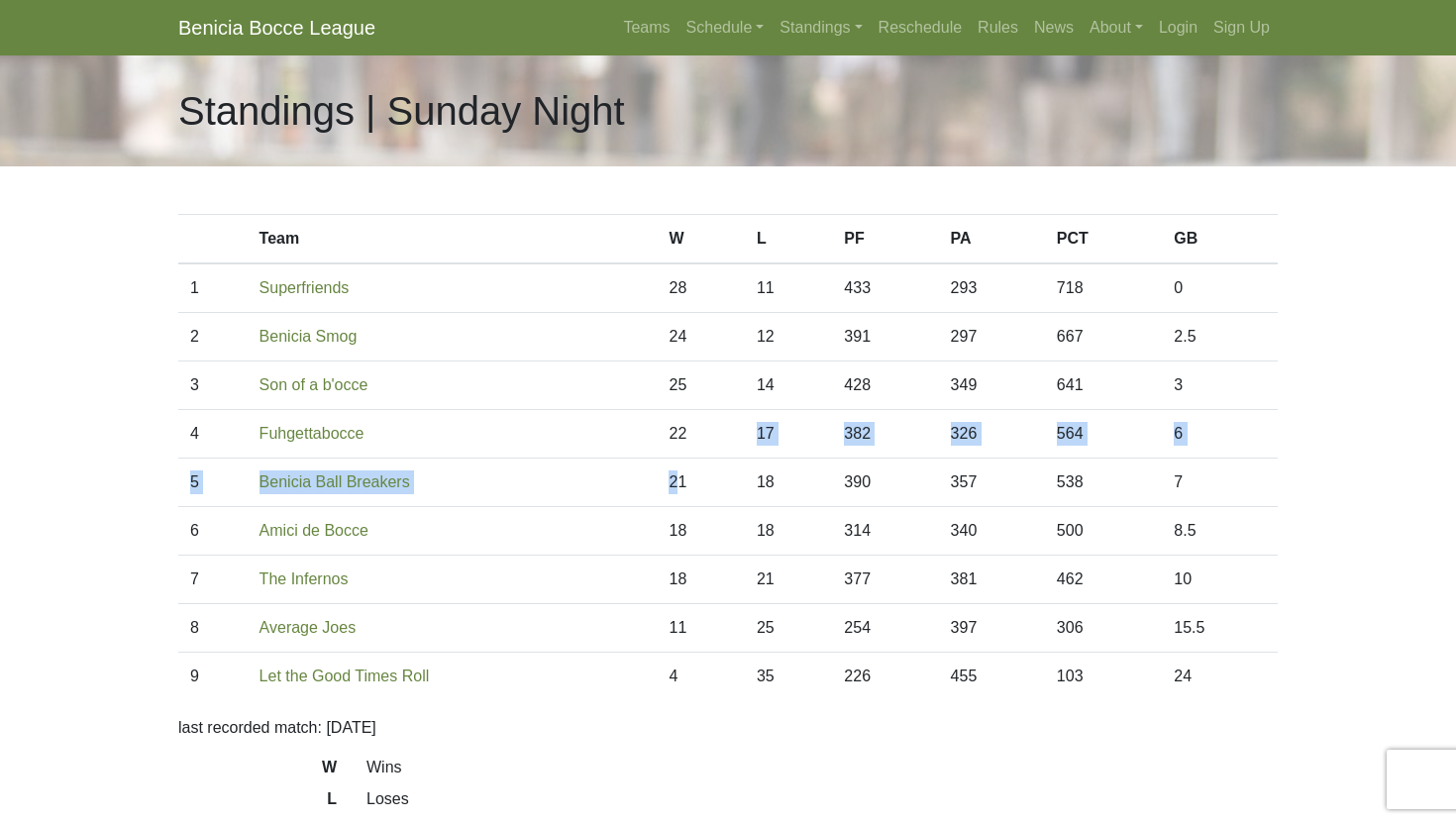 drag, startPoint x: 676, startPoint y: 475, endPoint x: 656, endPoint y: 452, distance: 30.48 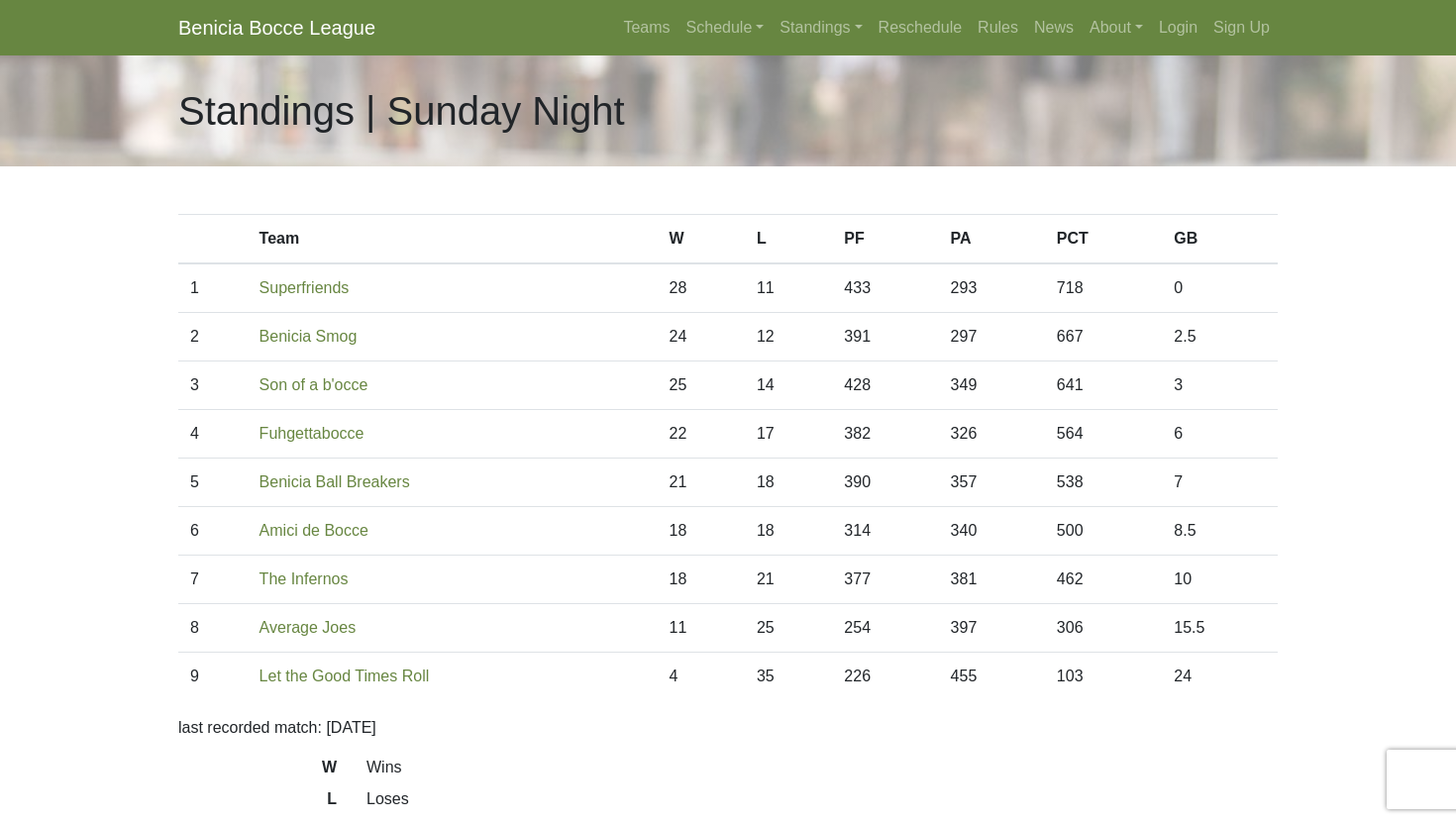 click on "21" at bounding box center (700, 482) 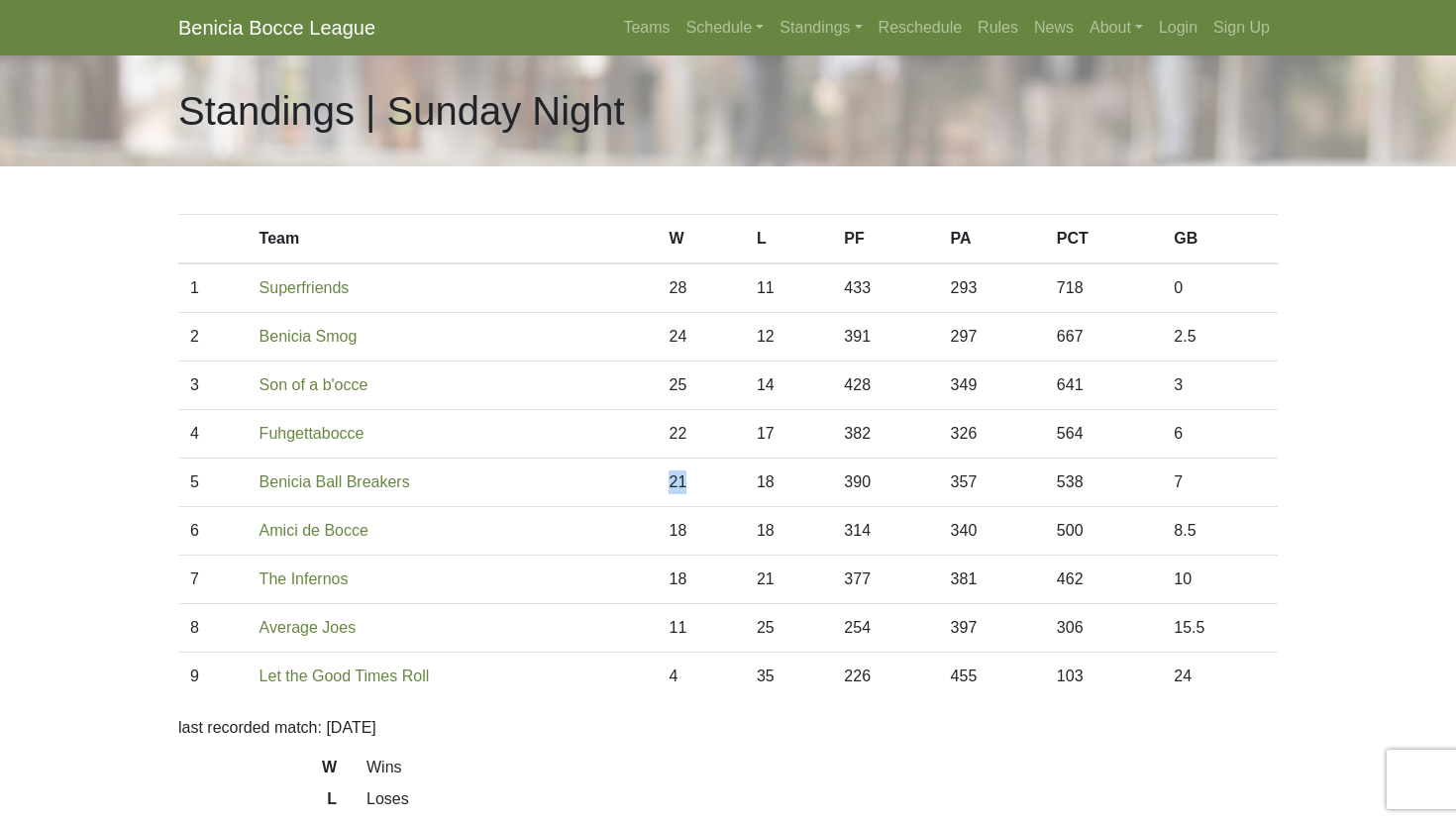 click on "21" at bounding box center [700, 482] 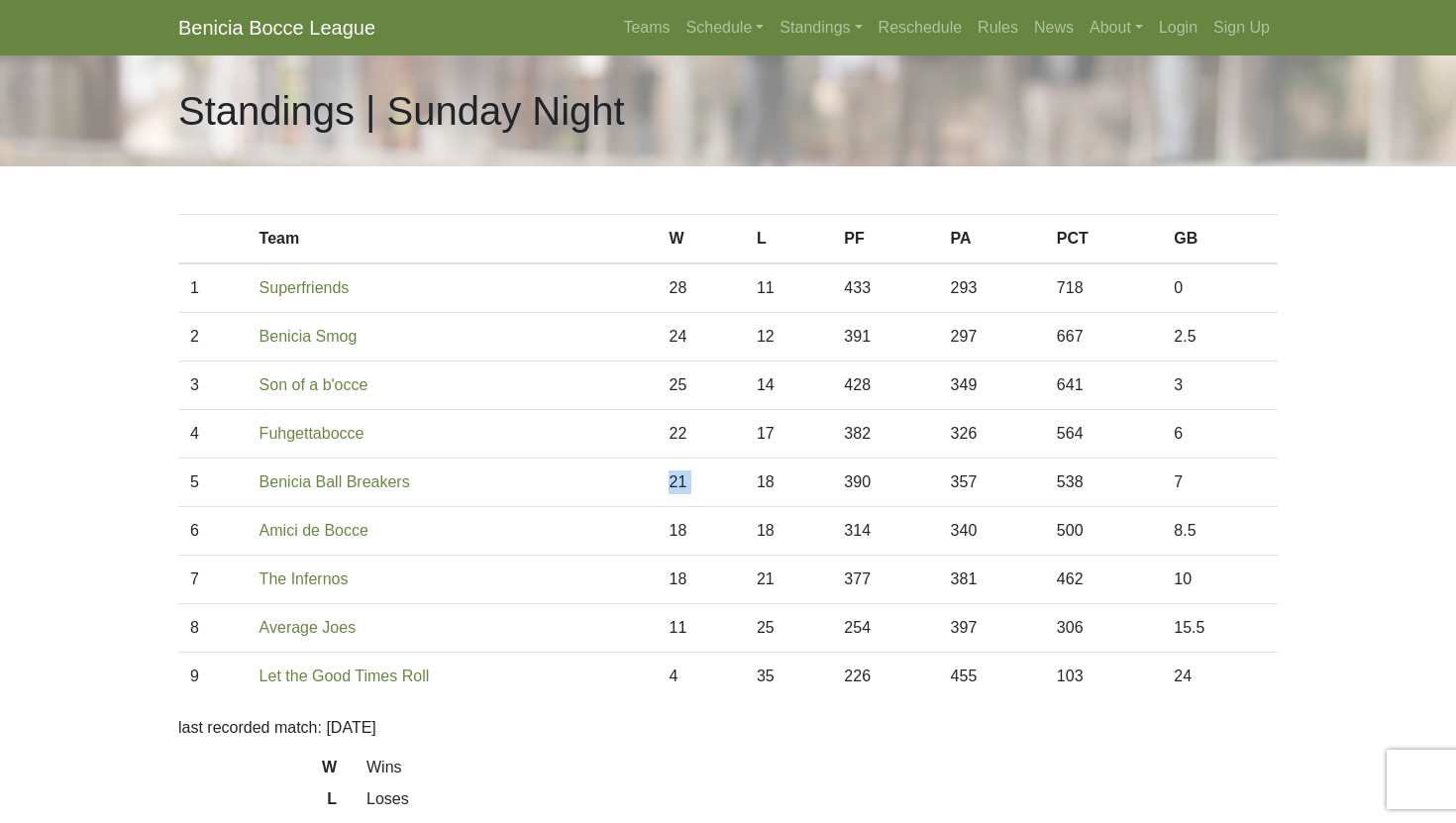 click on "21" at bounding box center [700, 482] 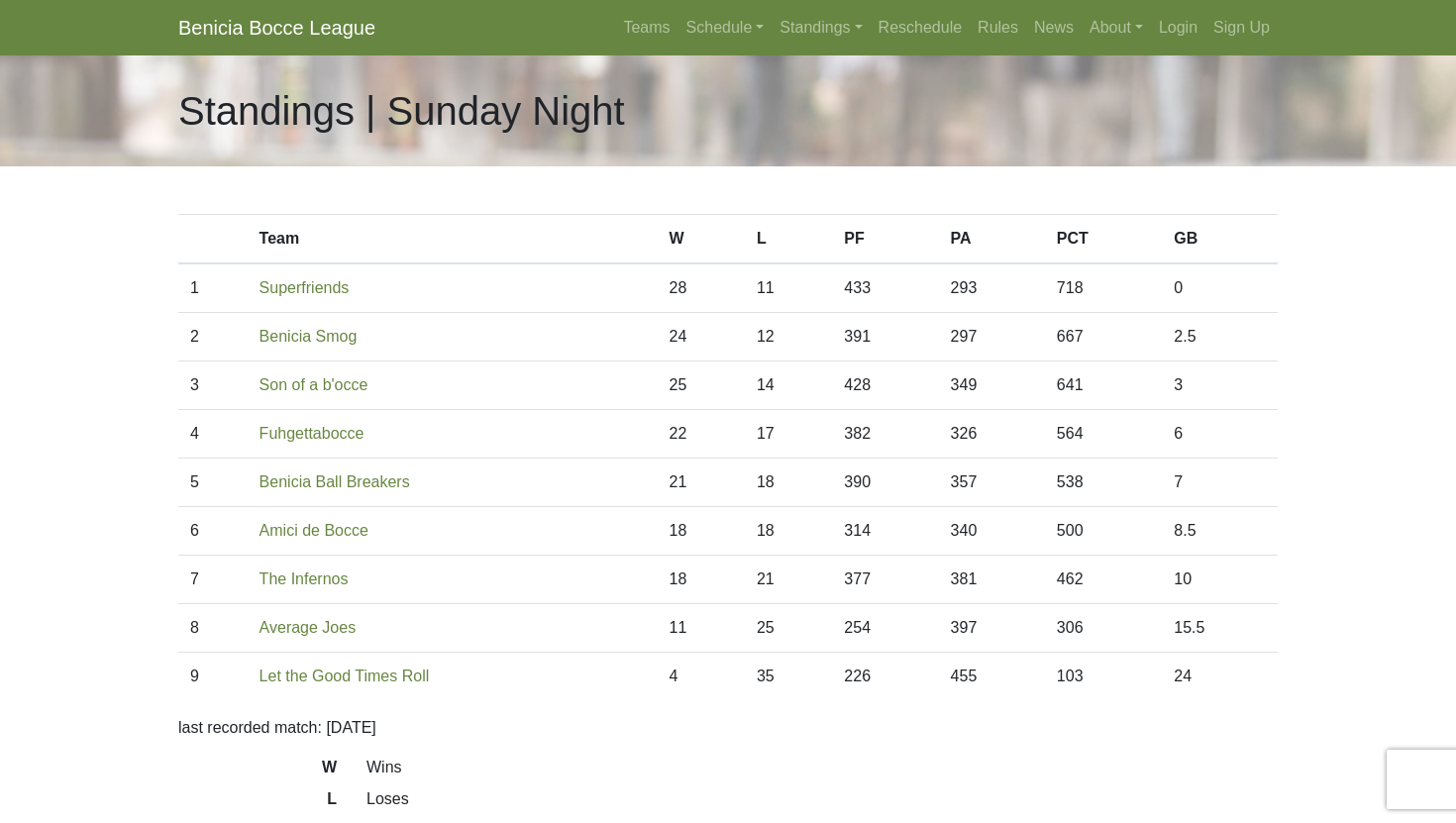 click on "22" at bounding box center [700, 434] 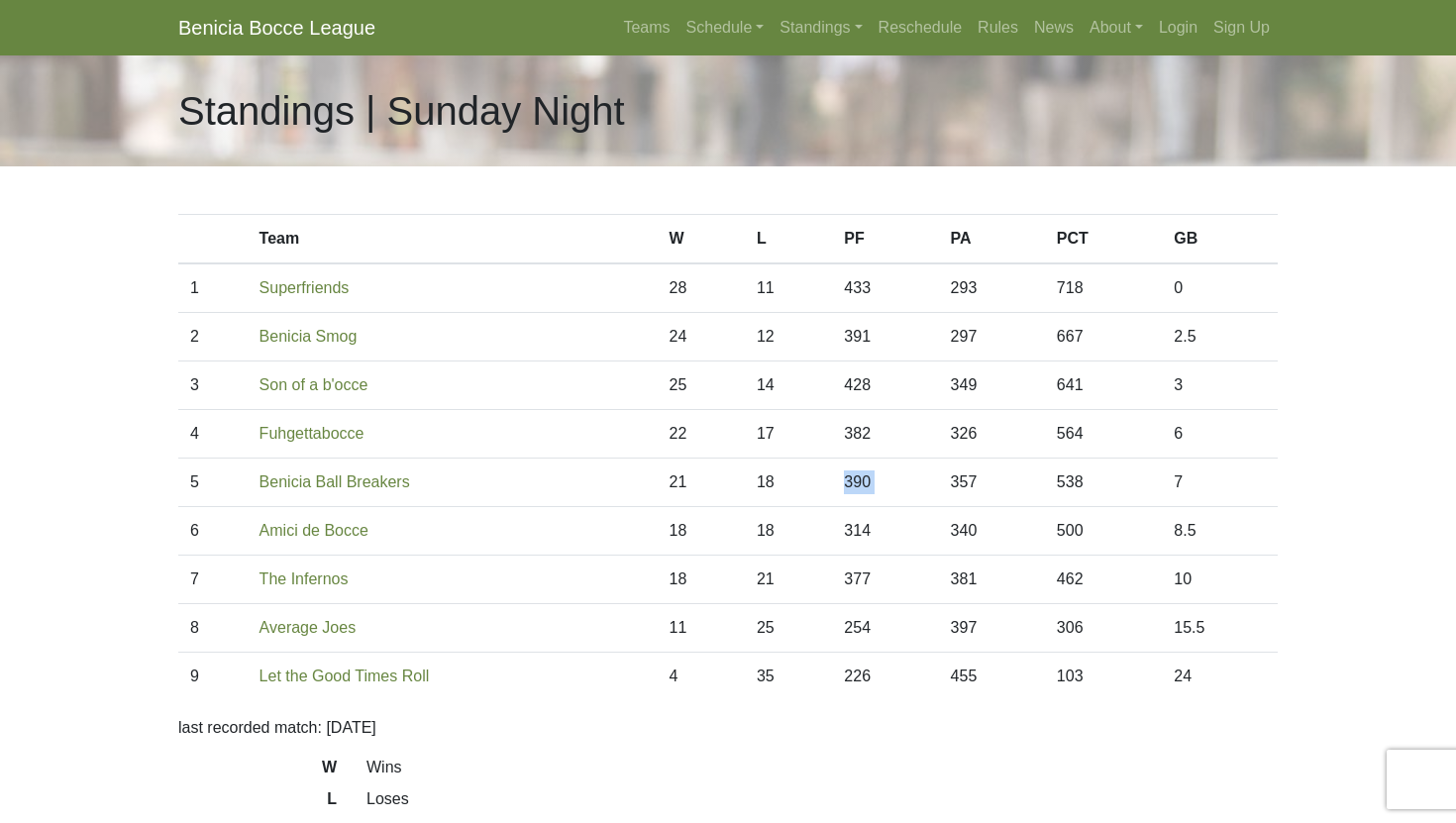 click on "390" at bounding box center (884, 482) 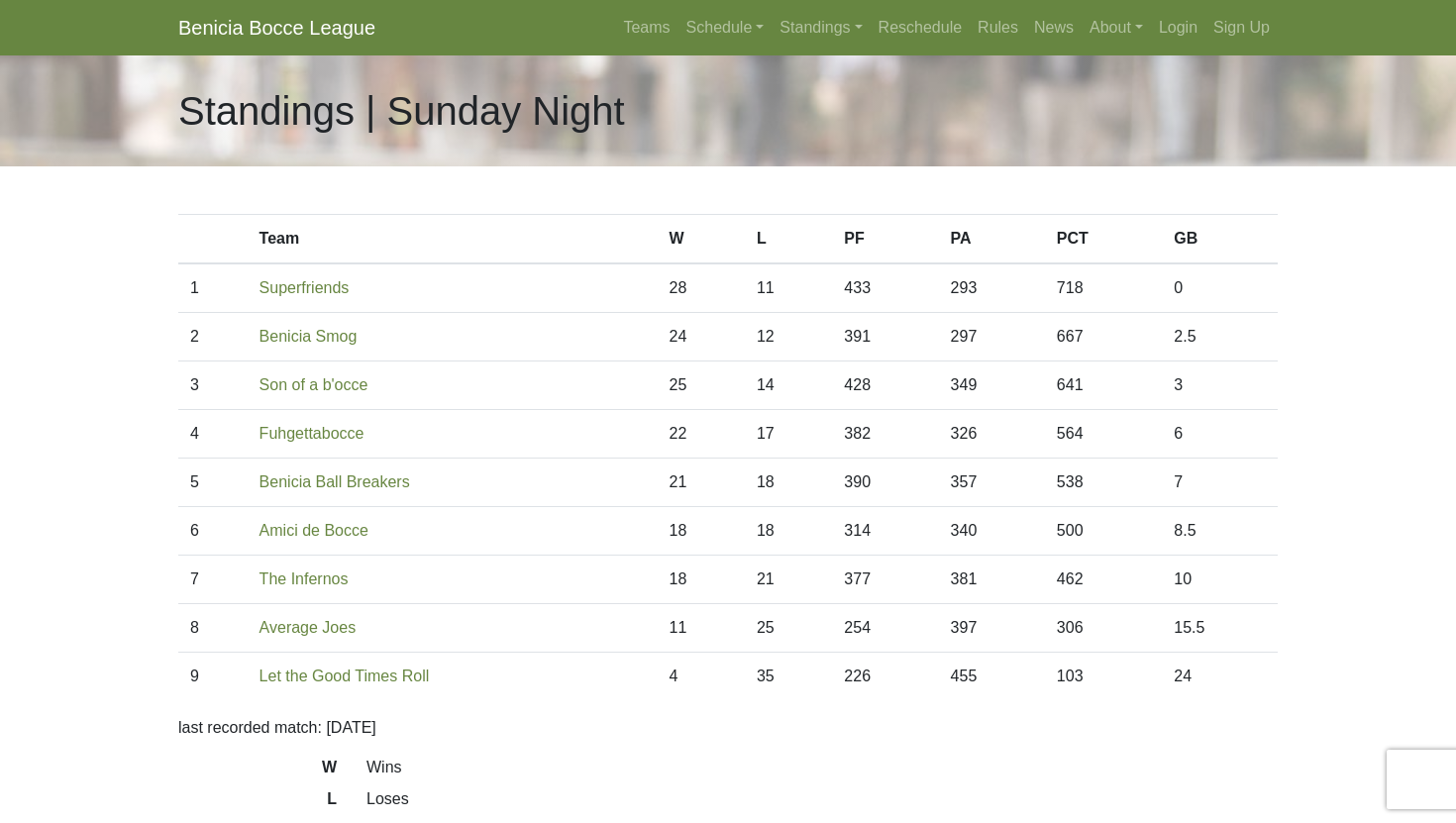 click on "314" at bounding box center [884, 531] 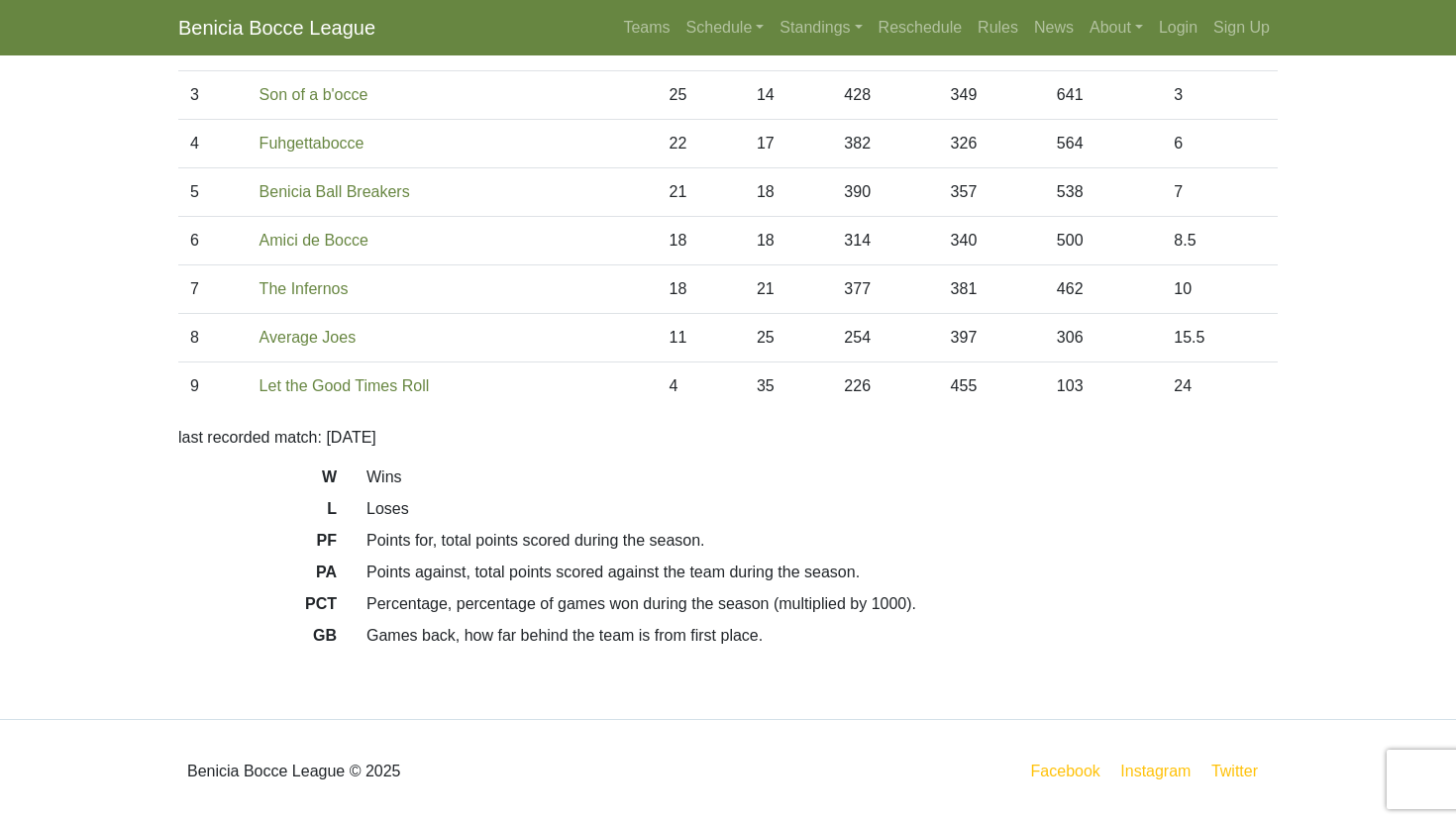 scroll, scrollTop: 0, scrollLeft: 0, axis: both 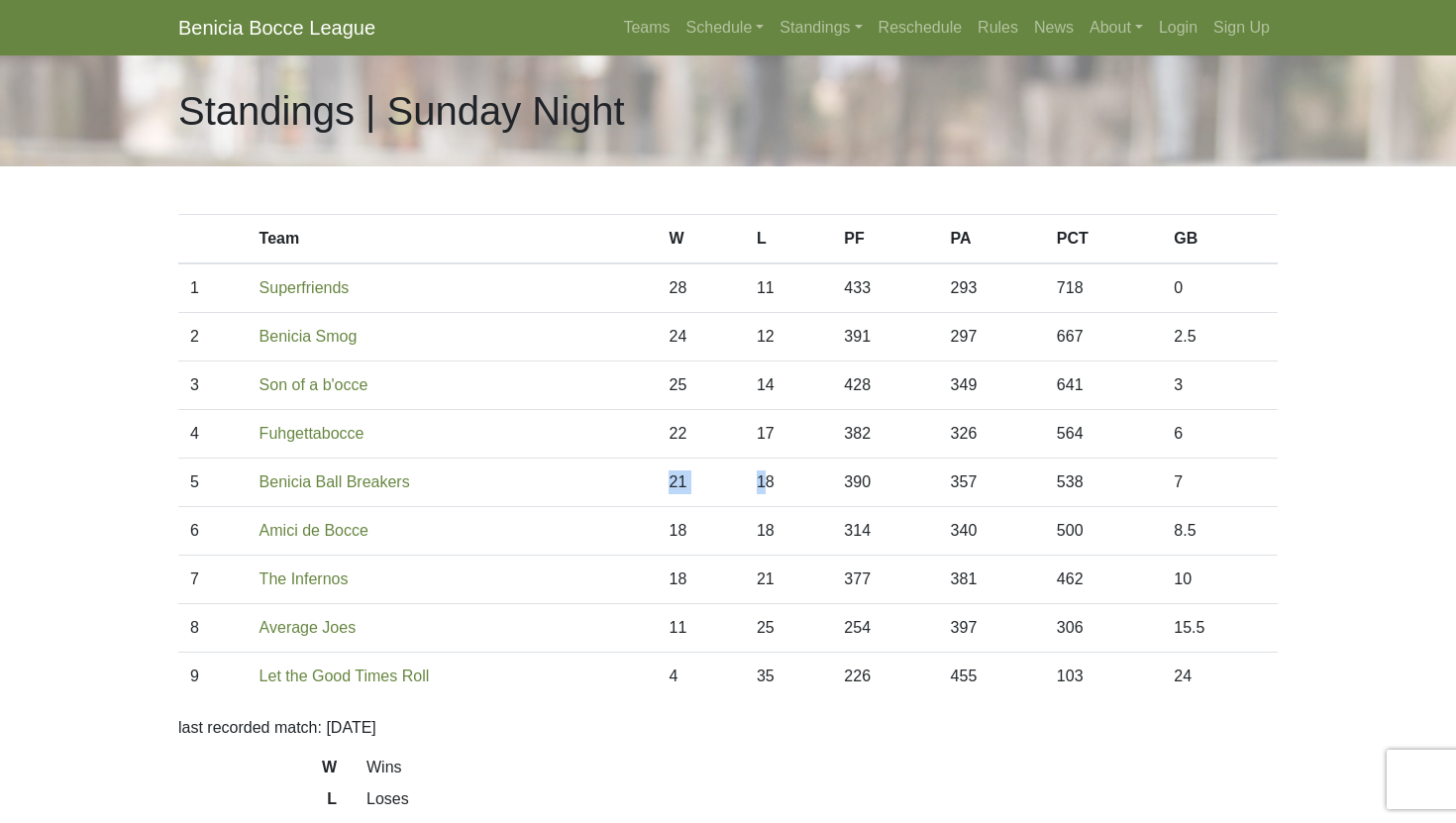 drag, startPoint x: 669, startPoint y: 484, endPoint x: 763, endPoint y: 480, distance: 94.085068 